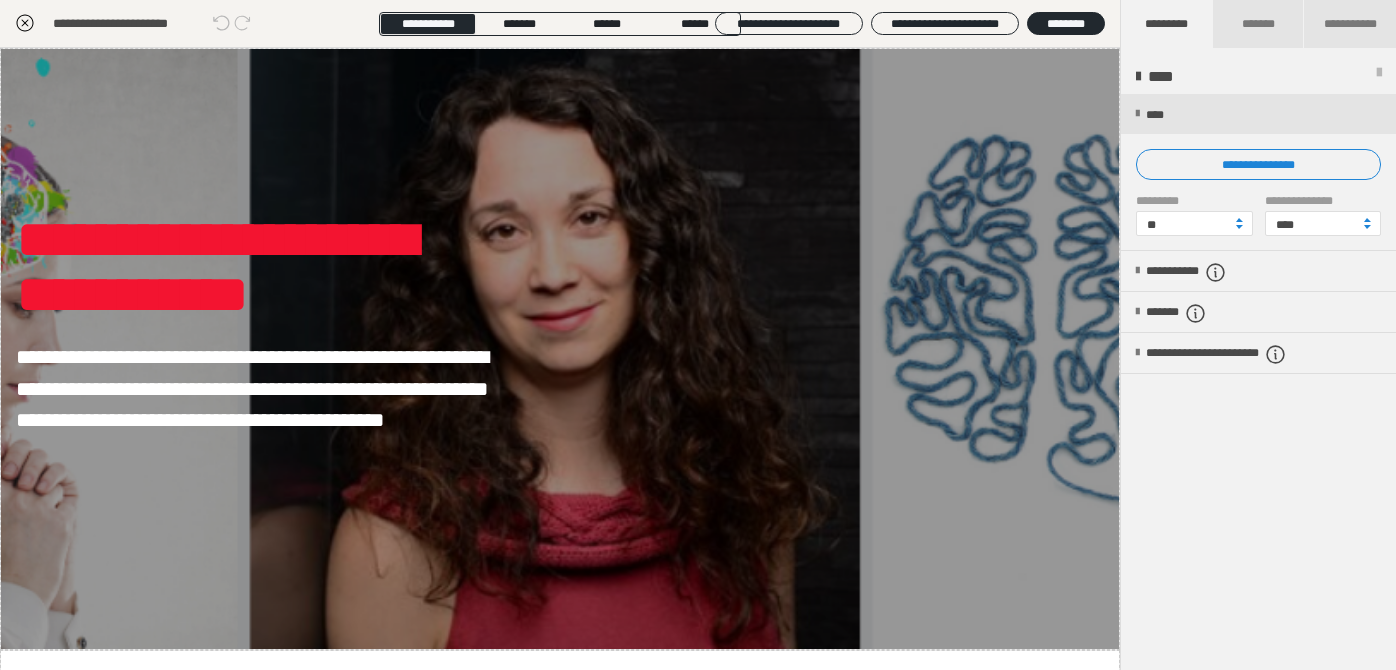 scroll, scrollTop: 373, scrollLeft: 0, axis: vertical 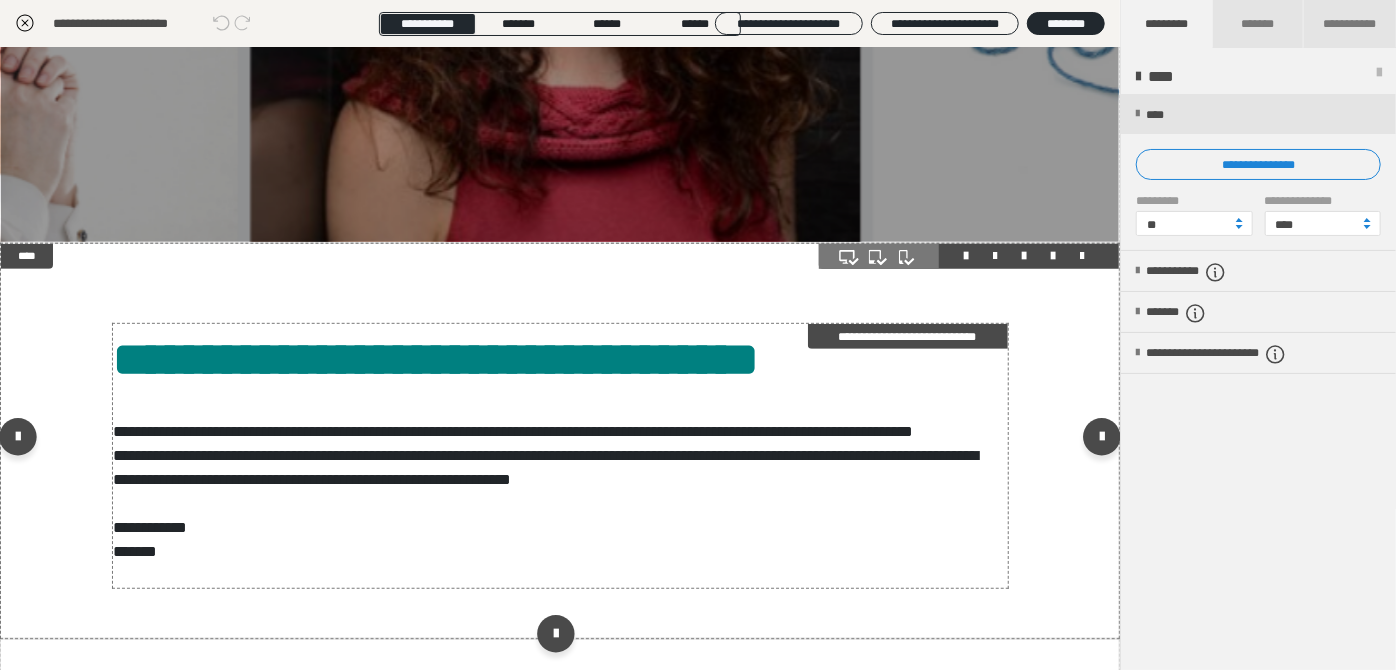 click on "**********" at bounding box center [545, 491] 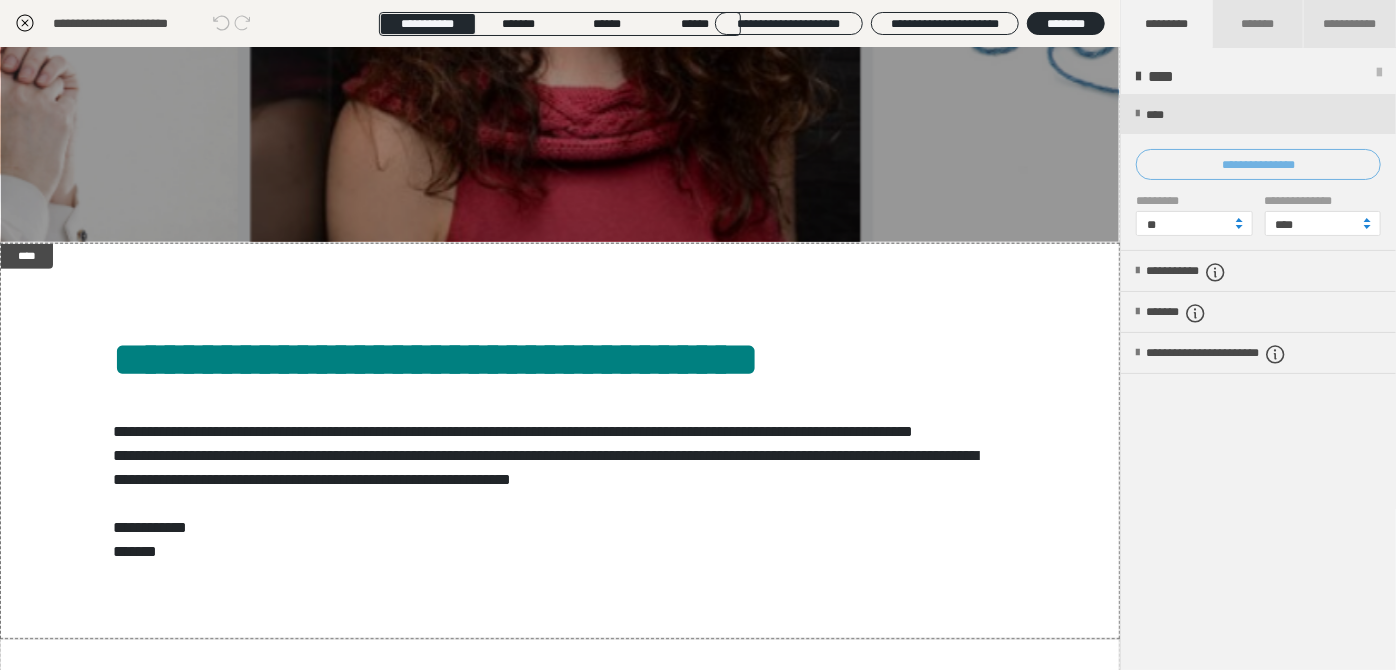 click on "**********" at bounding box center (1258, 164) 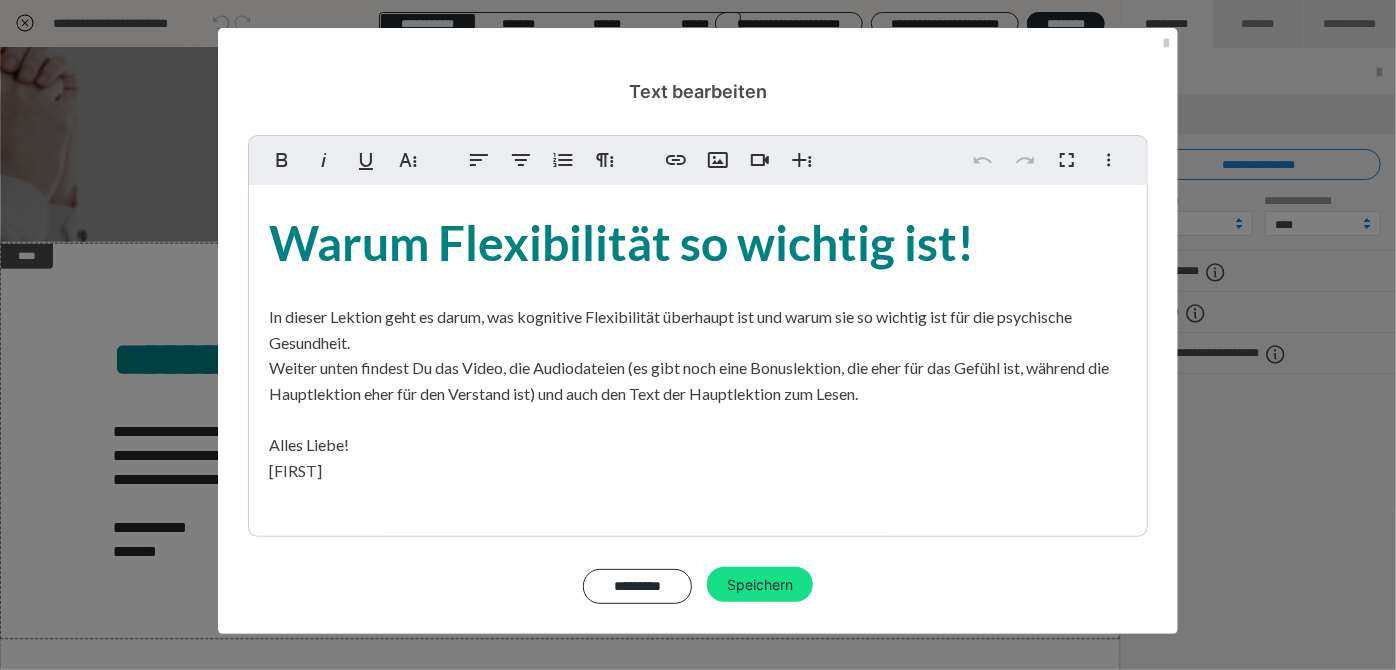 drag, startPoint x: 269, startPoint y: 312, endPoint x: 333, endPoint y: 411, distance: 117.88554 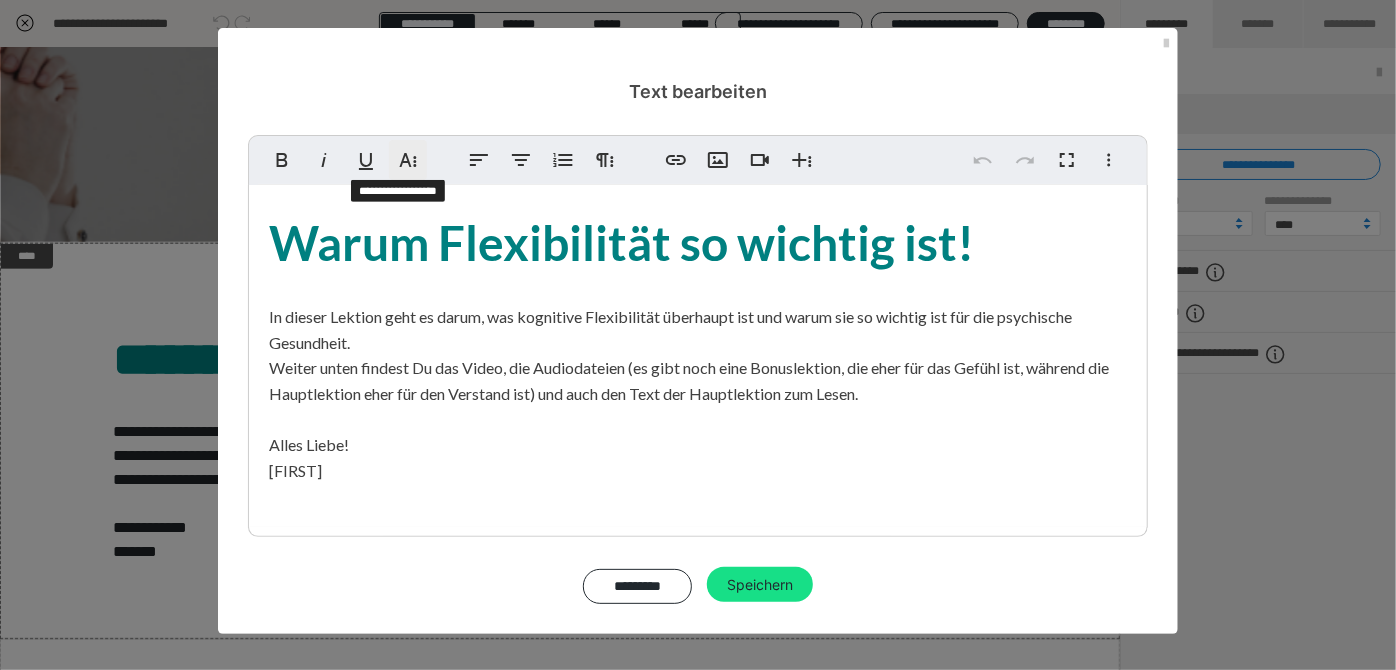 click 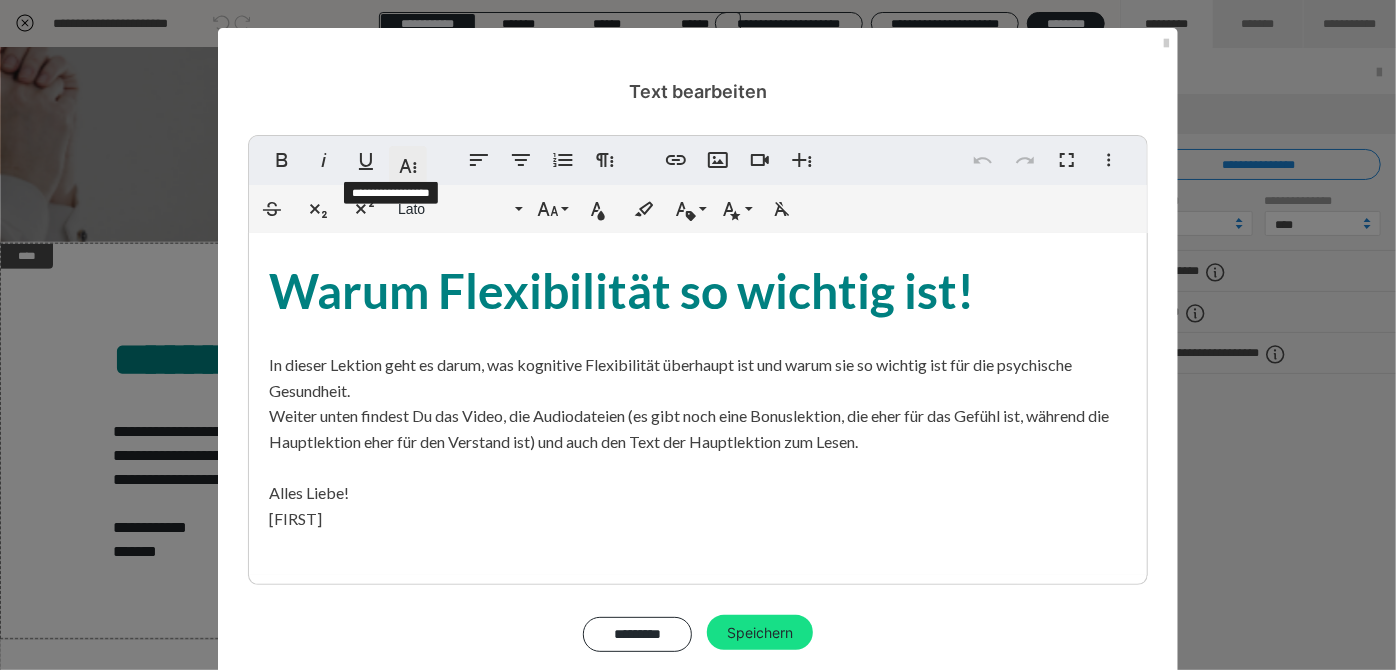 click 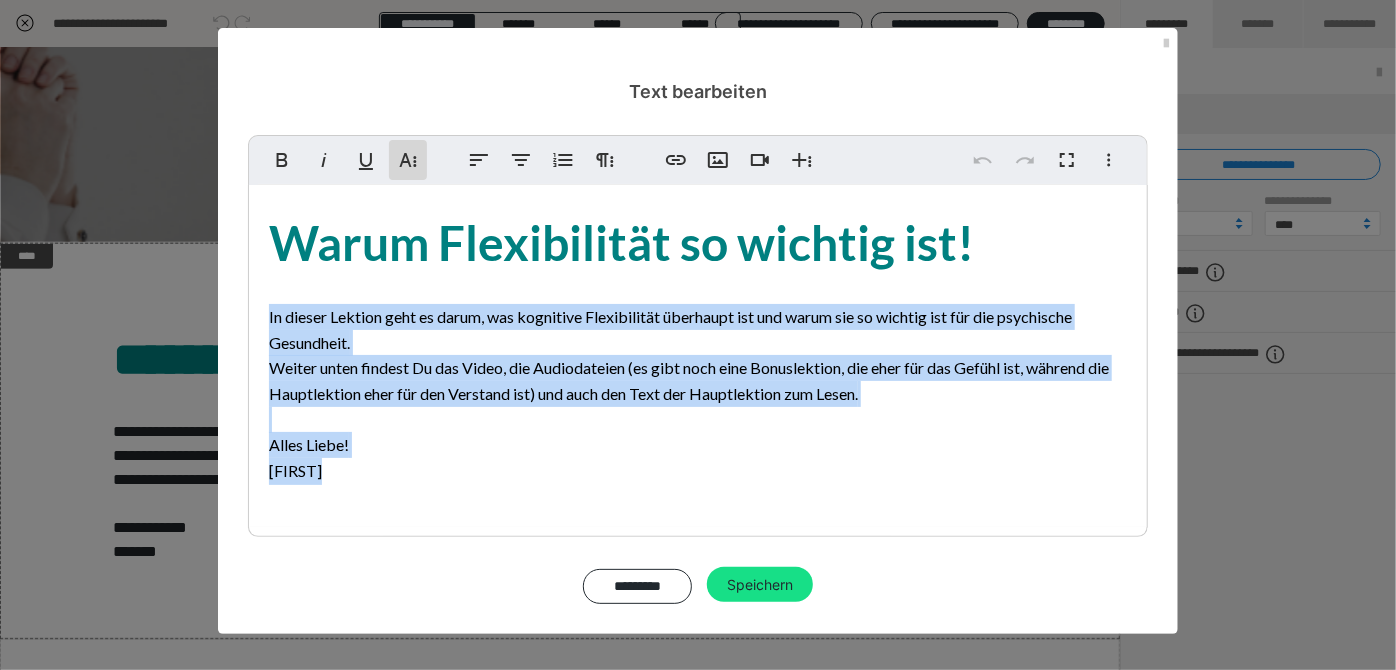 click 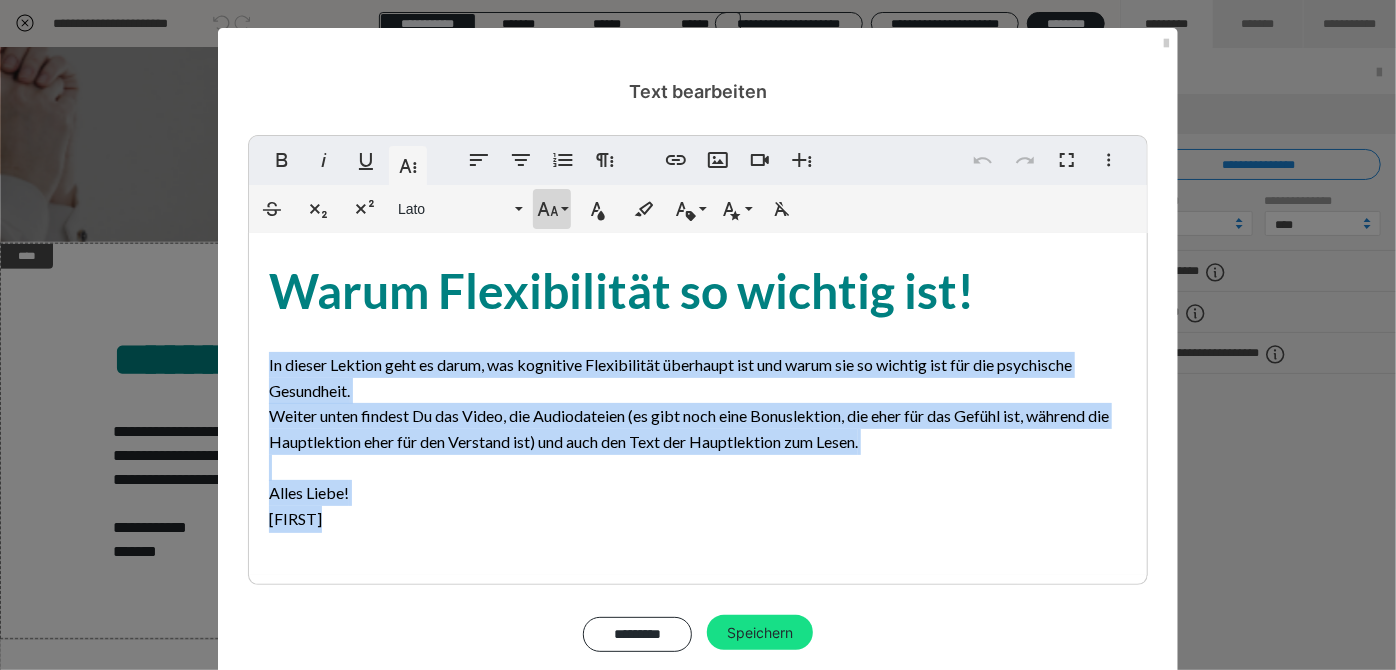 click 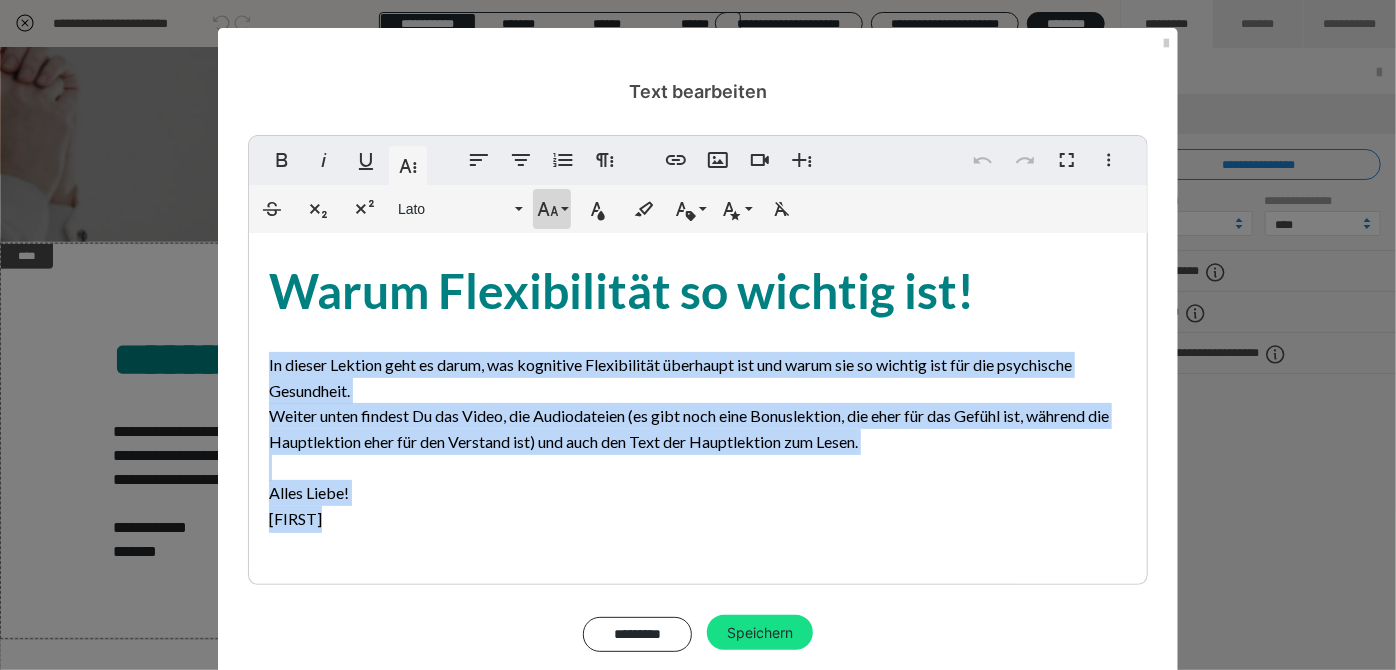 scroll, scrollTop: 472, scrollLeft: 0, axis: vertical 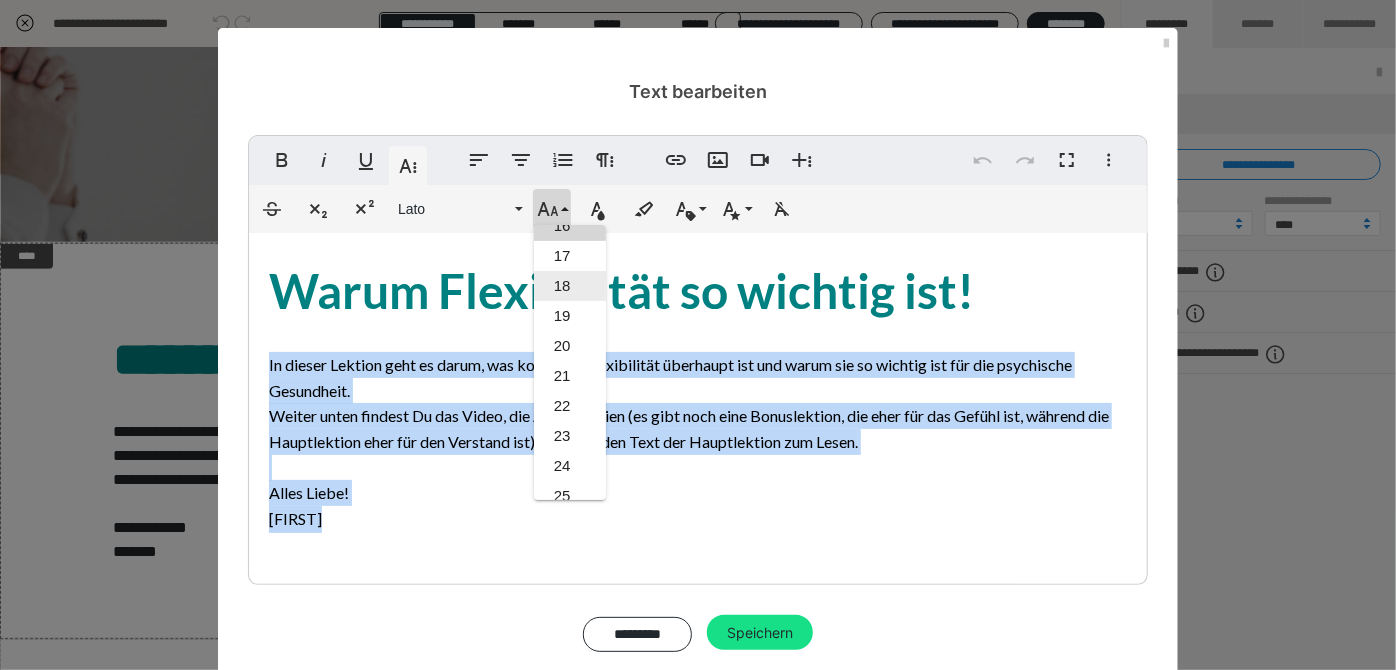 click on "18" at bounding box center (570, 286) 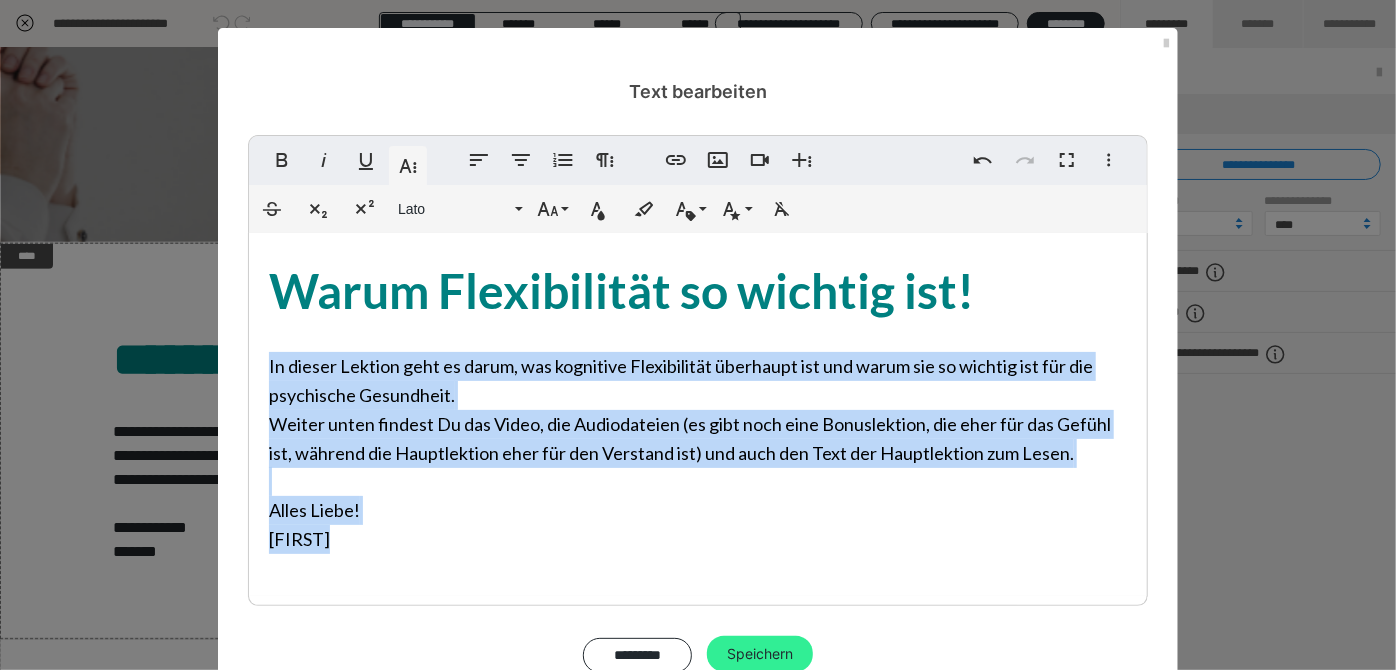 click on "Speichern" at bounding box center [760, 654] 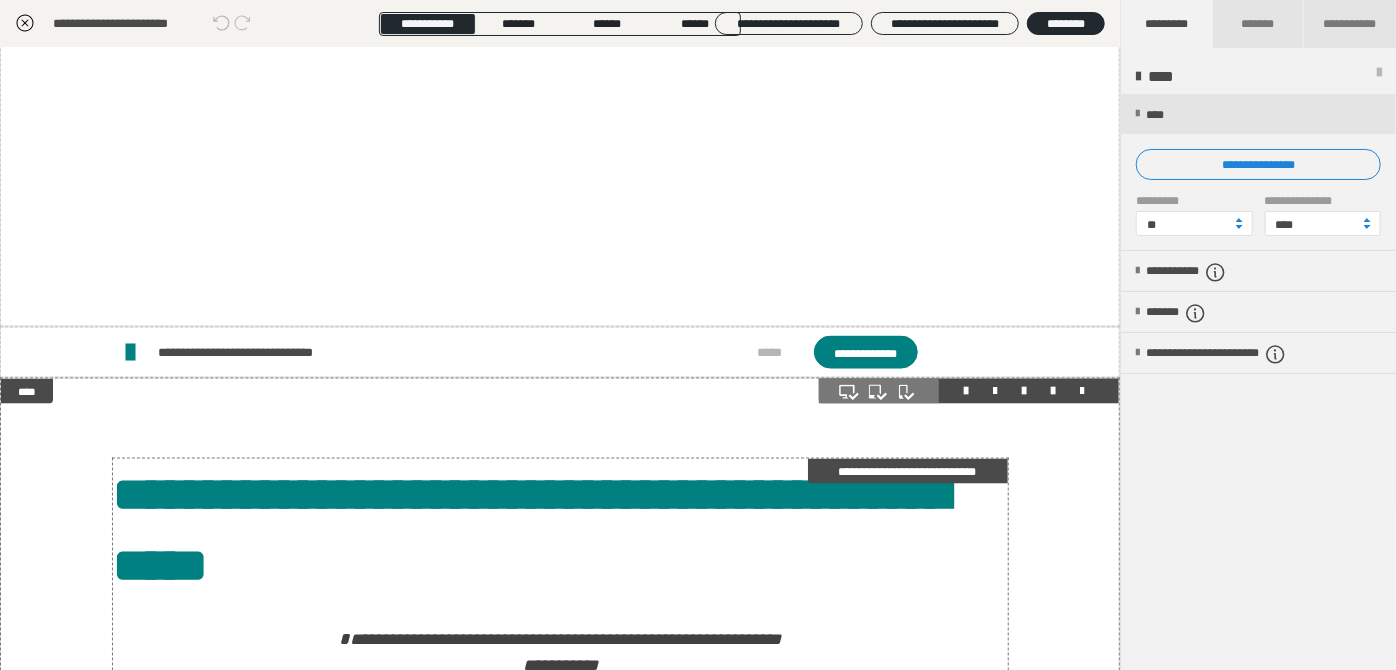 scroll, scrollTop: 1407, scrollLeft: 0, axis: vertical 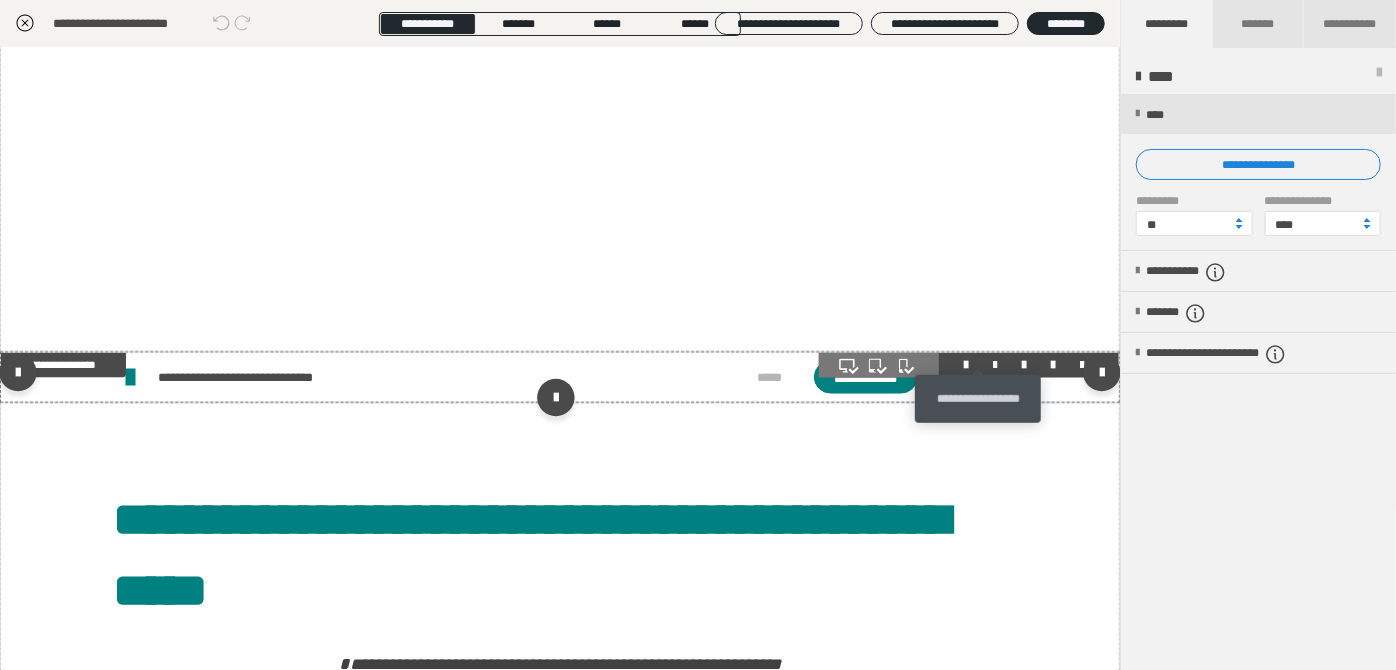 click at bounding box center [995, 365] 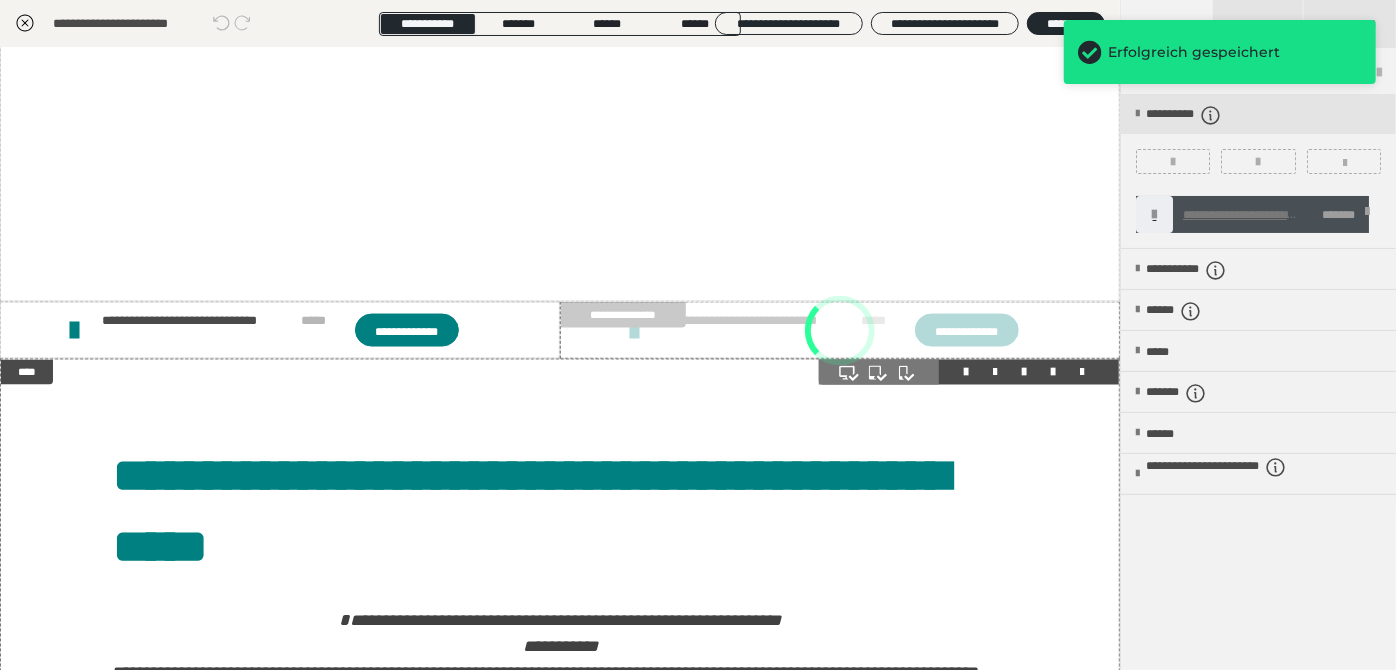 scroll, scrollTop: 1407, scrollLeft: 0, axis: vertical 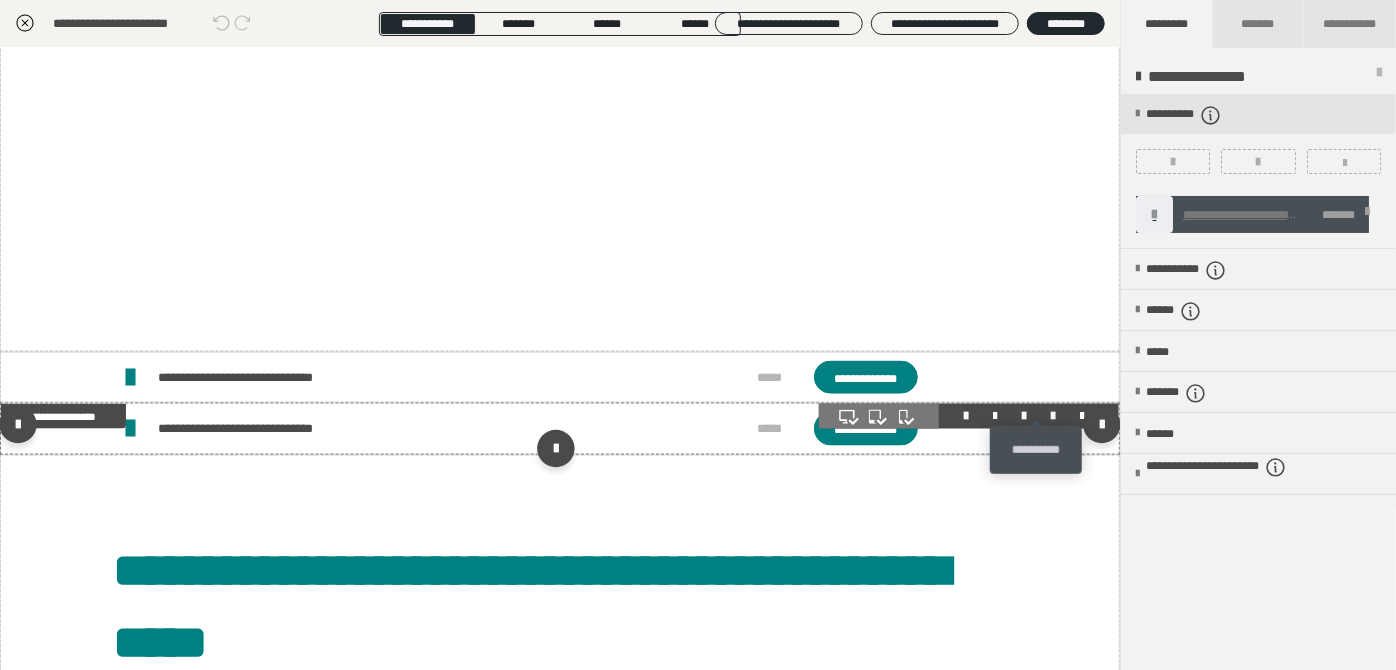click on "**********" at bounding box center [560, 428] 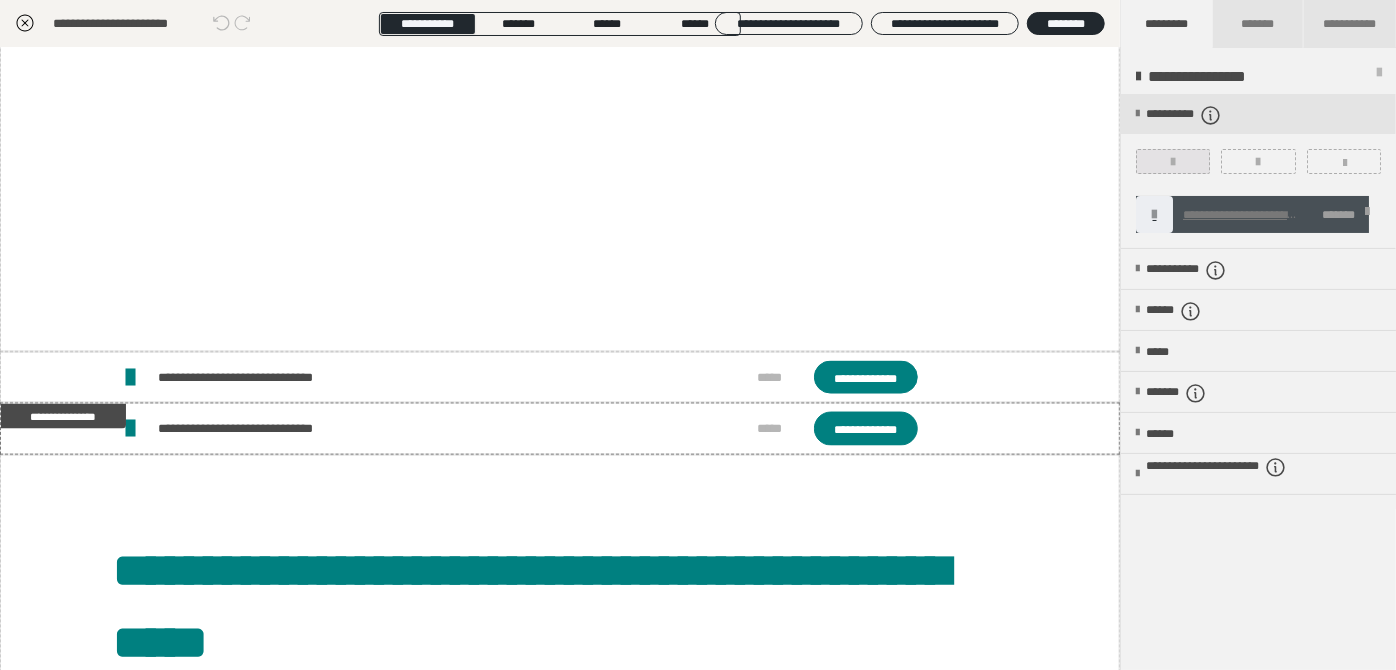 click at bounding box center [1173, 162] 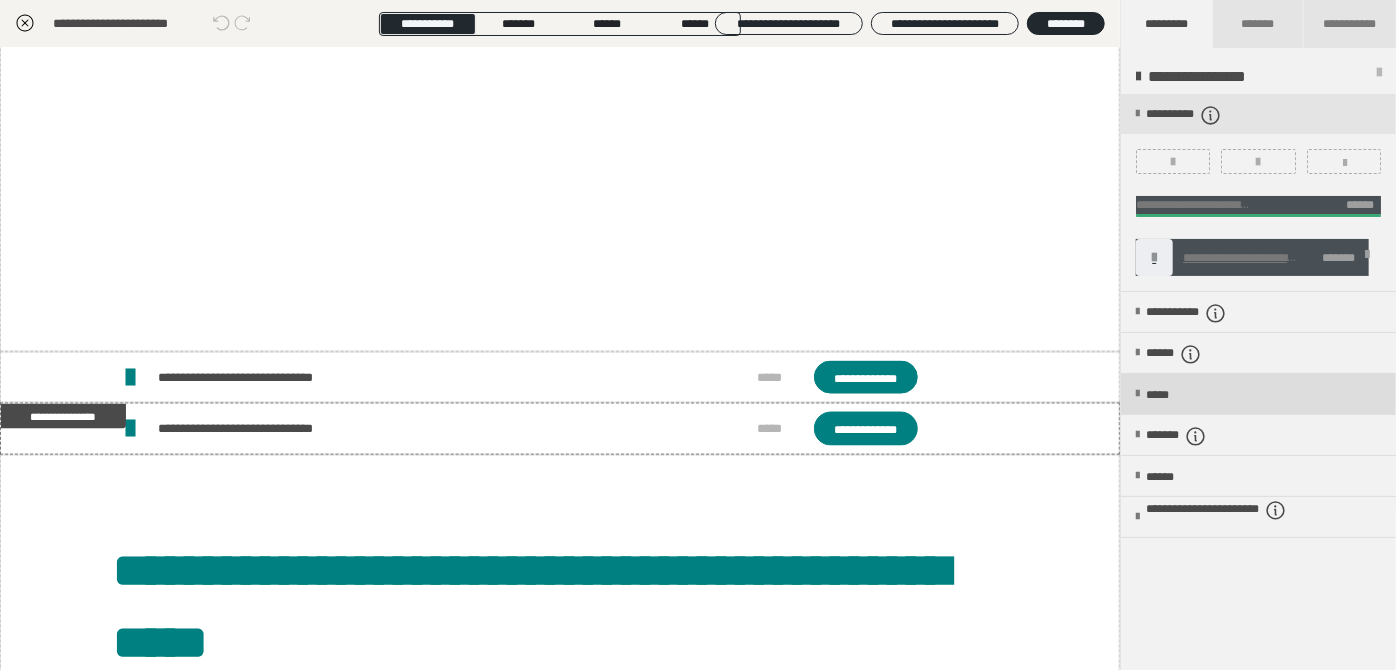click on "*****" at bounding box center (1258, 394) 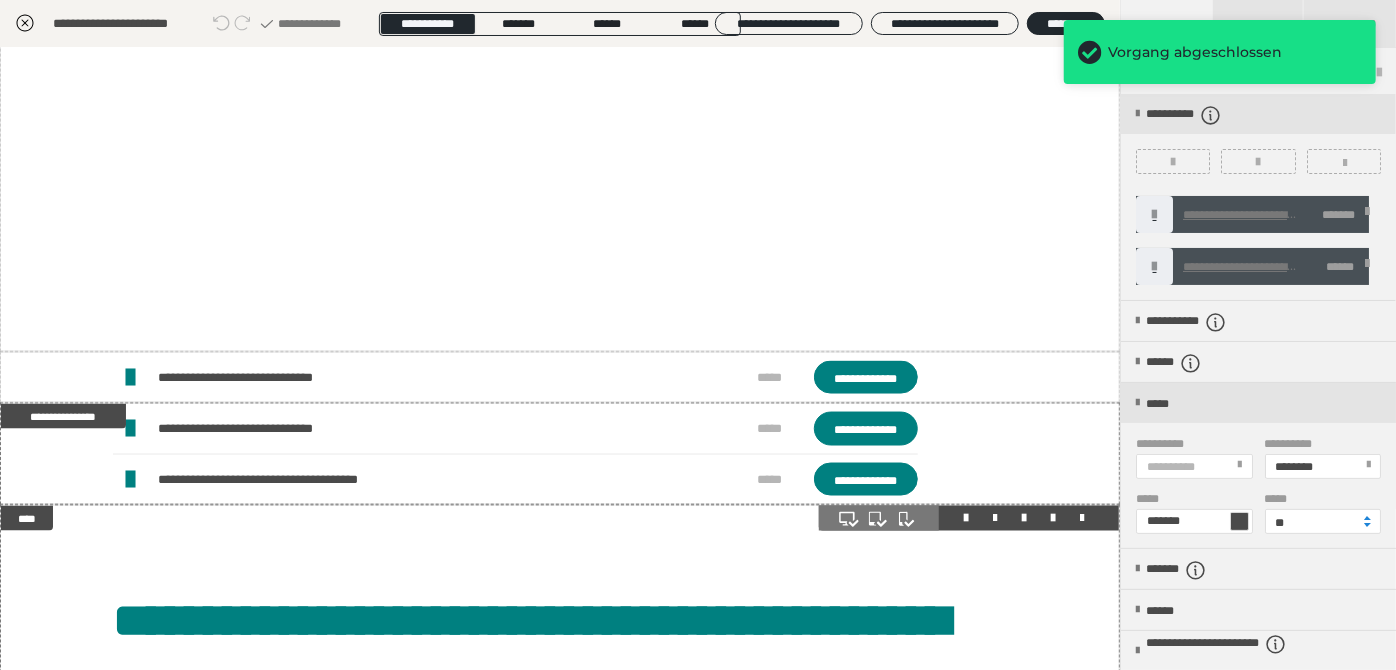 click on "**********" at bounding box center (560, 1811) 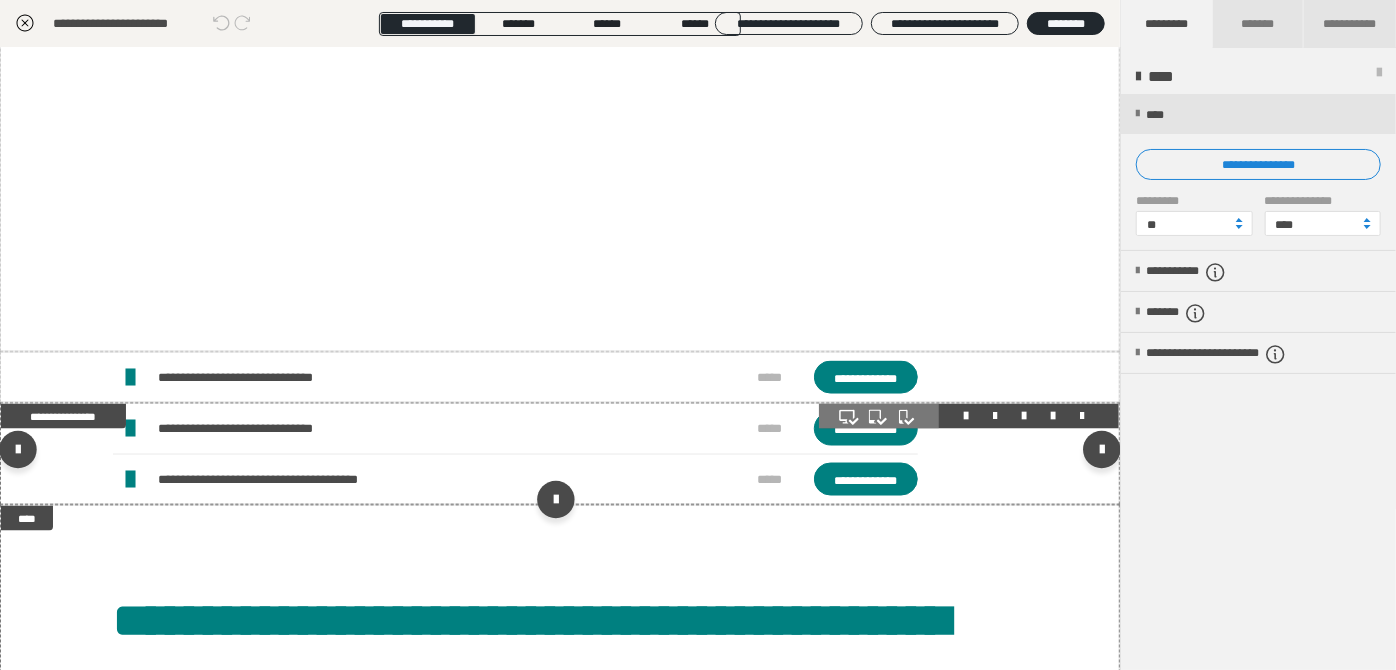 click on "**********" at bounding box center (476, 429) 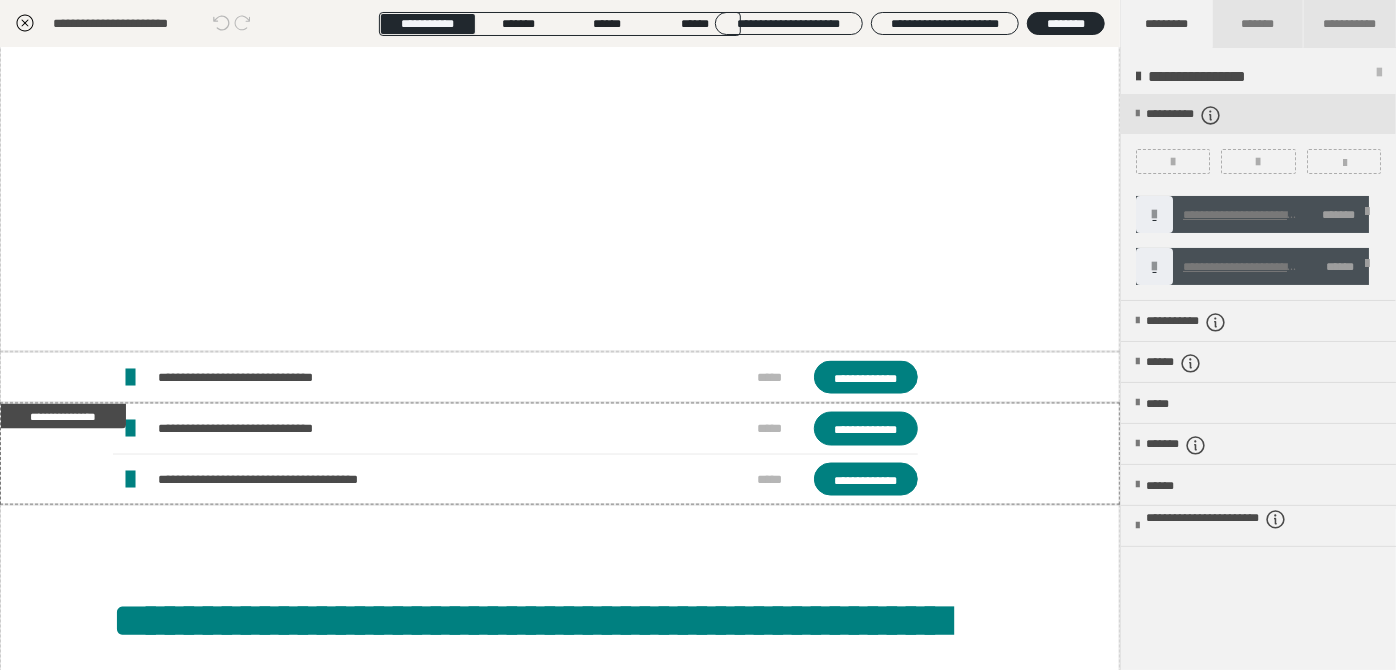 click at bounding box center [1367, 215] 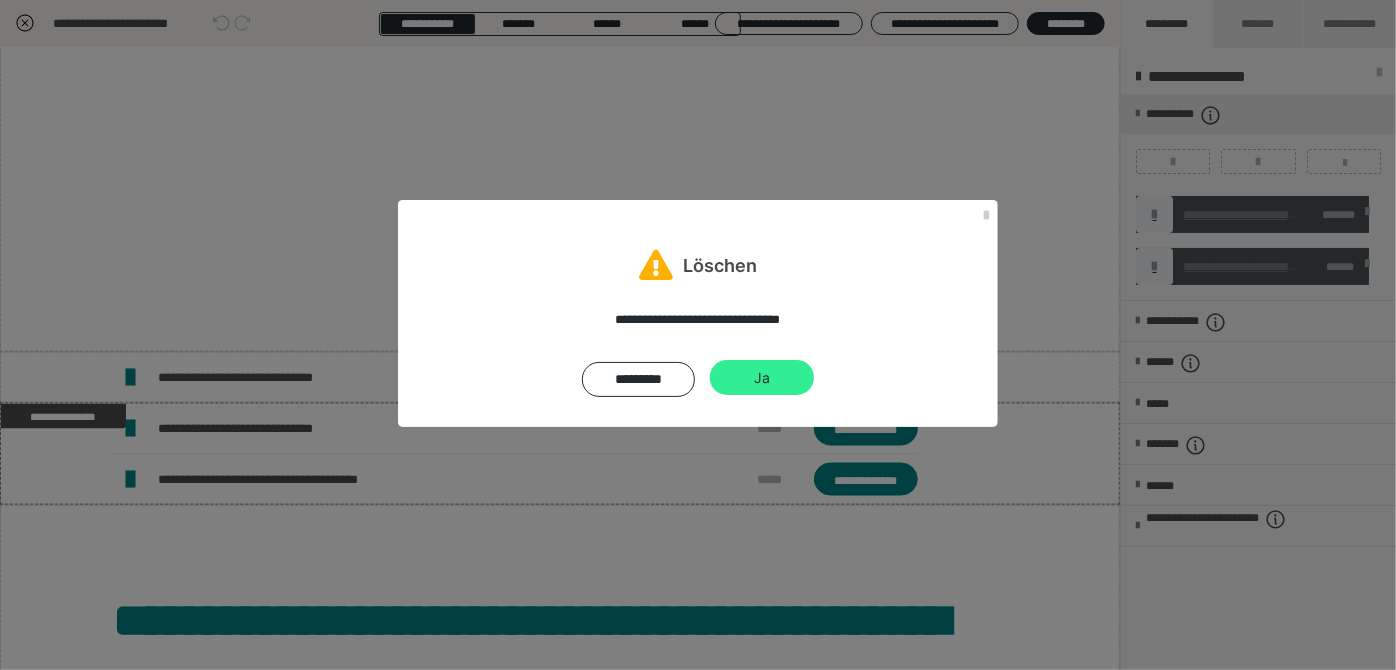 click on "Ja" at bounding box center (762, 378) 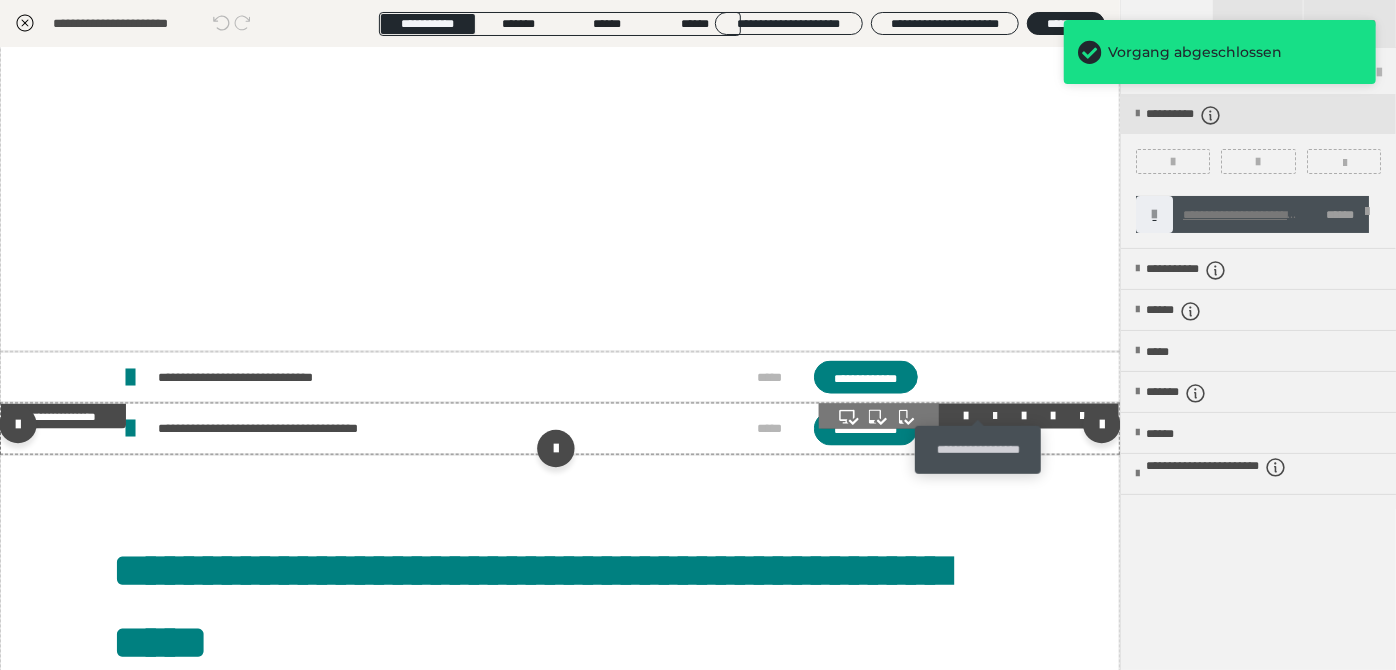 click at bounding box center [995, 416] 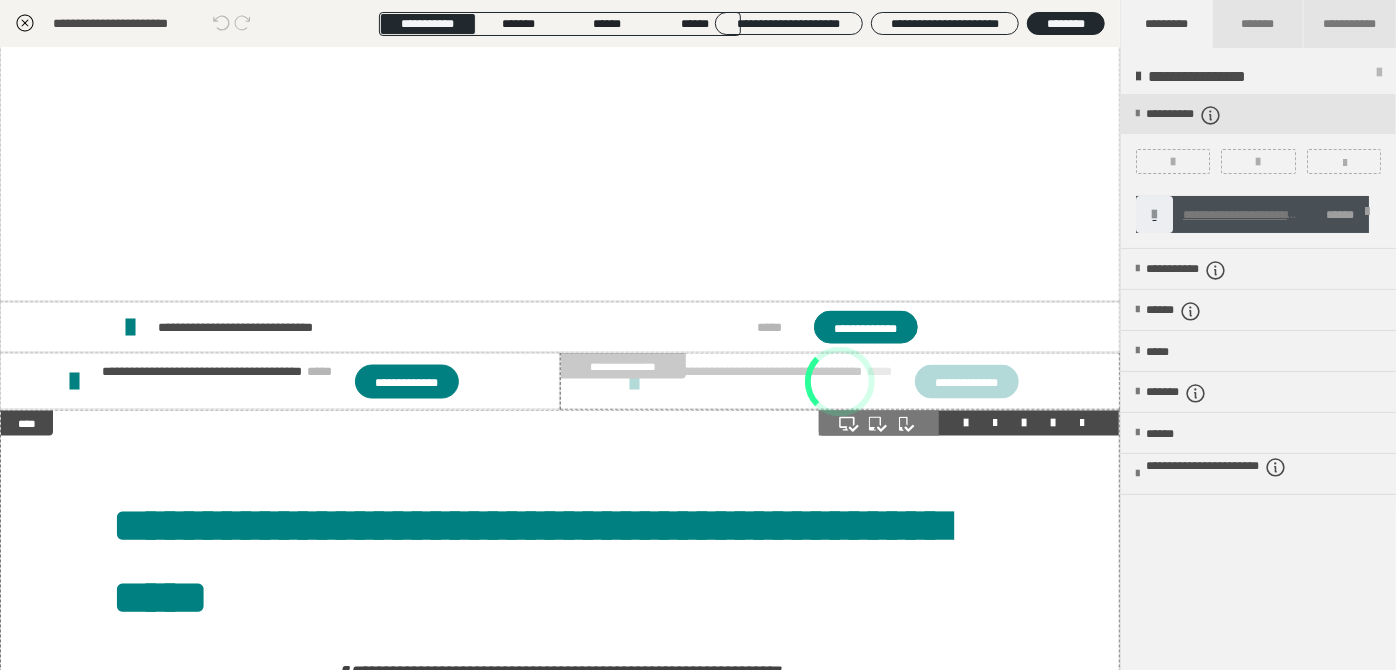 scroll, scrollTop: 1407, scrollLeft: 0, axis: vertical 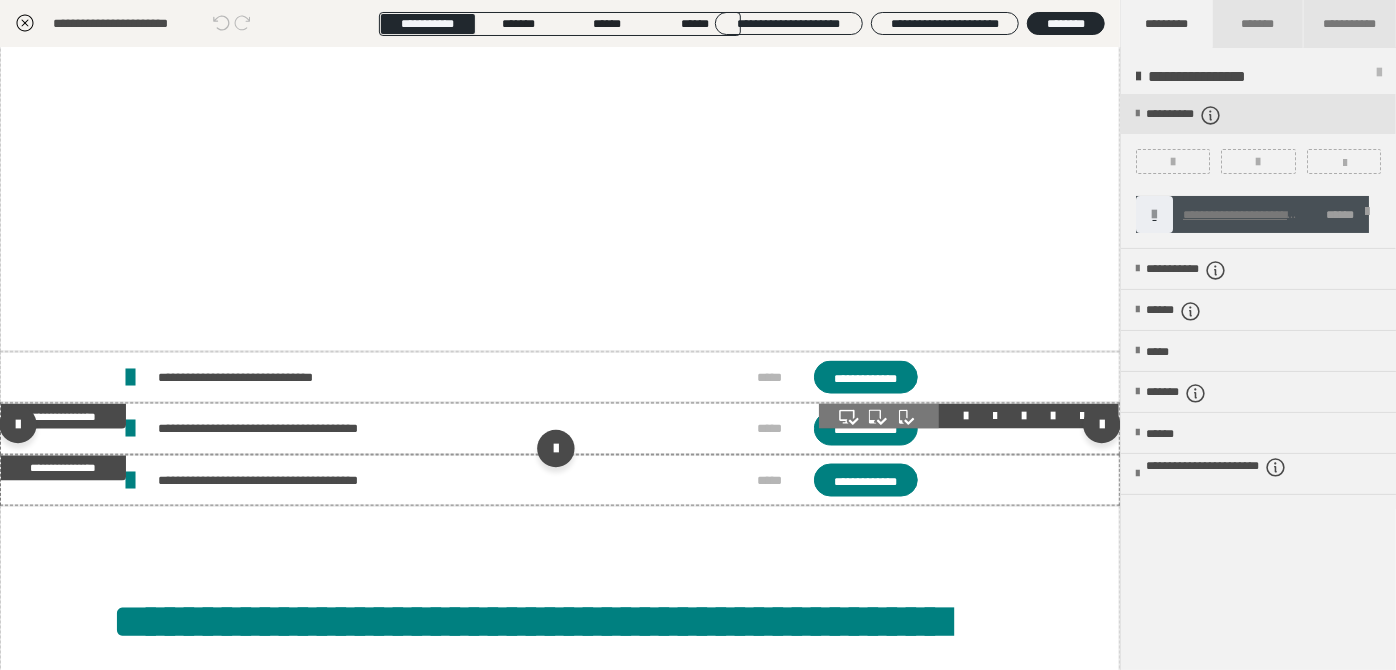 click on "**********" at bounding box center (560, 428) 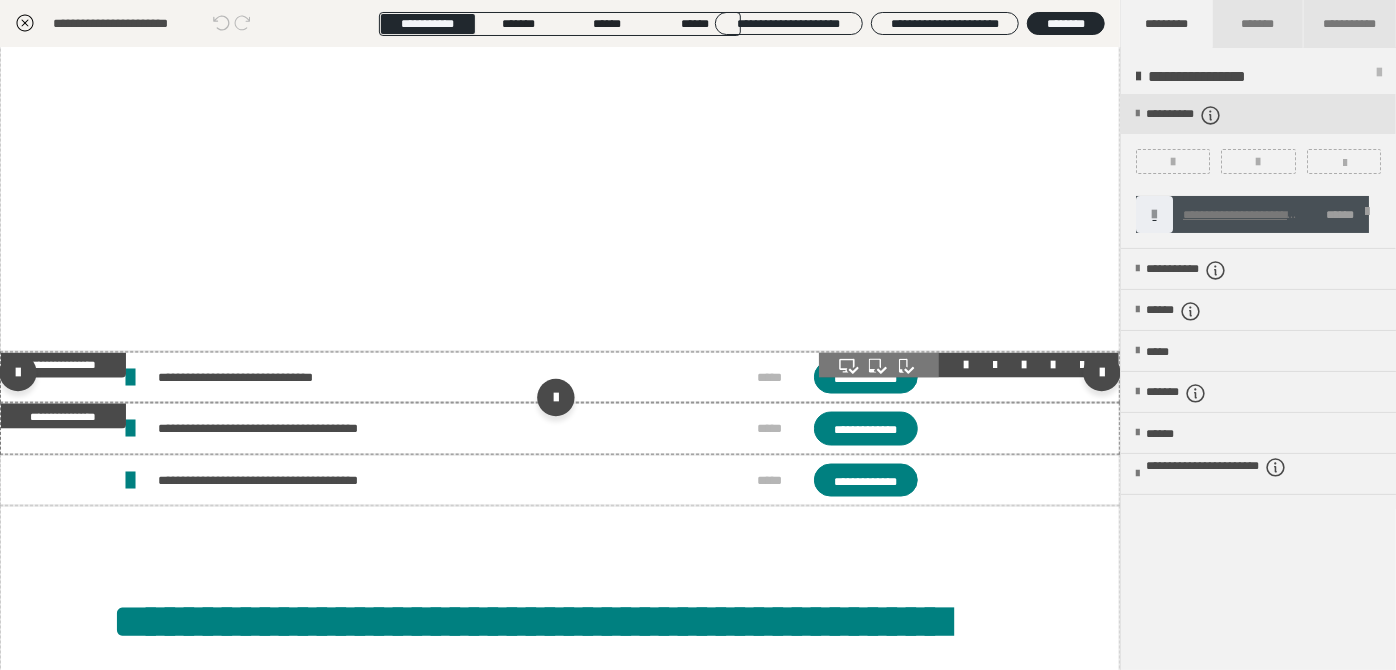 click on "**********" at bounding box center (560, 377) 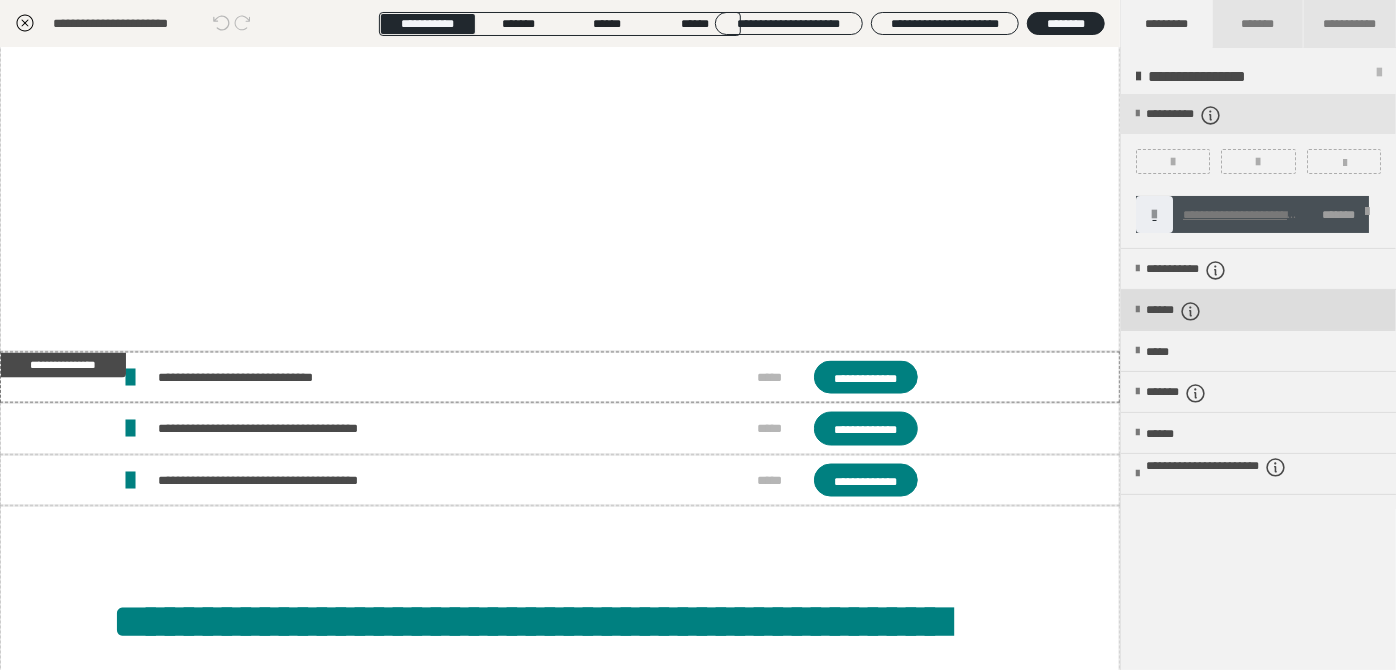 click on "******" at bounding box center (1189, 311) 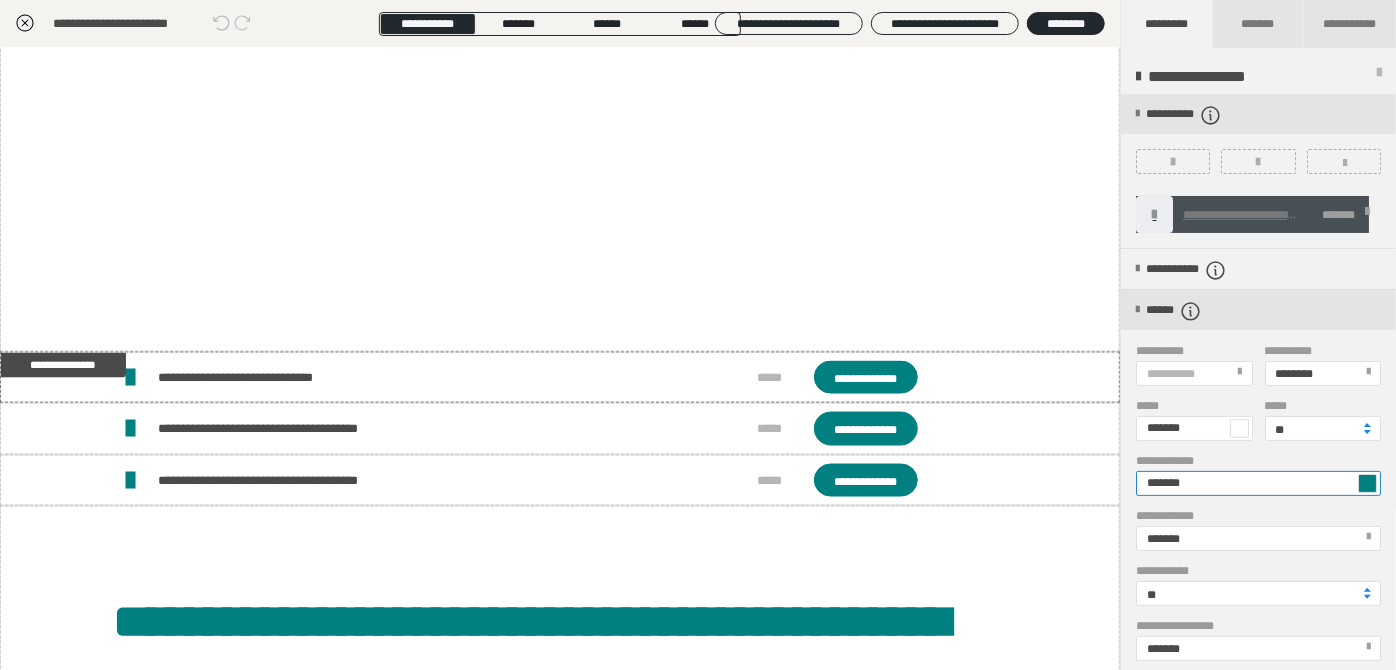 drag, startPoint x: 1170, startPoint y: 482, endPoint x: 1195, endPoint y: 478, distance: 25.317978 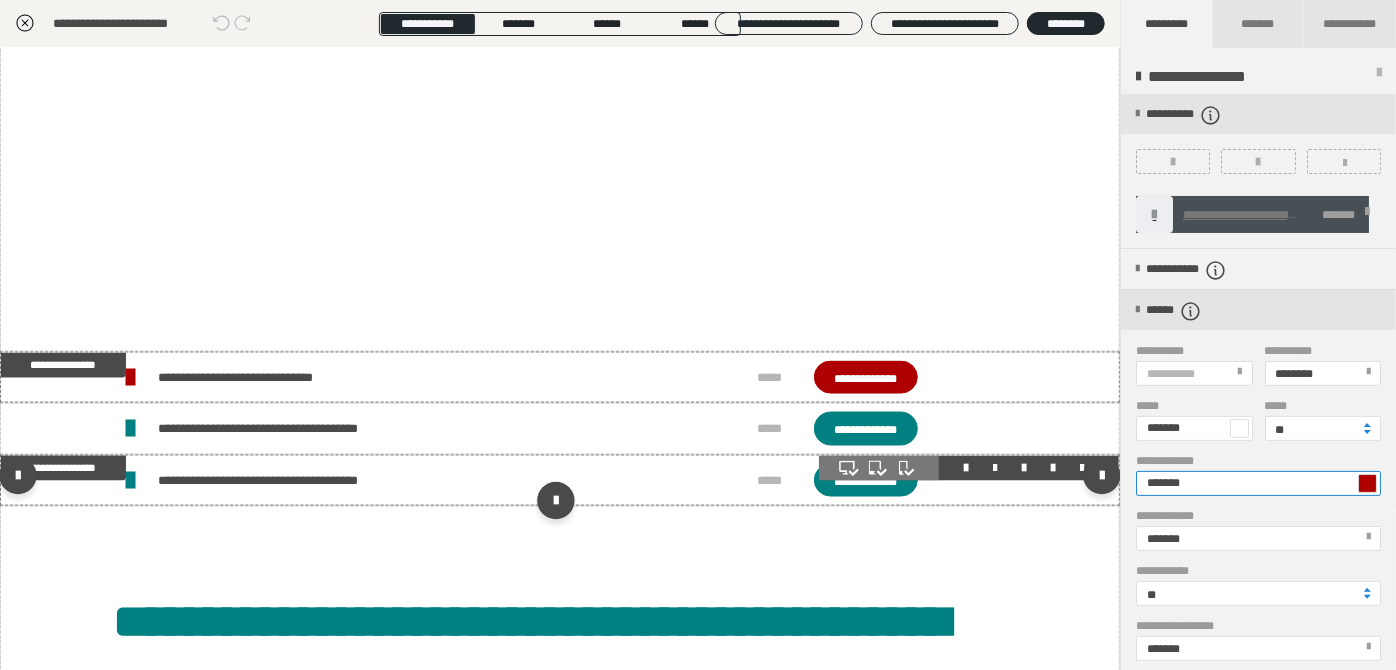 type on "*******" 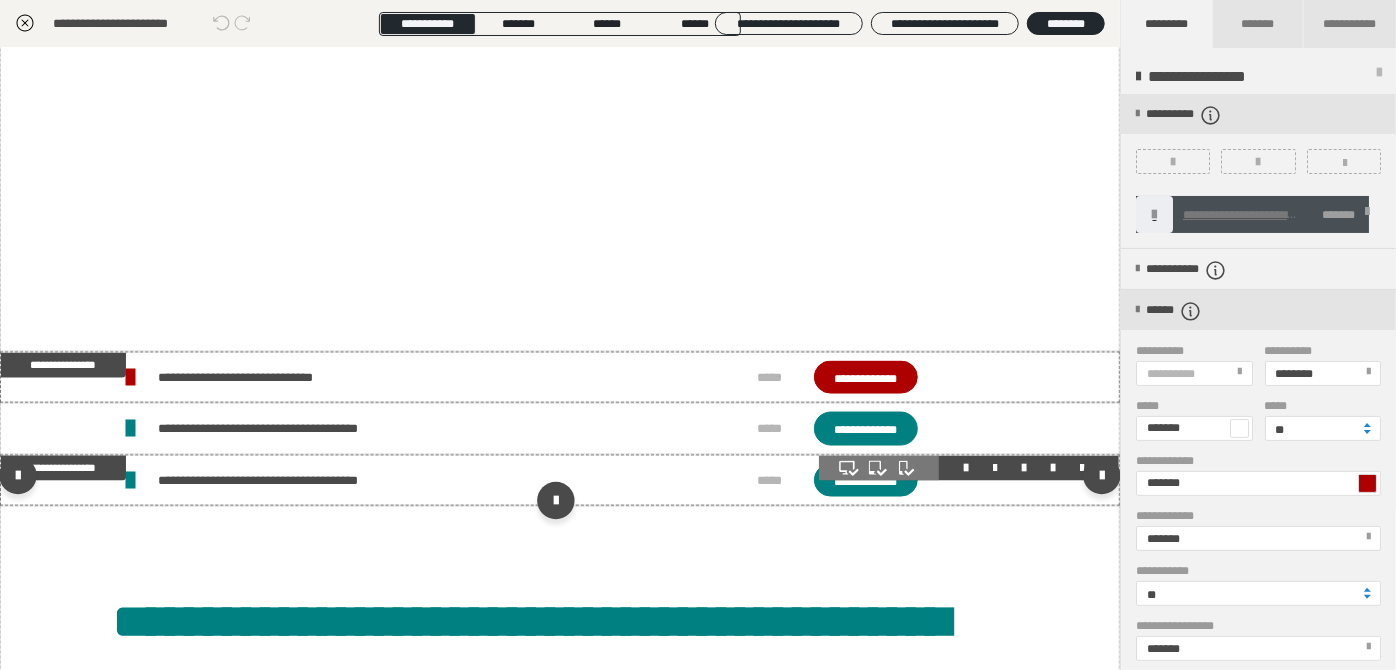 click on "**********" at bounding box center (560, 480) 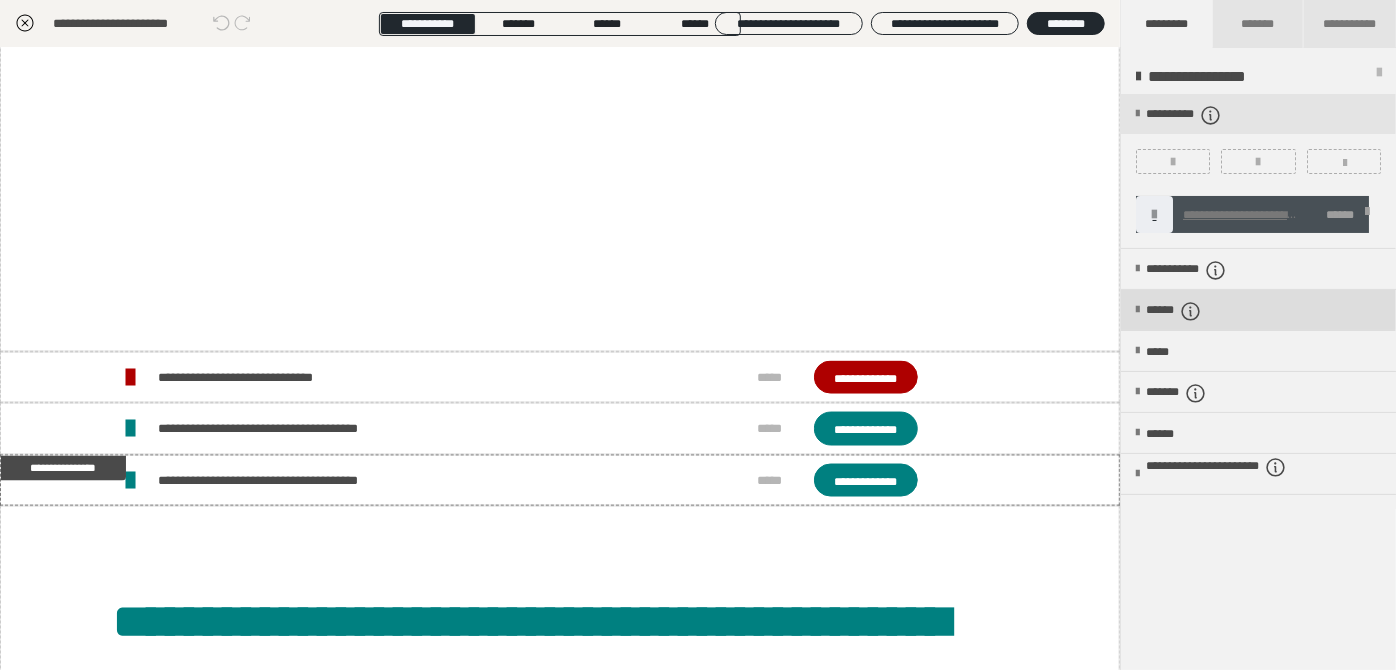 click on "******" at bounding box center [1189, 311] 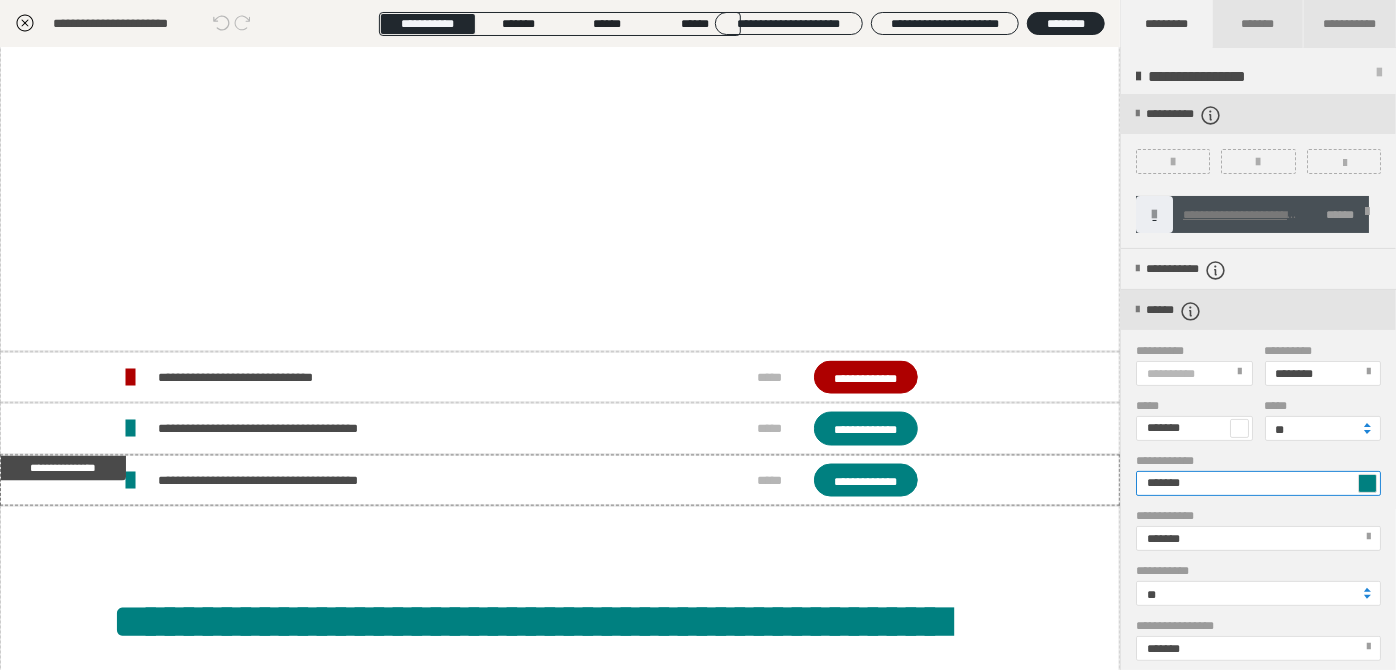 drag, startPoint x: 1157, startPoint y: 482, endPoint x: 1217, endPoint y: 475, distance: 60.40695 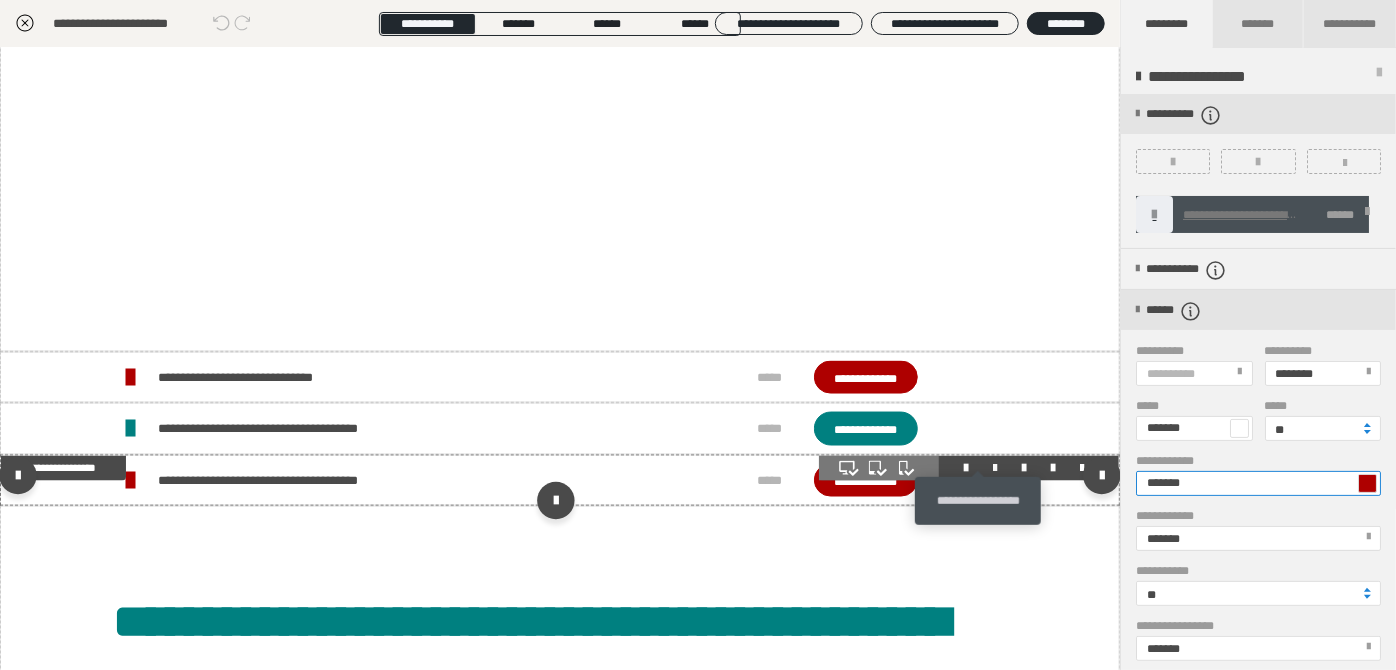 type on "*******" 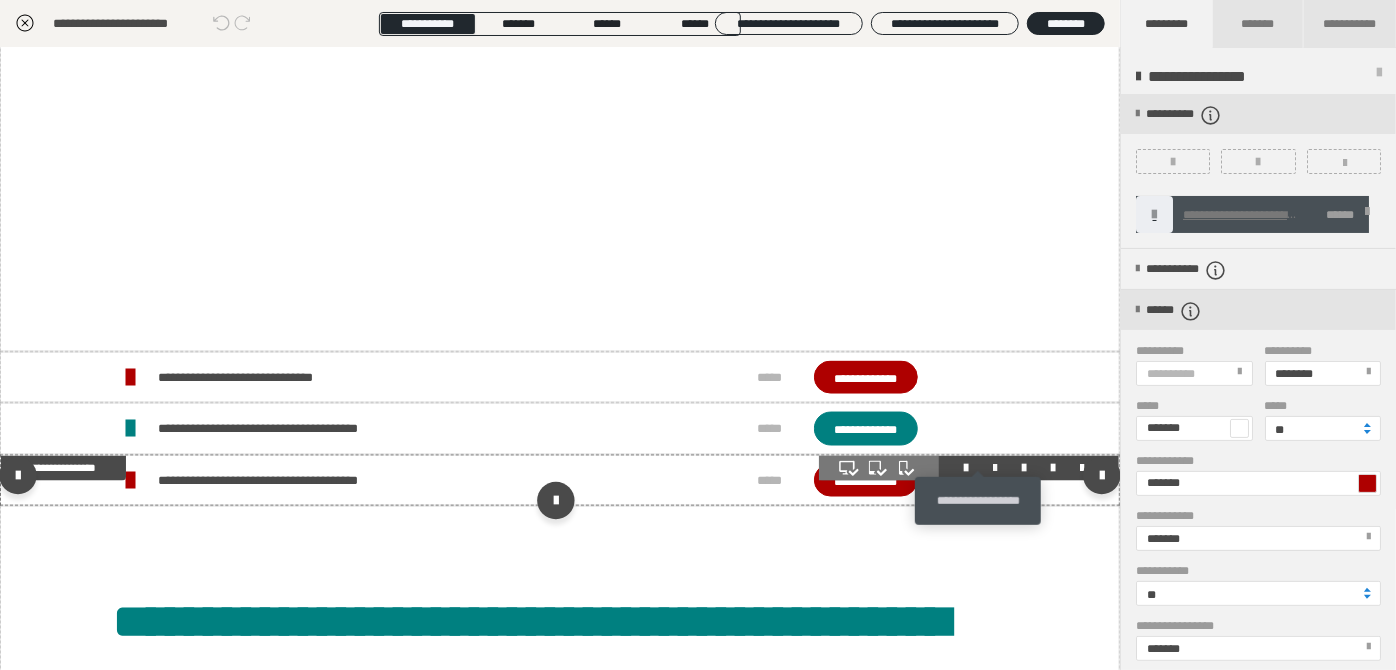 click at bounding box center (995, 468) 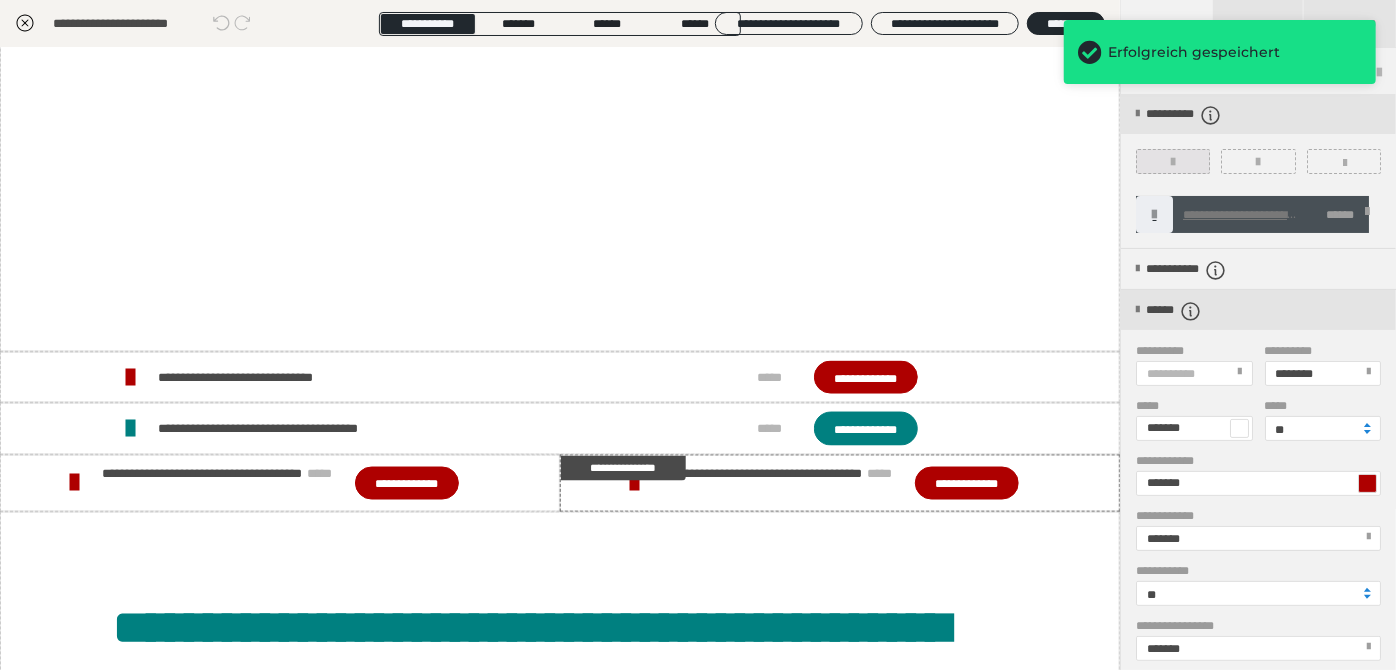 click at bounding box center (1173, 161) 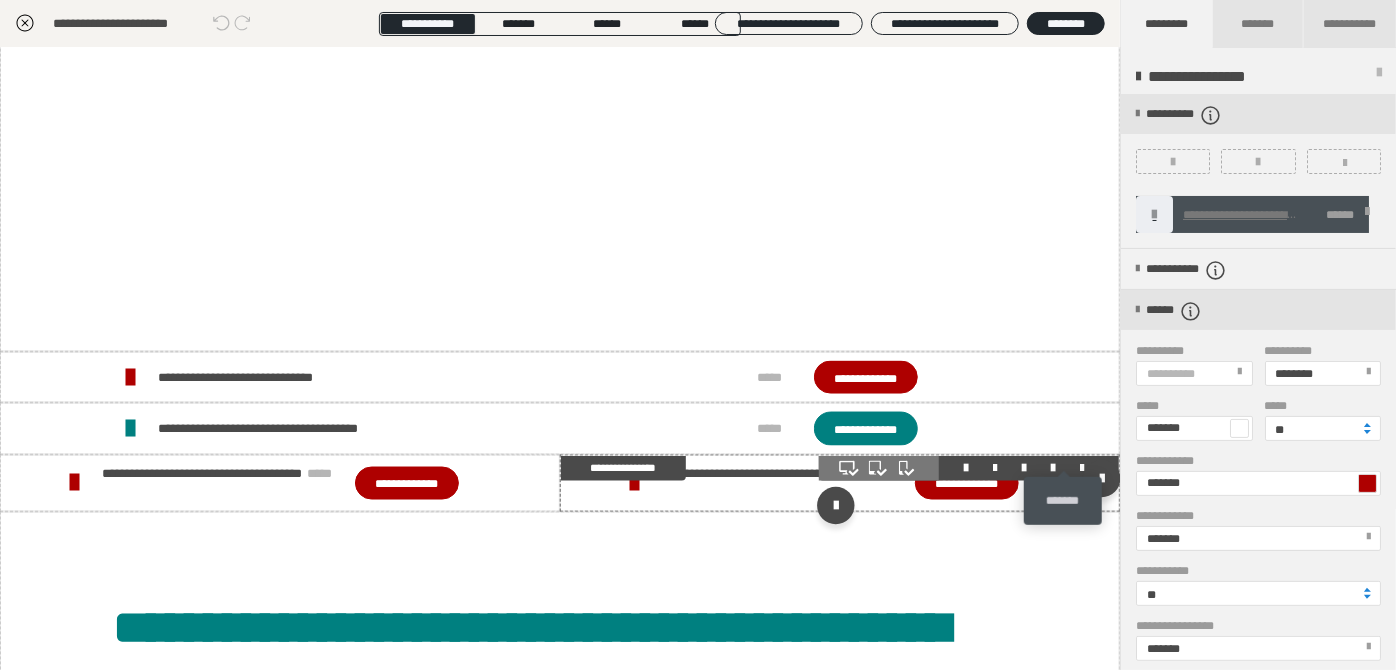 click at bounding box center (1082, 468) 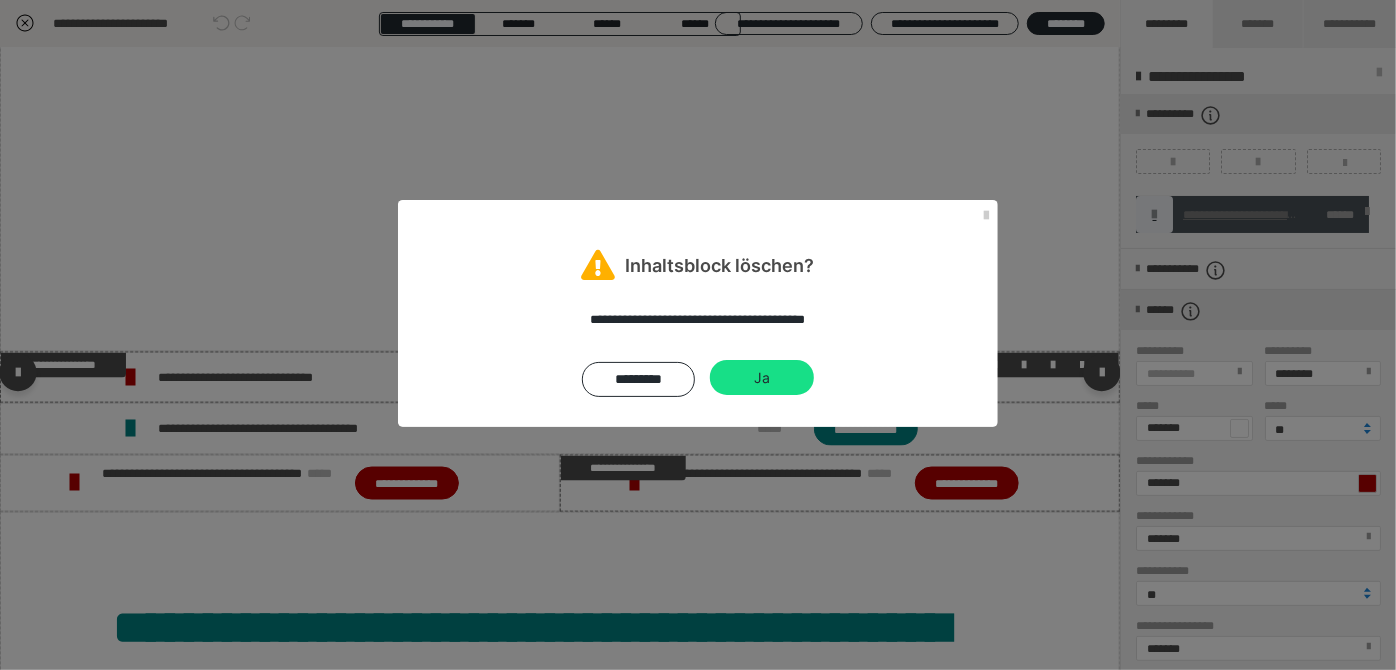 click on "Ja" at bounding box center (762, 378) 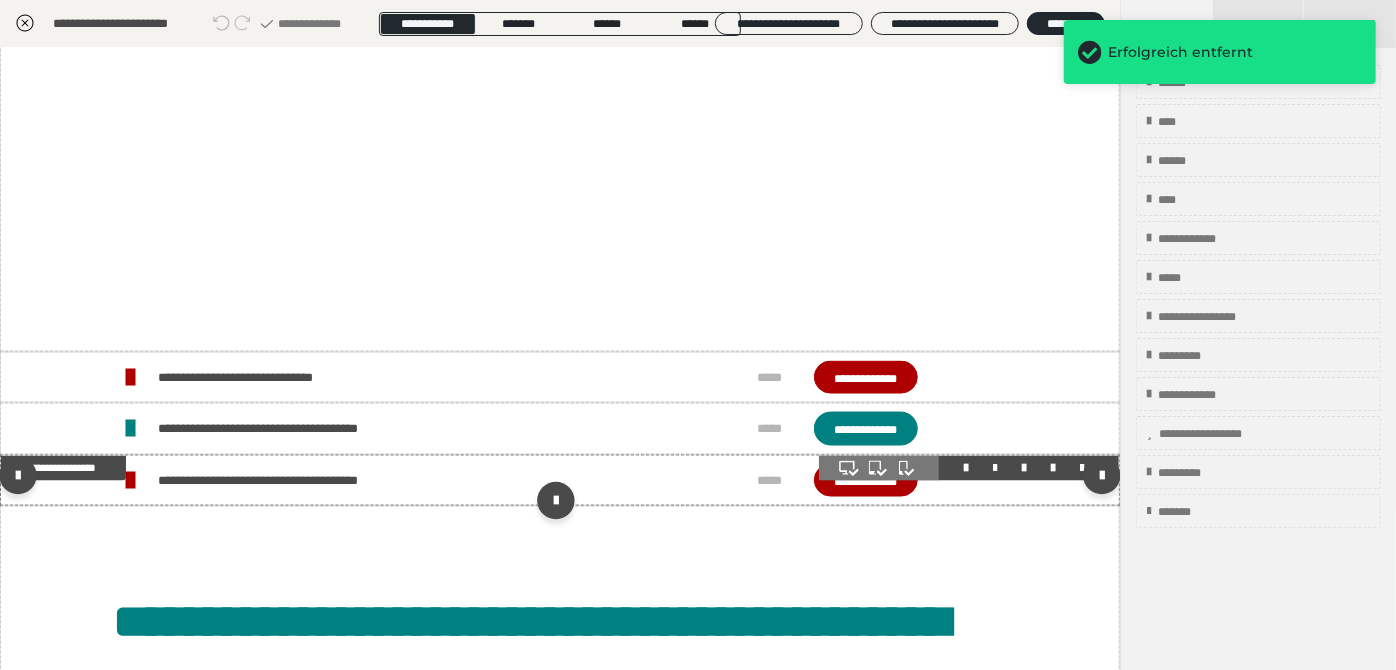 click on "**********" at bounding box center [476, 481] 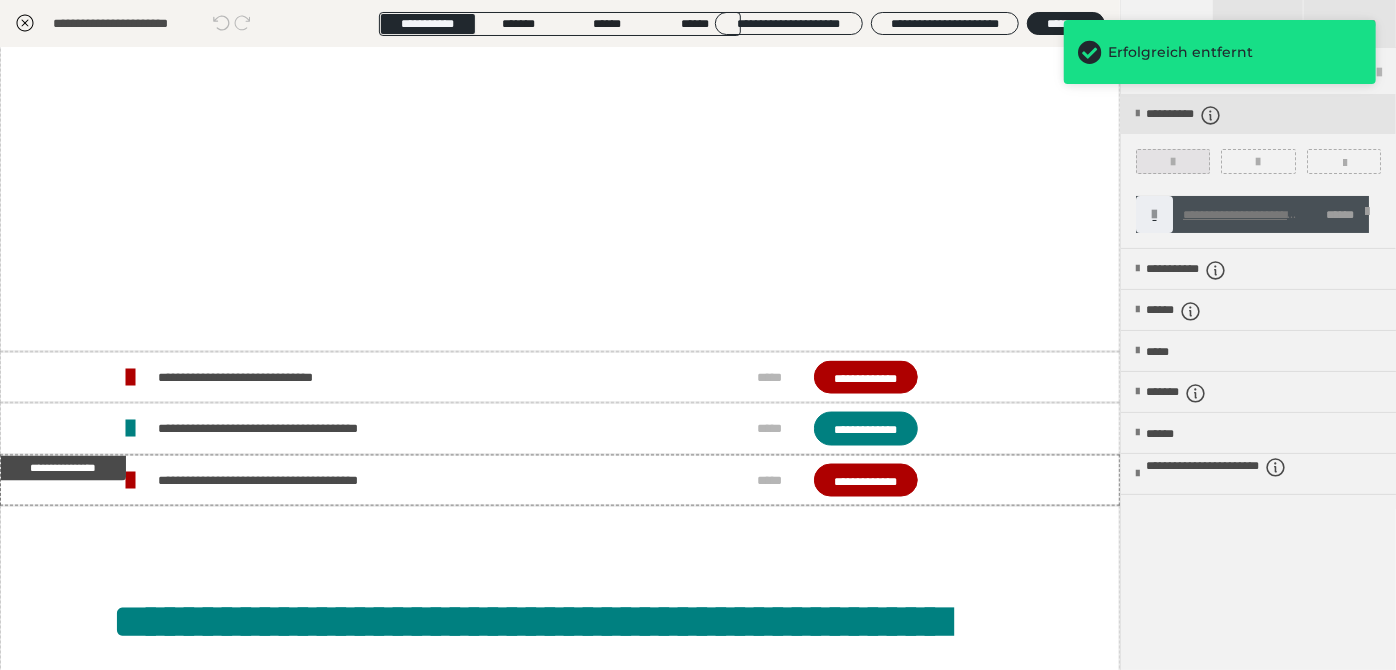 click at bounding box center (1173, 161) 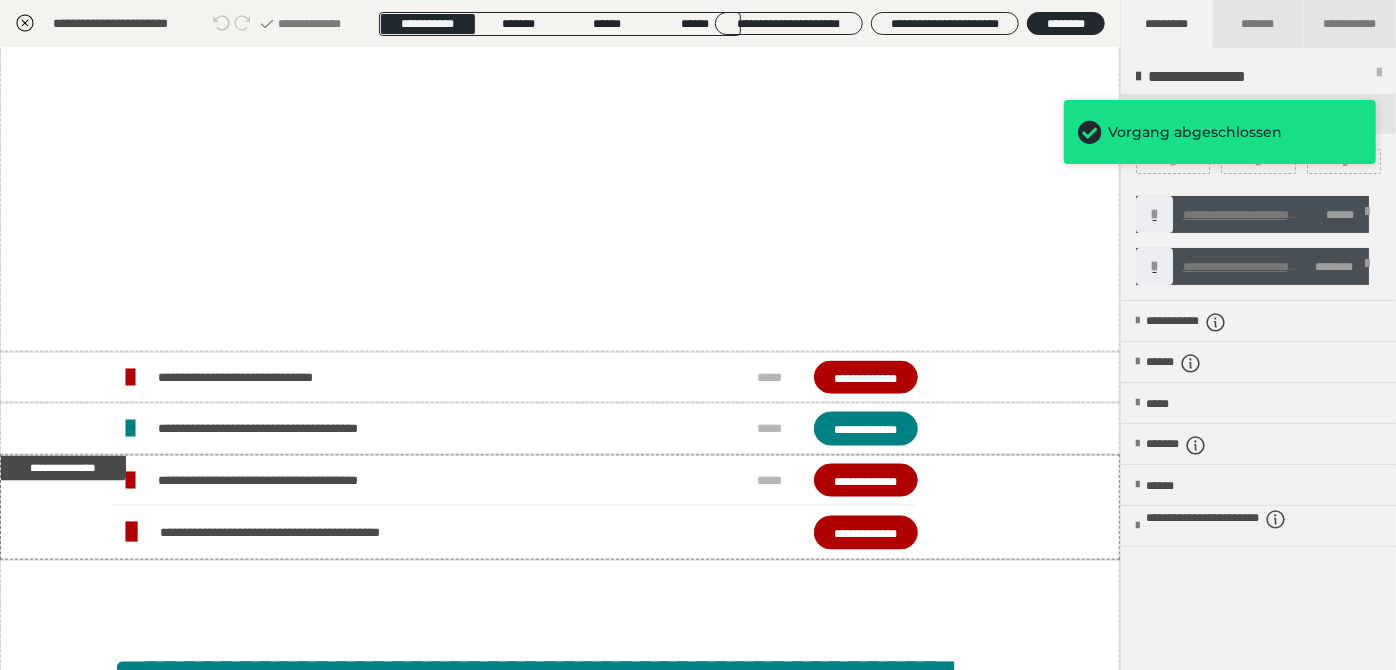 click at bounding box center [1367, 215] 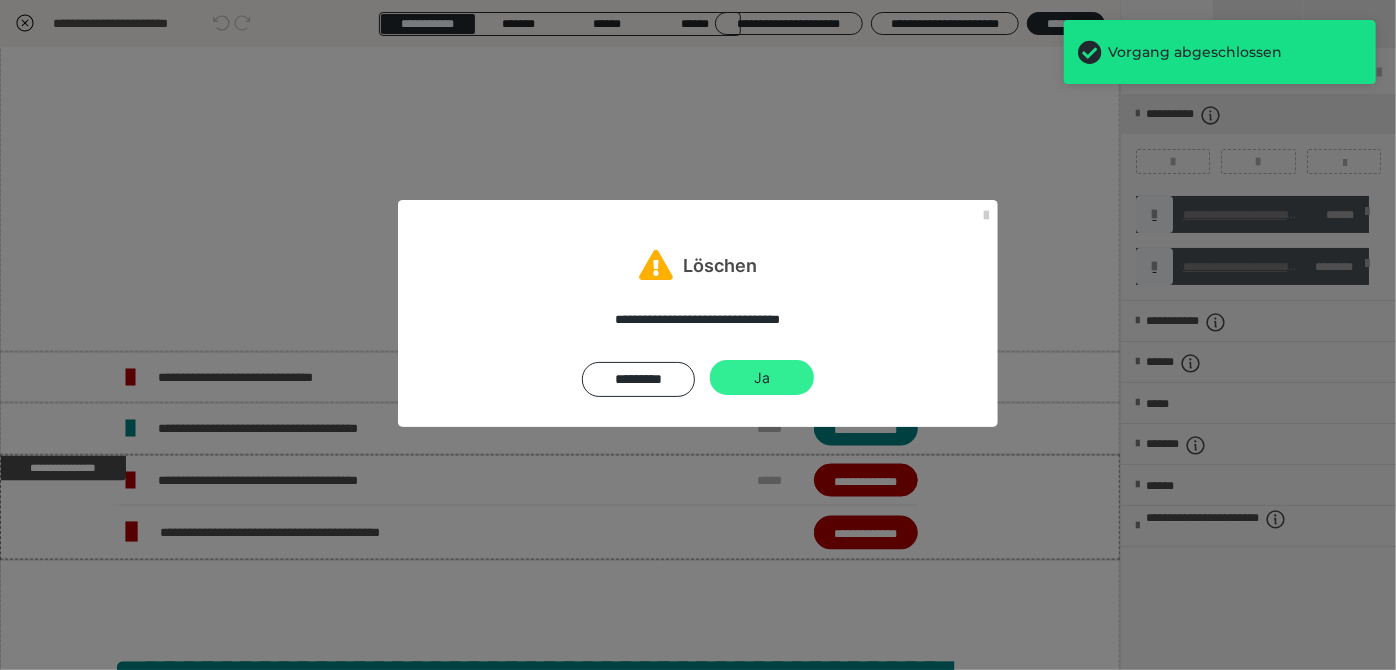 click on "Ja" at bounding box center [762, 378] 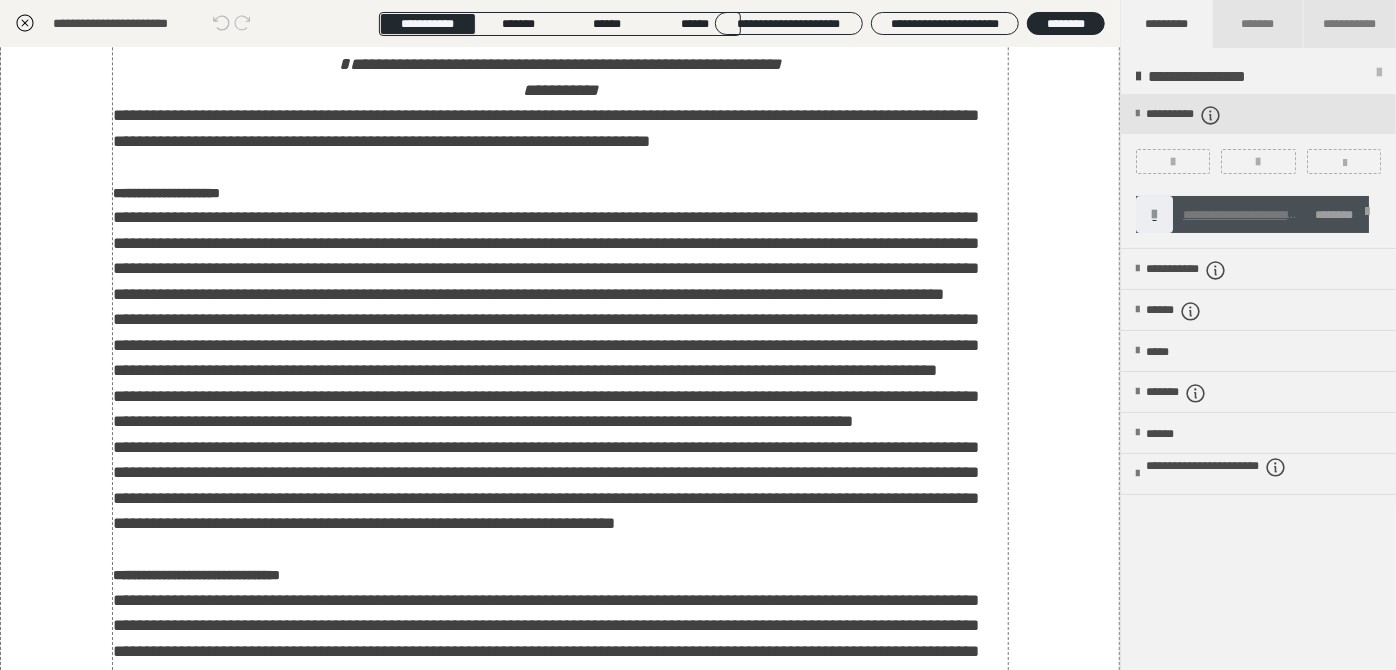 scroll, scrollTop: 2316, scrollLeft: 0, axis: vertical 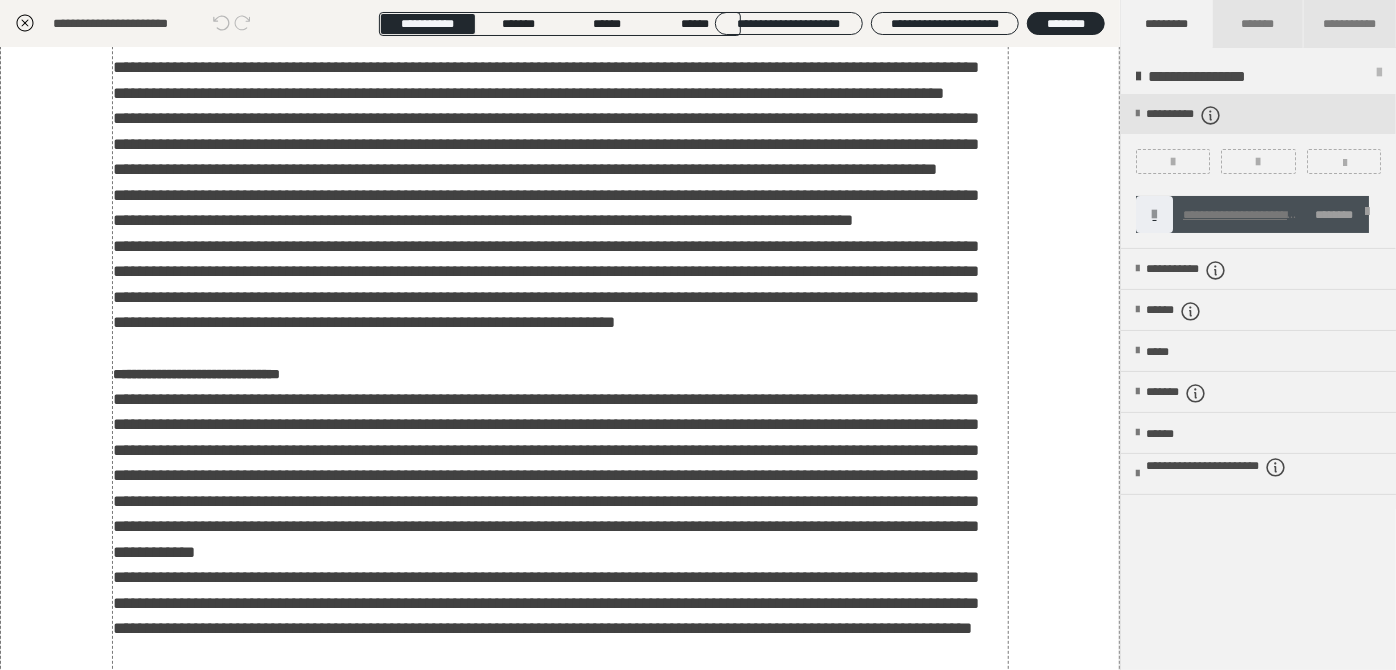 click on "**********" at bounding box center [546, 285] 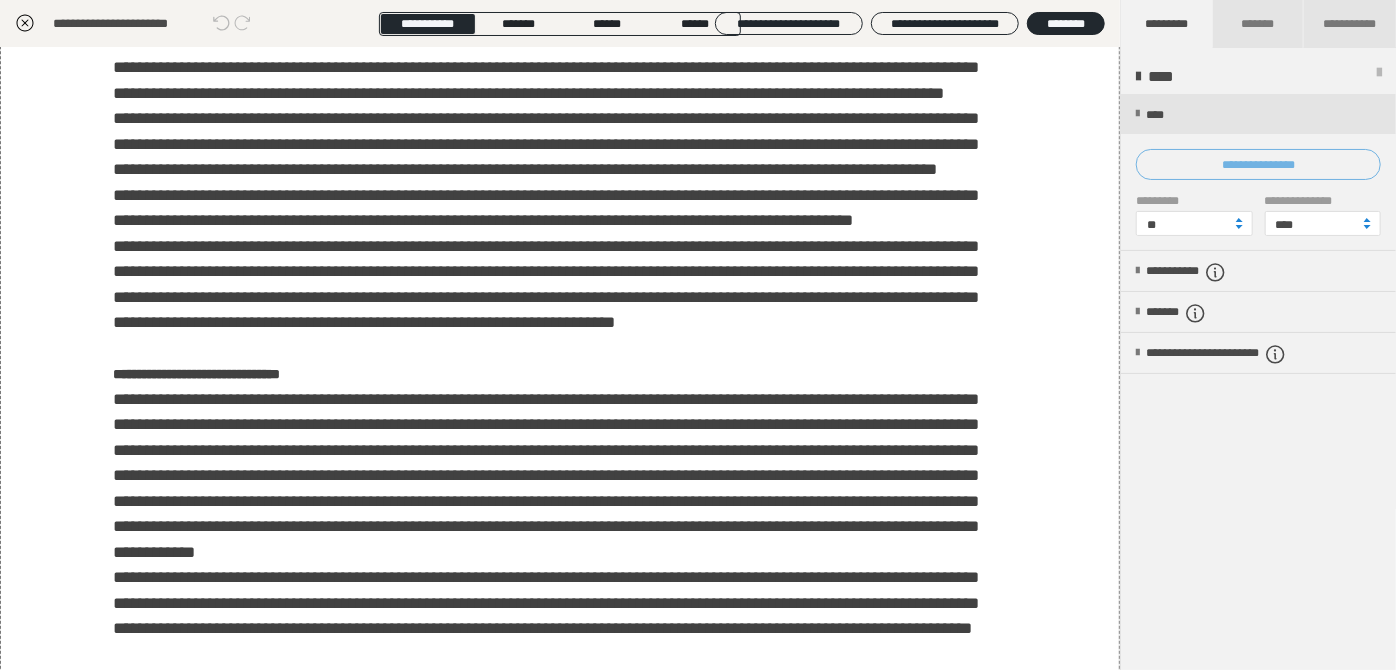 click on "**********" at bounding box center (1258, 164) 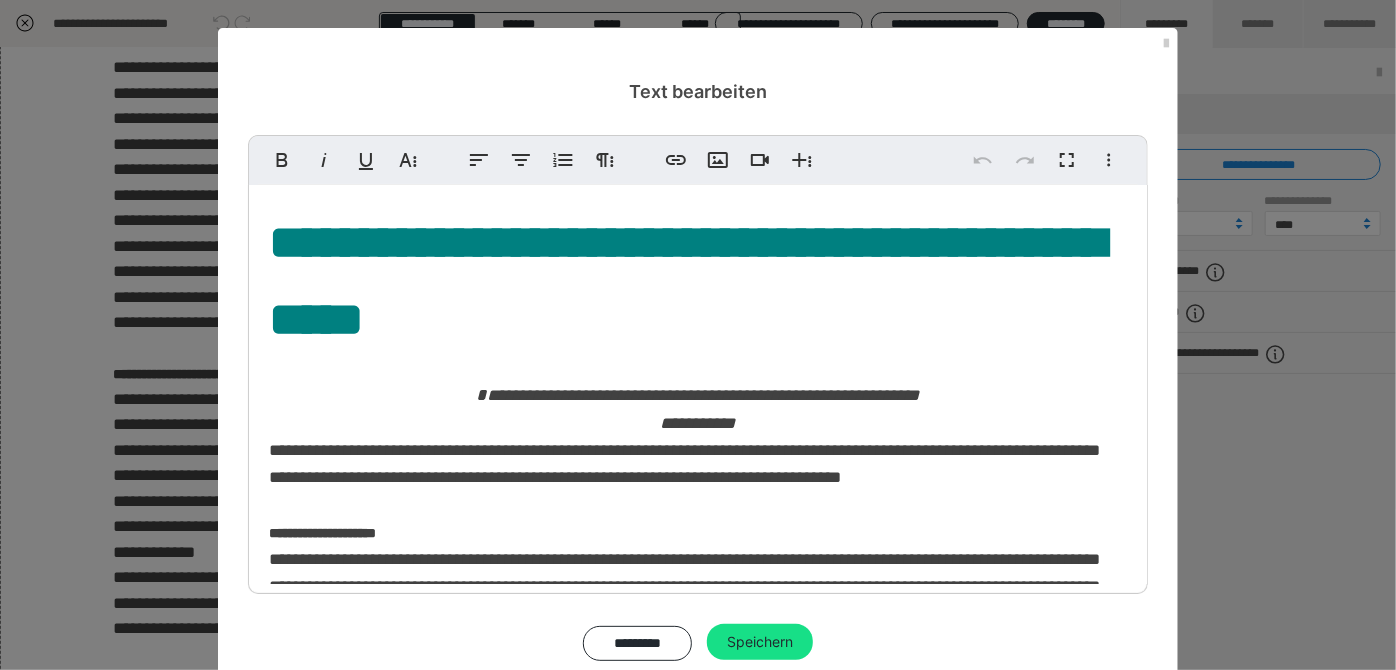scroll, scrollTop: 46, scrollLeft: 0, axis: vertical 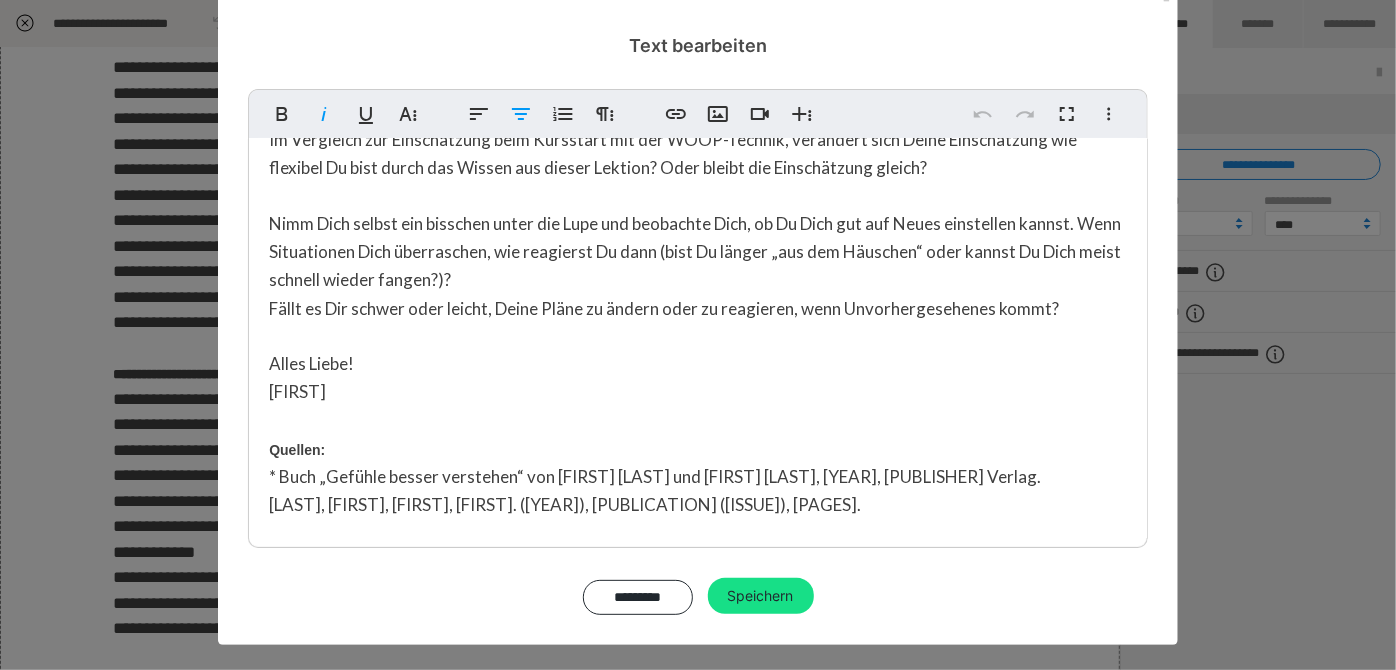 drag, startPoint x: 450, startPoint y: 347, endPoint x: 512, endPoint y: 514, distance: 178.13759 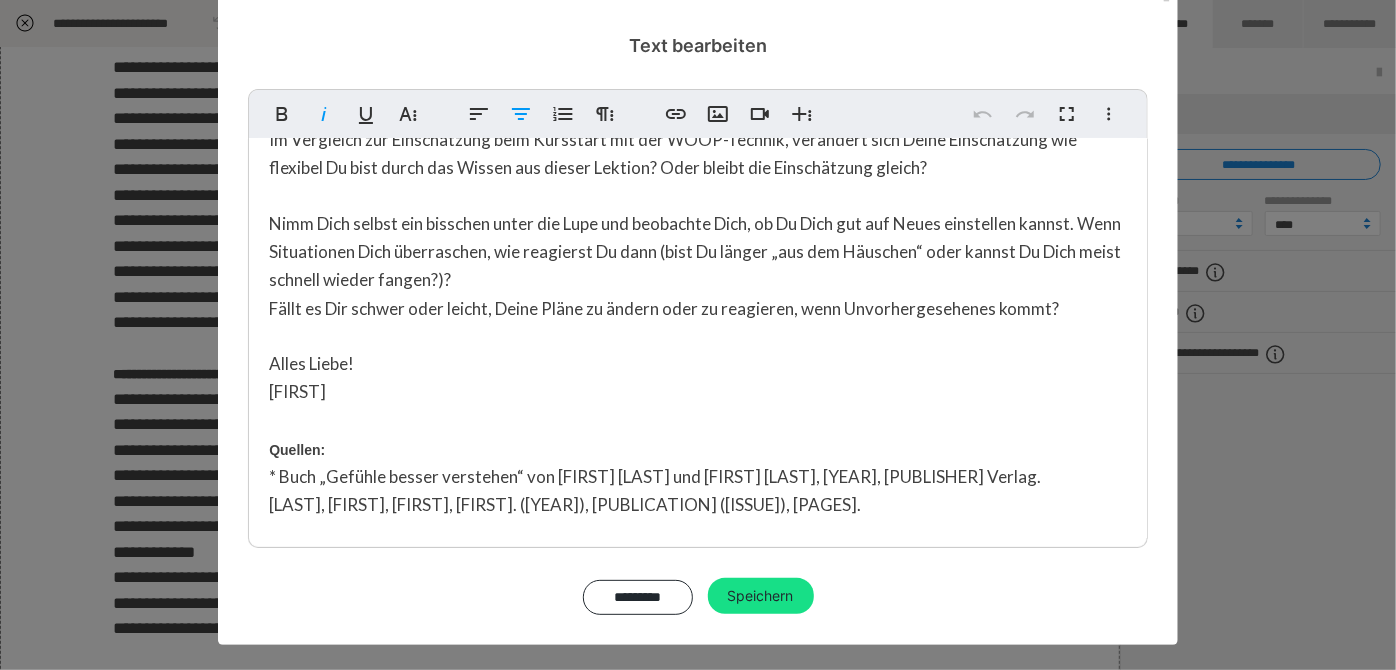 click on "Was ist Flexibilität und warum ist sie so wichtig? W ir können den Wind nicht ändern, aber die Segel anders setzen. Aristoteles Dieser Spruch zeigt, dass wir es selbst in der Hand haben wie wir auf Unvorhergesehenes reagieren. Den Wind (die aktuelle Situation) können wir nicht ändern, aber es liegt an uns, was wir daraus machen. Was ist Flexibilität? Die kognitive Flexibilität ist die Fähigkeit, zwischen verschiedenen Einstellungen, Aufgaben oder Strategien zu wechseln. Sie gehört neurowissenschaftlich gesehen zu den sogenannten Exekutivfunktionen. Das ist eine Art Sammelbegriff für die Funktionen, die uns Menschen ausmachen, wie Aufmerksamkeit, Planen, Problemlösen, Arbeitsgedächtnis, kognitive Kontrolle… Die Exekutivfunktionen benötigen wir für sogenannte höhere kognitive Funktionen, um Denken zu können, Probleme lösen zu können usw. Wie kann man Flexibilität messen? Spruch Reinhold Niebuhr Wer benötigt Flexibilität (besonders)?  Grundsätzlich benötigen wir alle Flexibilität!" at bounding box center [698, -970] 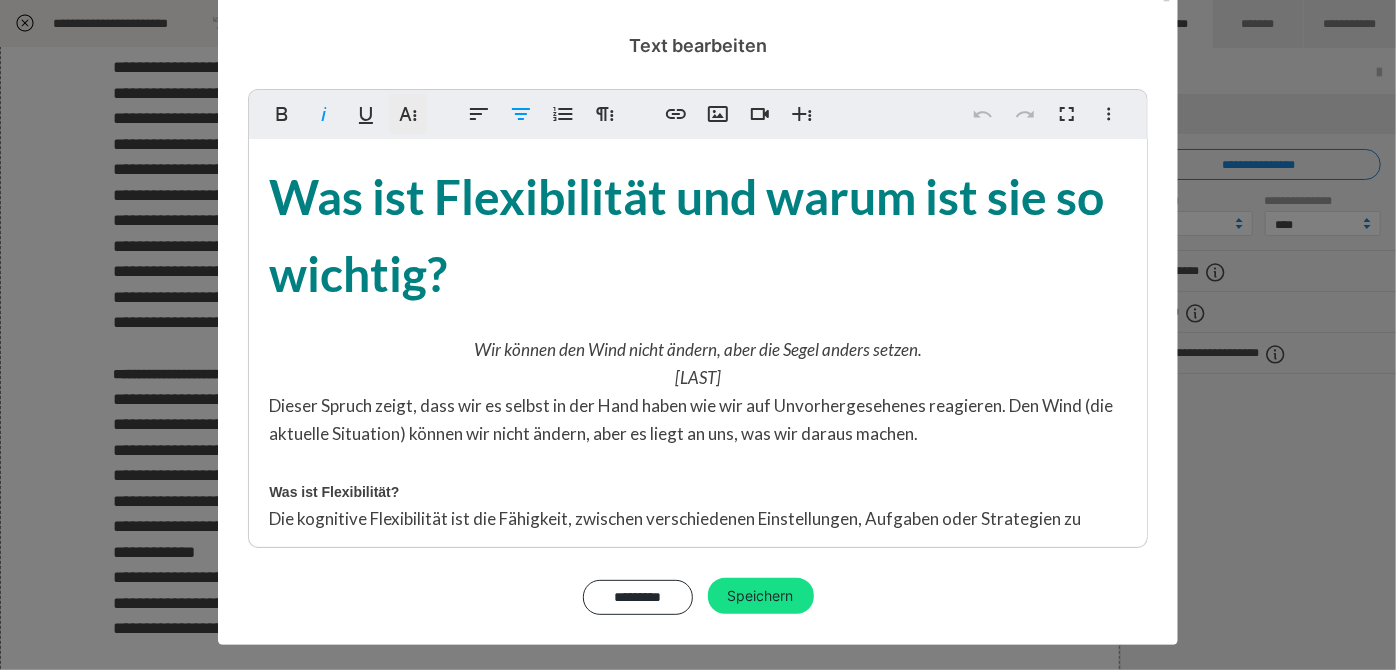 click 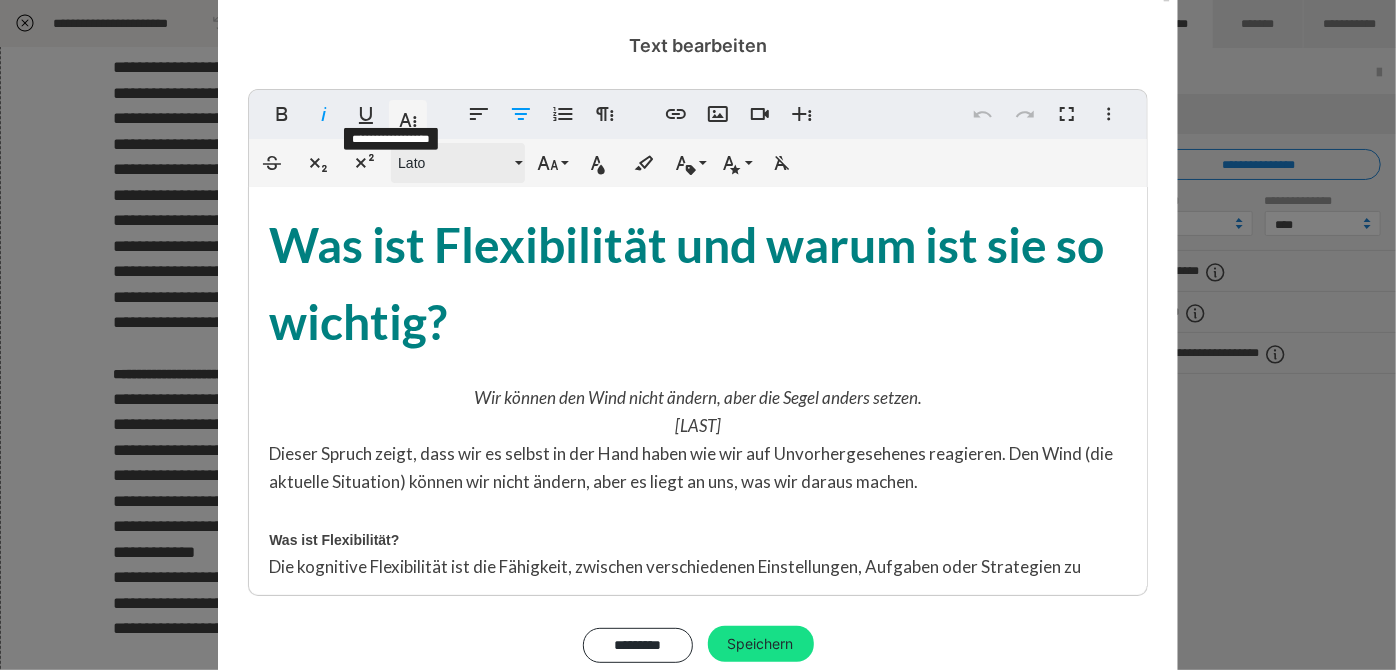 click on "Lato" at bounding box center (454, 163) 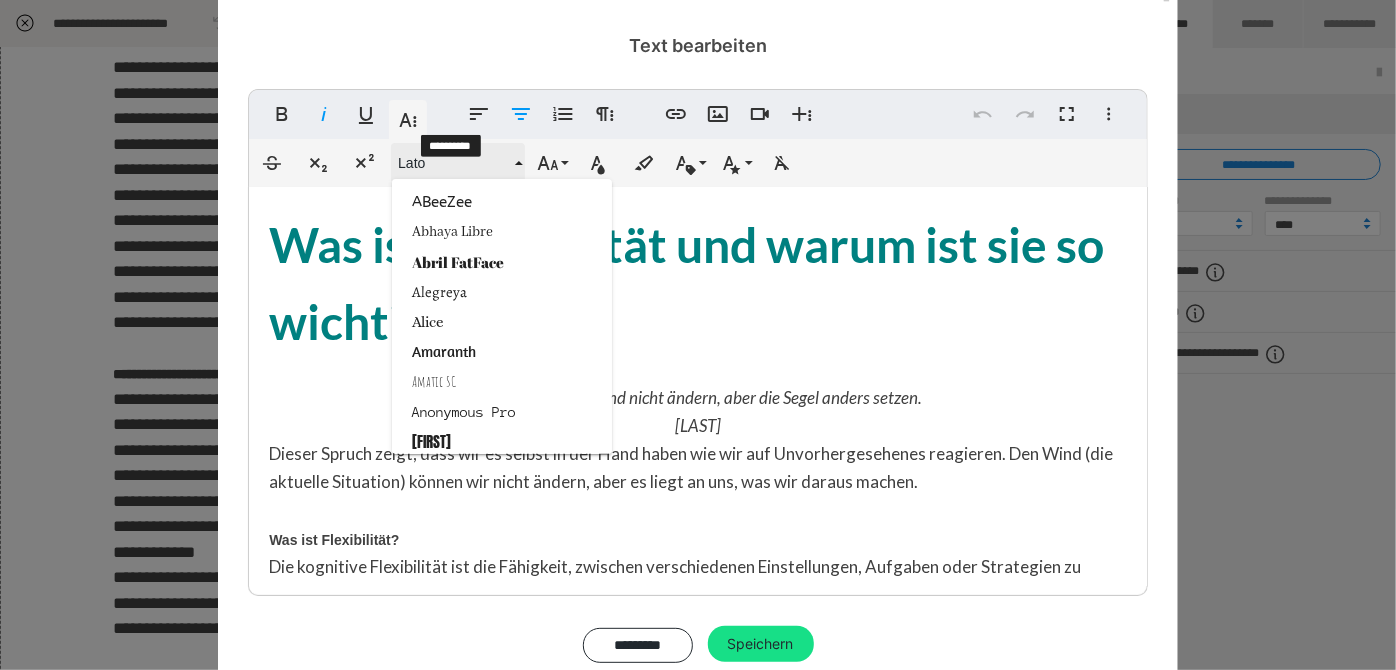 scroll, scrollTop: 94, scrollLeft: 0, axis: vertical 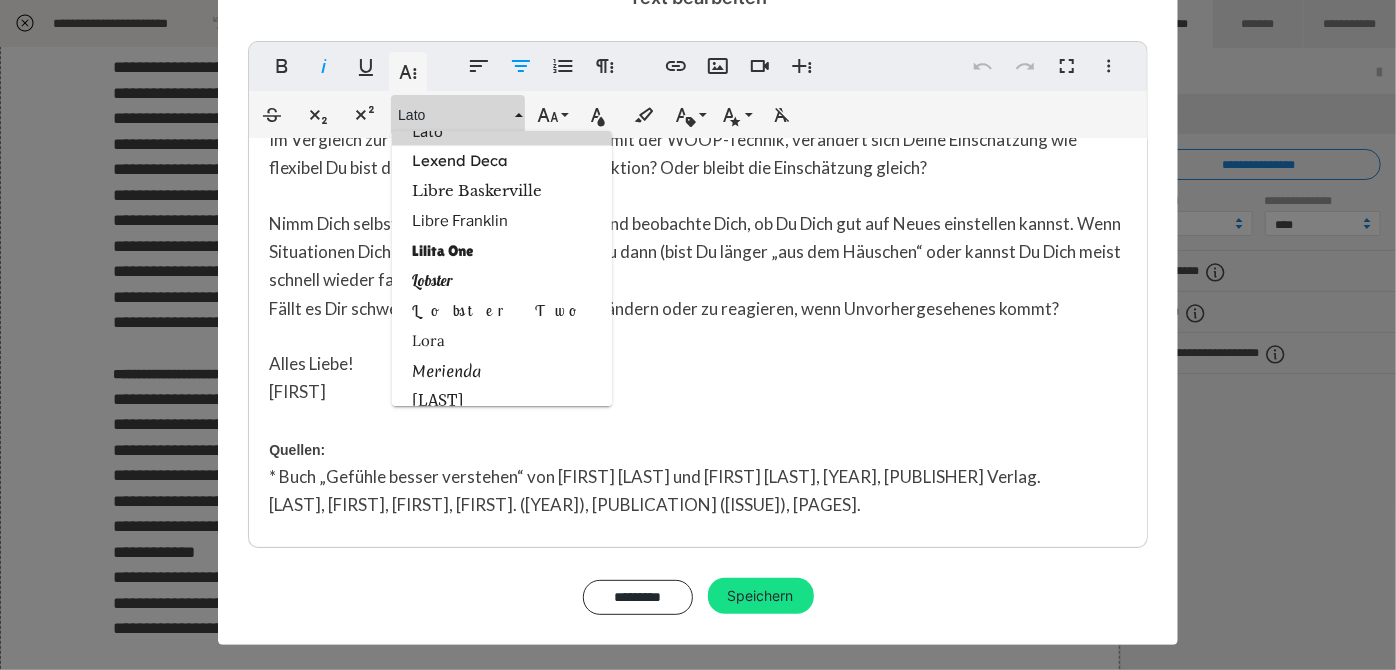 click on "Lato" at bounding box center [502, 131] 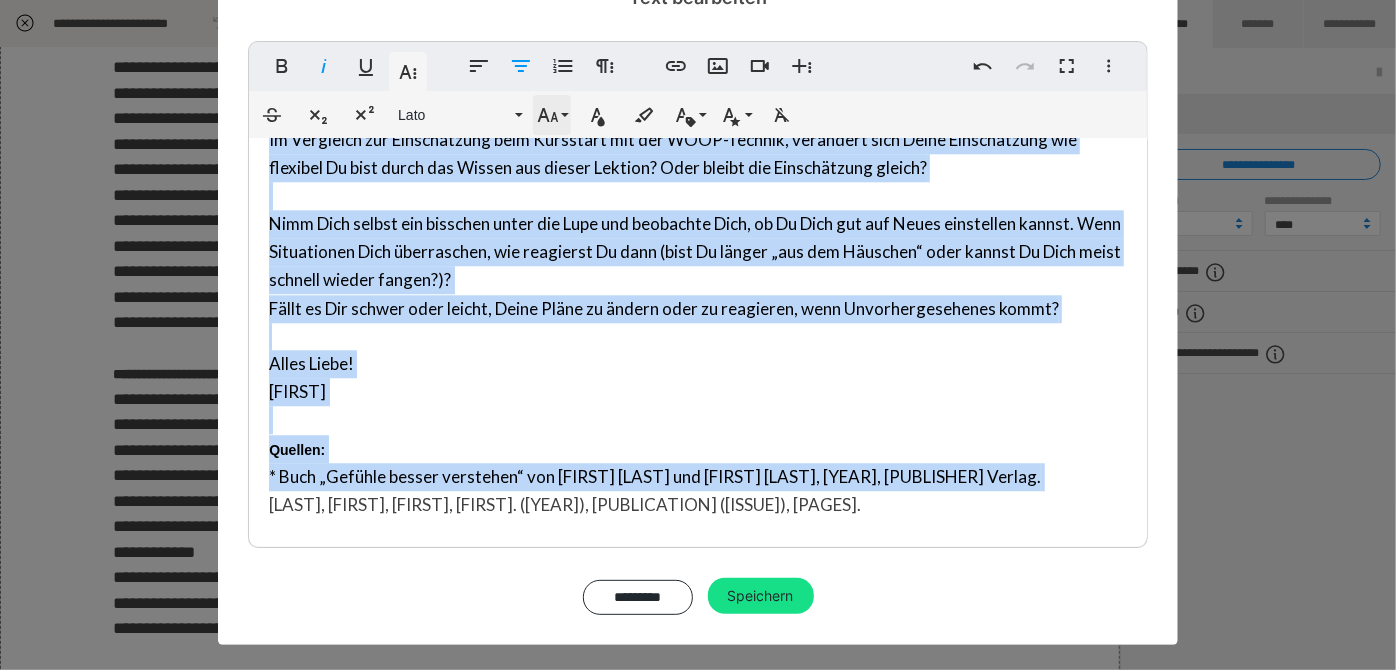 click 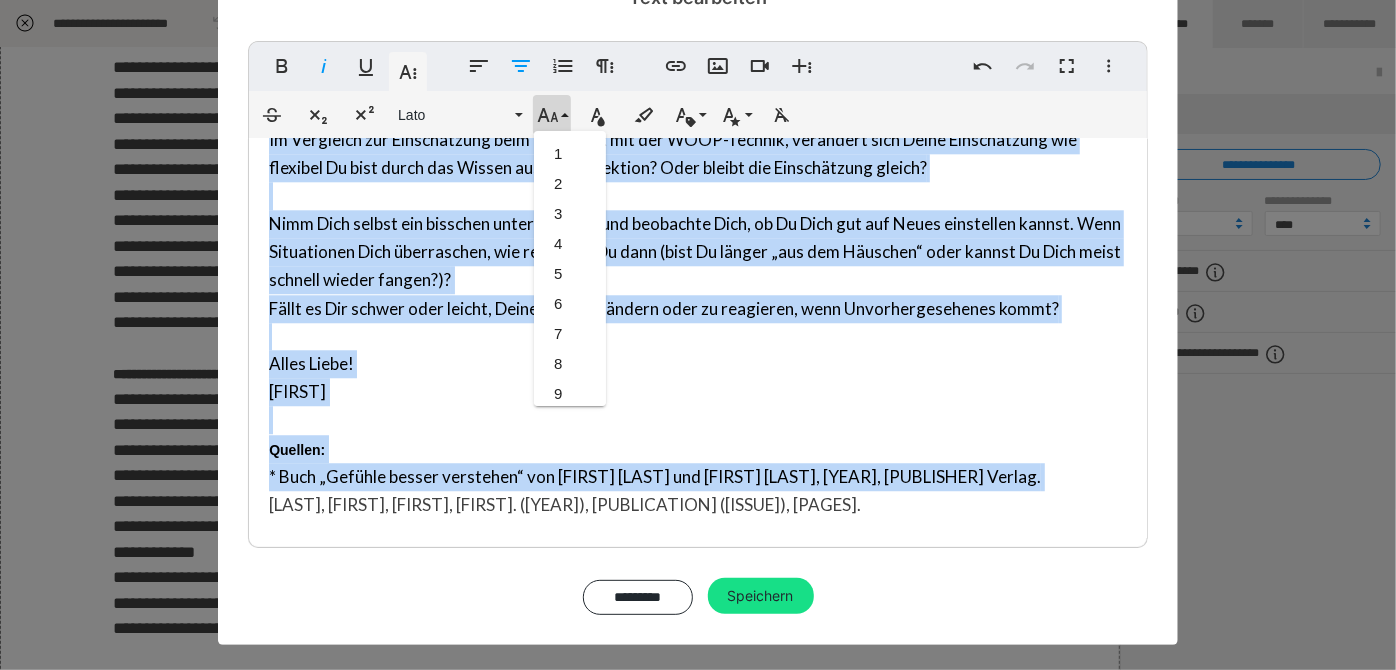 scroll, scrollTop: 533, scrollLeft: 0, axis: vertical 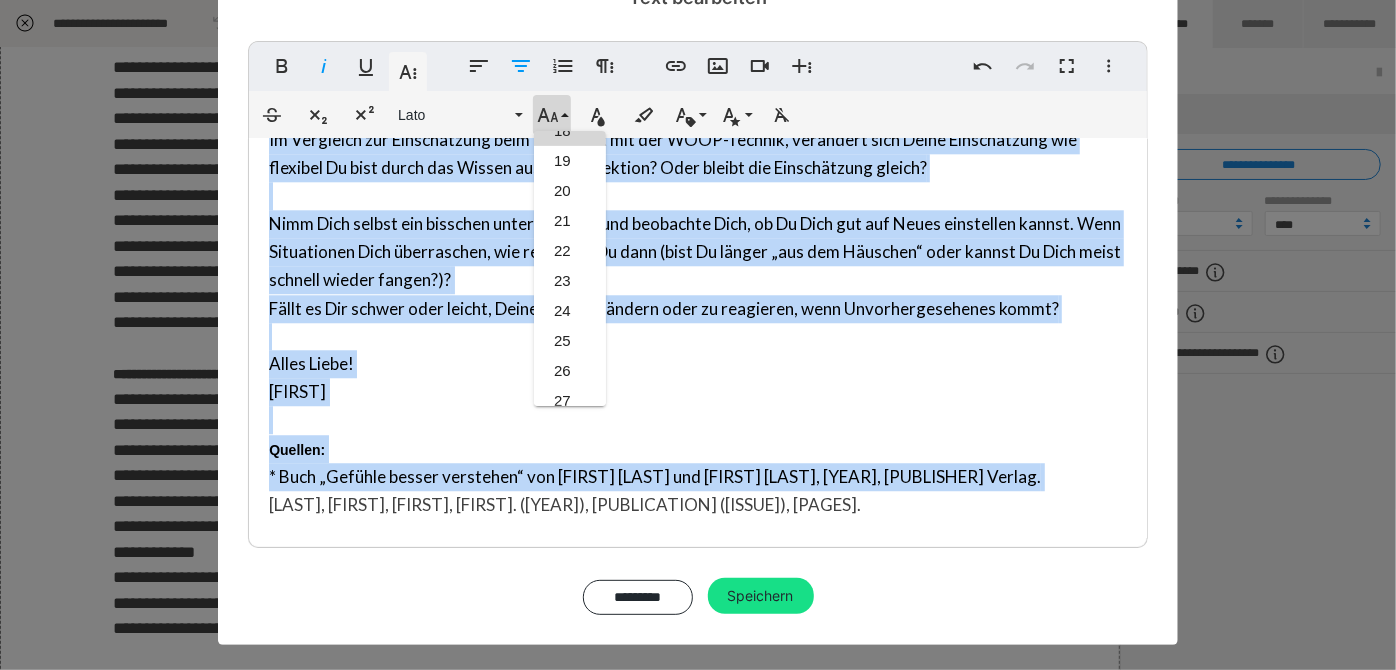 click on "18" at bounding box center (570, 131) 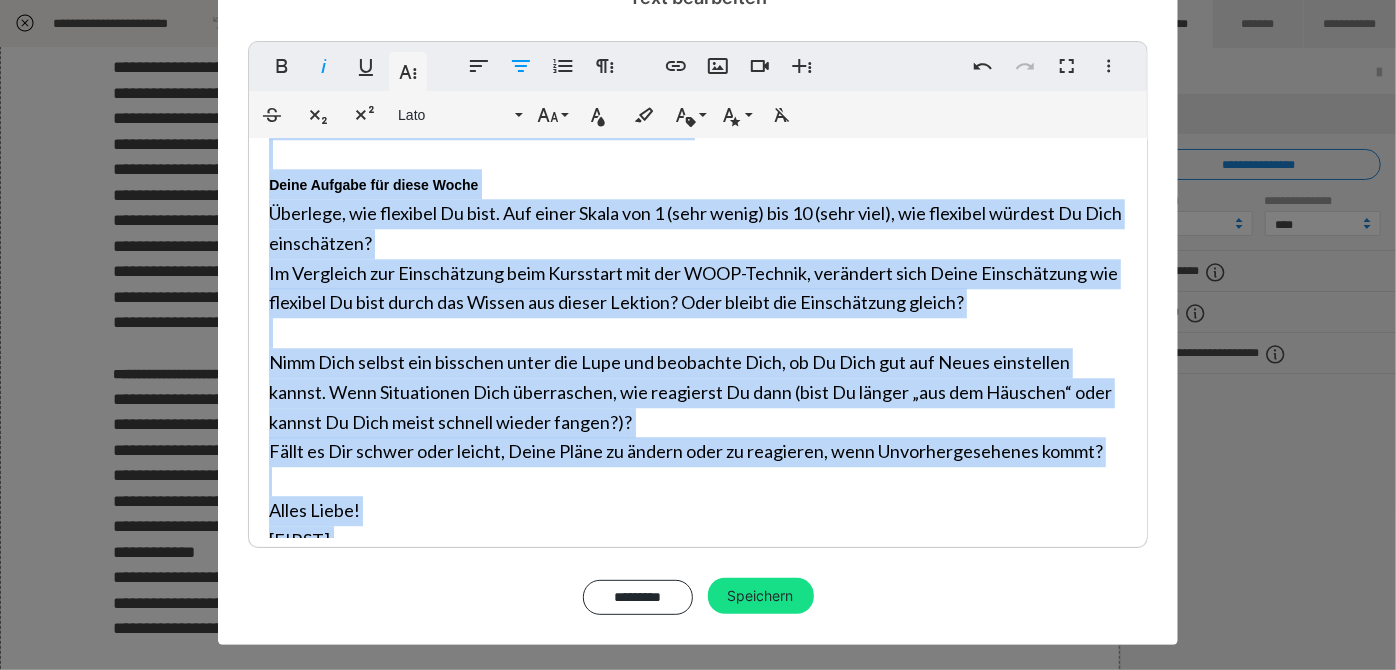 click on "Deine Aufgabe für diese Woche" at bounding box center (373, 183) 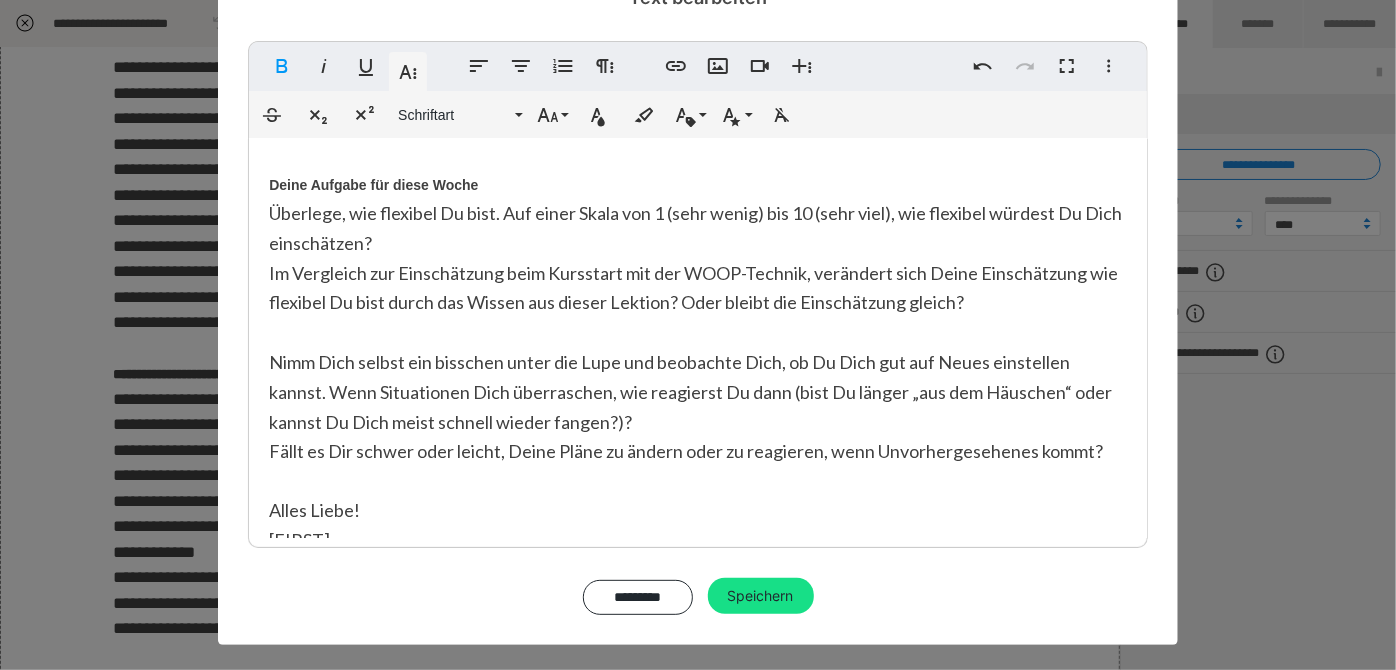 click on "Was ist Flexibilität und warum ist sie so wichtig? W ir können den Wind nicht ändern, aber die Segel anders setzen. Aristoteles Dieser Spruch zeigt, dass wir es selbst in der Hand haben wie wir auf Unvorhergesehenes reagieren. Den Wind (die aktuelle Situation) können wir nicht ändern, aber es liegt an uns, was wir daraus machen. Was ist Flexibilität? Die kognitive Flexibilität ist die Fähigkeit, zwischen verschiedenen Einstellungen, Aufgaben oder Strategien zu wechseln. Sie gehört neurowissenschaftlich gesehen zu den sogenannten Exekutivfunktionen. Das ist eine Art Sammelbegriff für die Funktionen, die uns Menschen ausmachen, wie Aufmerksamkeit, Planen, Problemlösen, Arbeitsgedächtnis, kognitive Kontrolle… Die Exekutivfunktionen benötigen wir für sogenannte höhere kognitive Funktionen, um Denken zu können, Probleme lösen zu können usw. Wie kann man Flexibilität messen? Spruch Reinhold Niebuhr Wer benötigt Flexibilität (besonders)?  Grundsätzlich benötigen wir alle Flexibilität!" at bounding box center (698, -908) 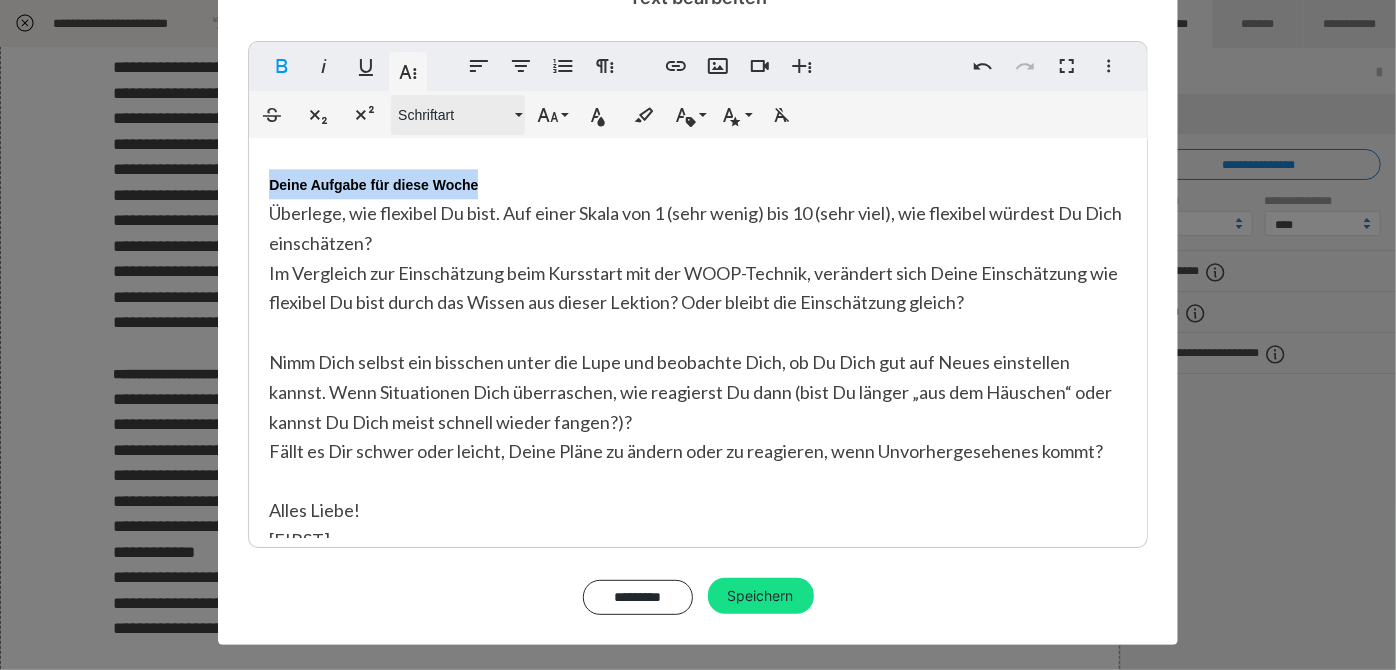 click on "Schriftart" at bounding box center [458, 115] 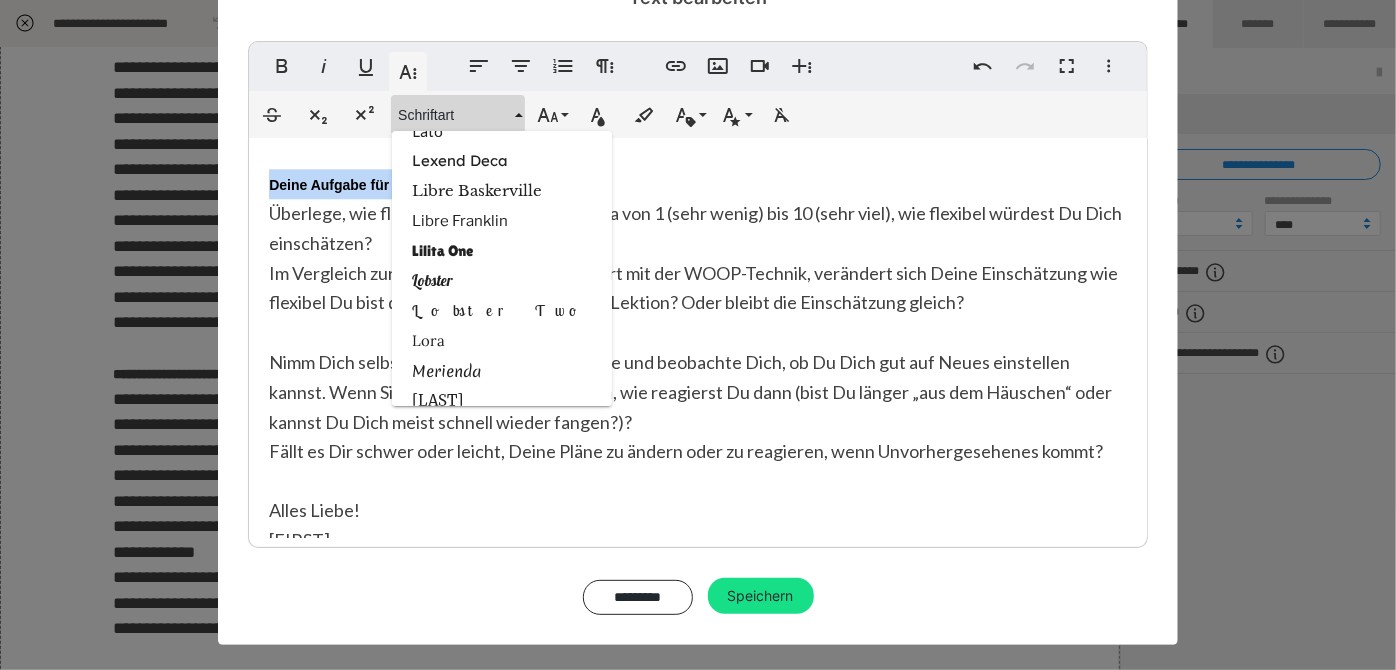 scroll, scrollTop: 1522, scrollLeft: 0, axis: vertical 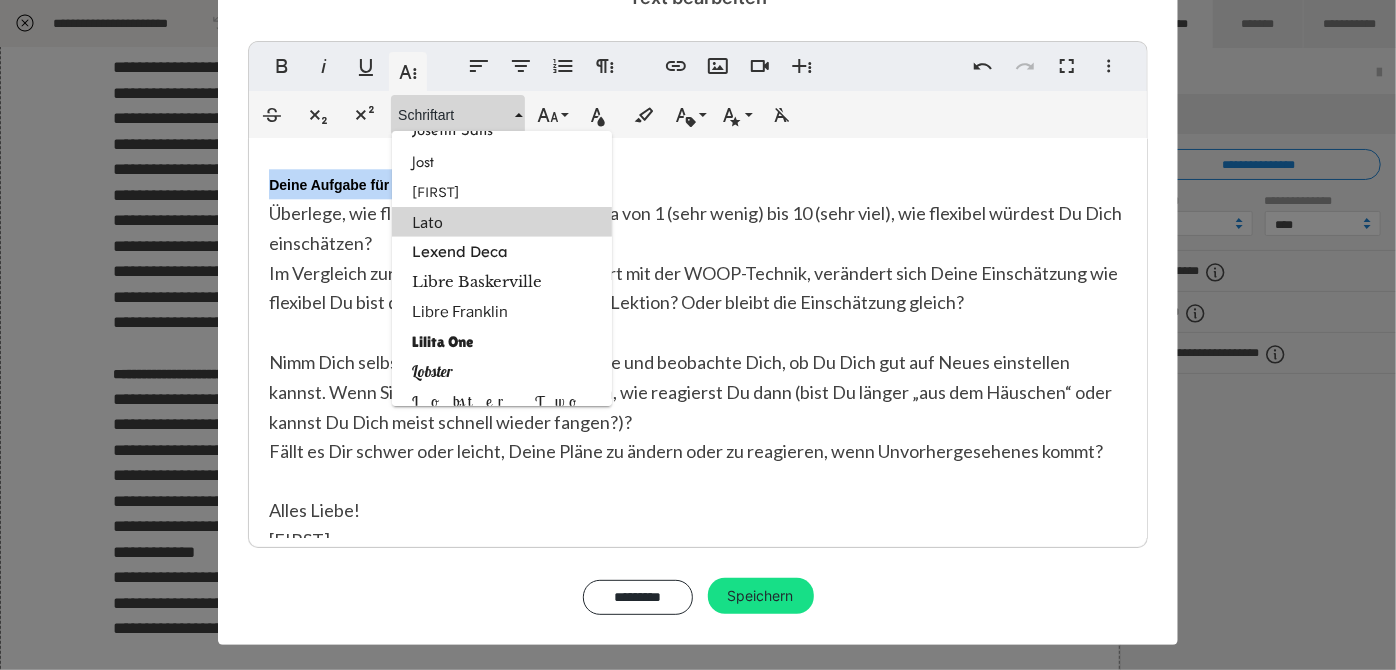 click on "Lato" at bounding box center [502, 222] 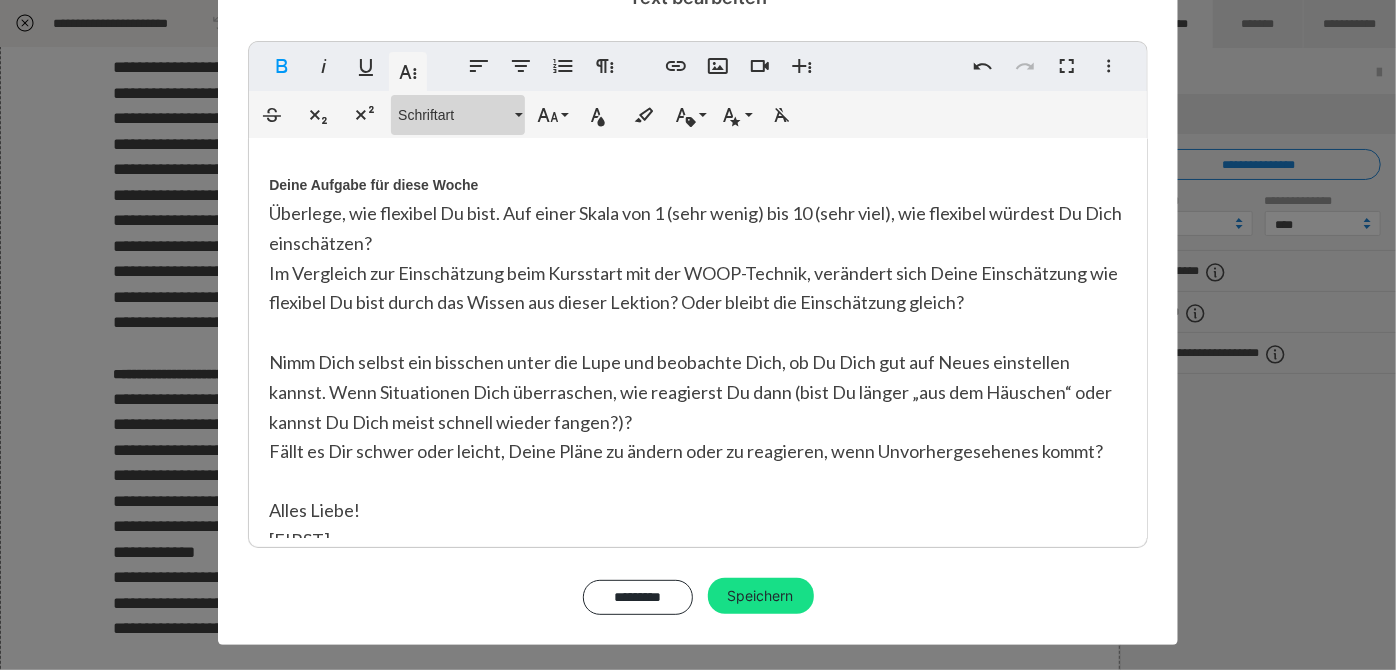 click on "Schriftart" at bounding box center [454, 115] 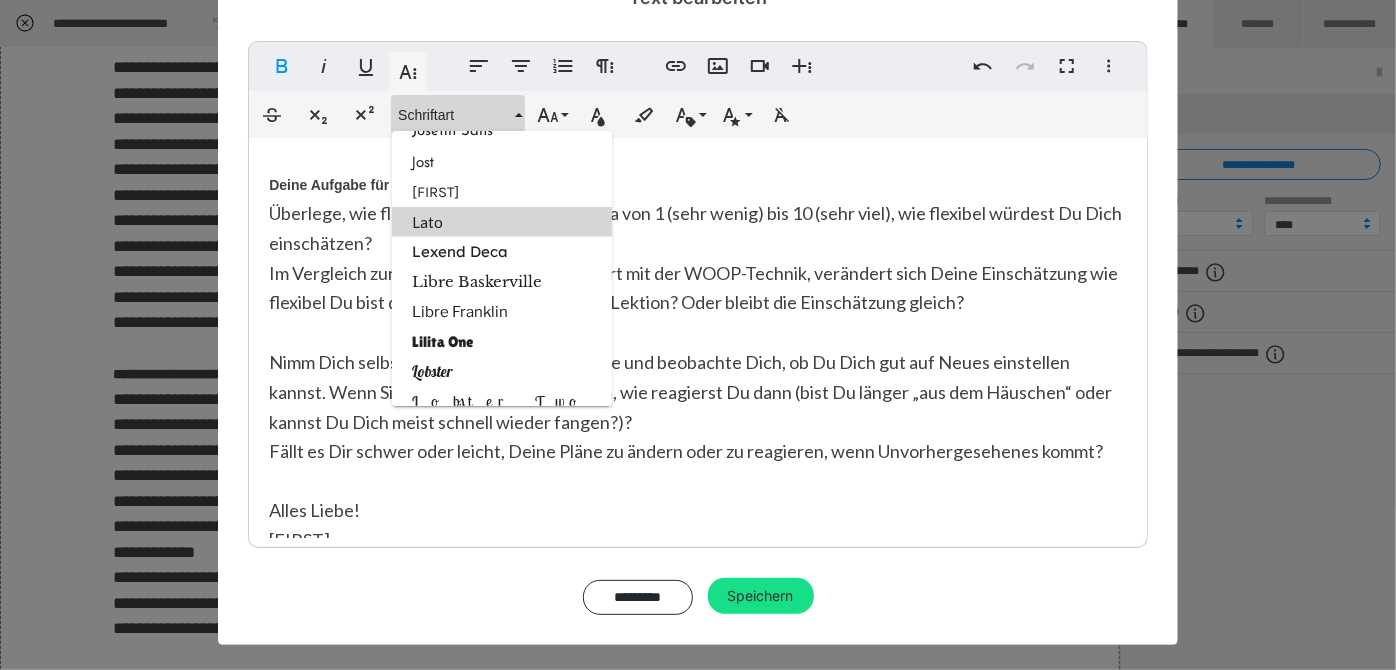 click on "Lato" at bounding box center [502, 222] 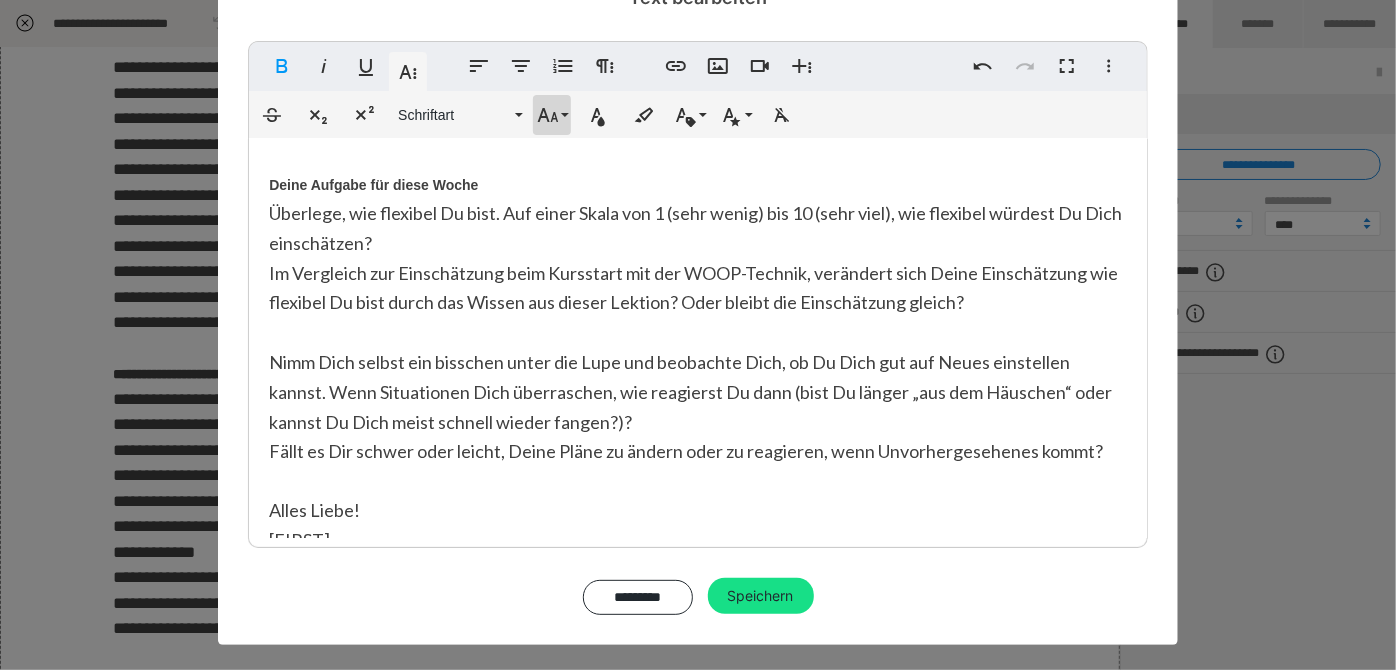 click 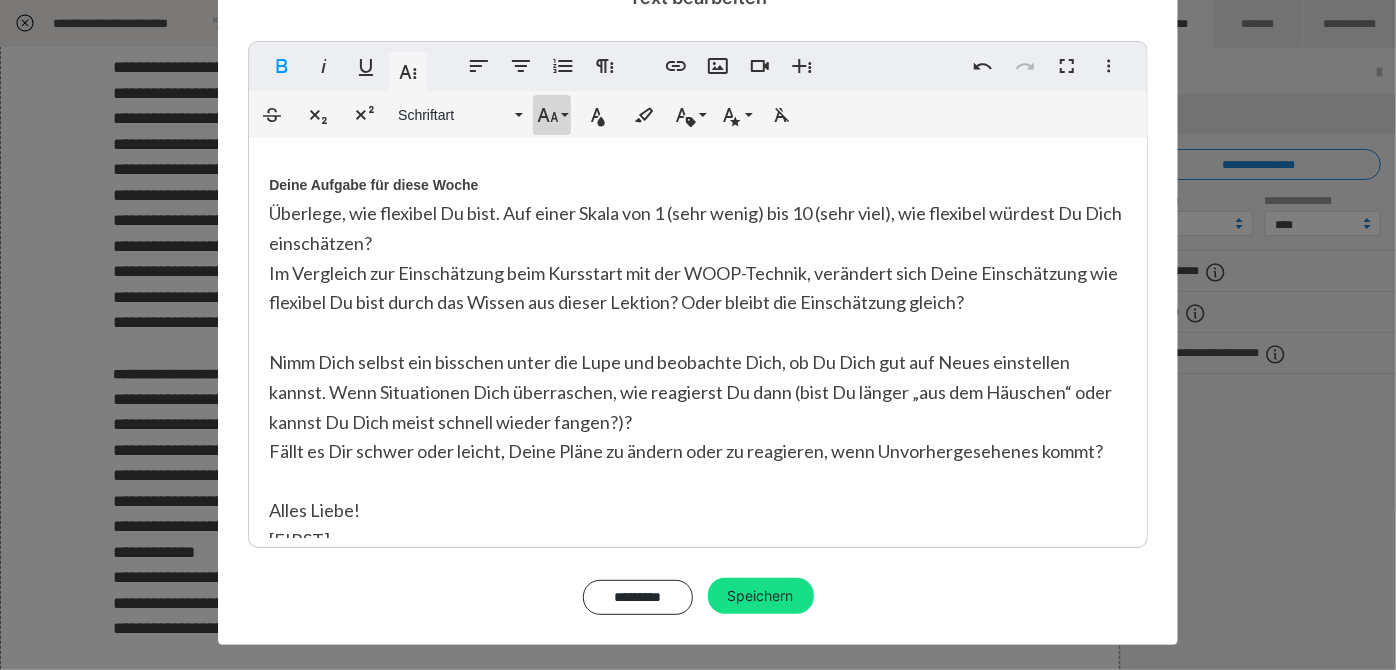 scroll, scrollTop: 413, scrollLeft: 0, axis: vertical 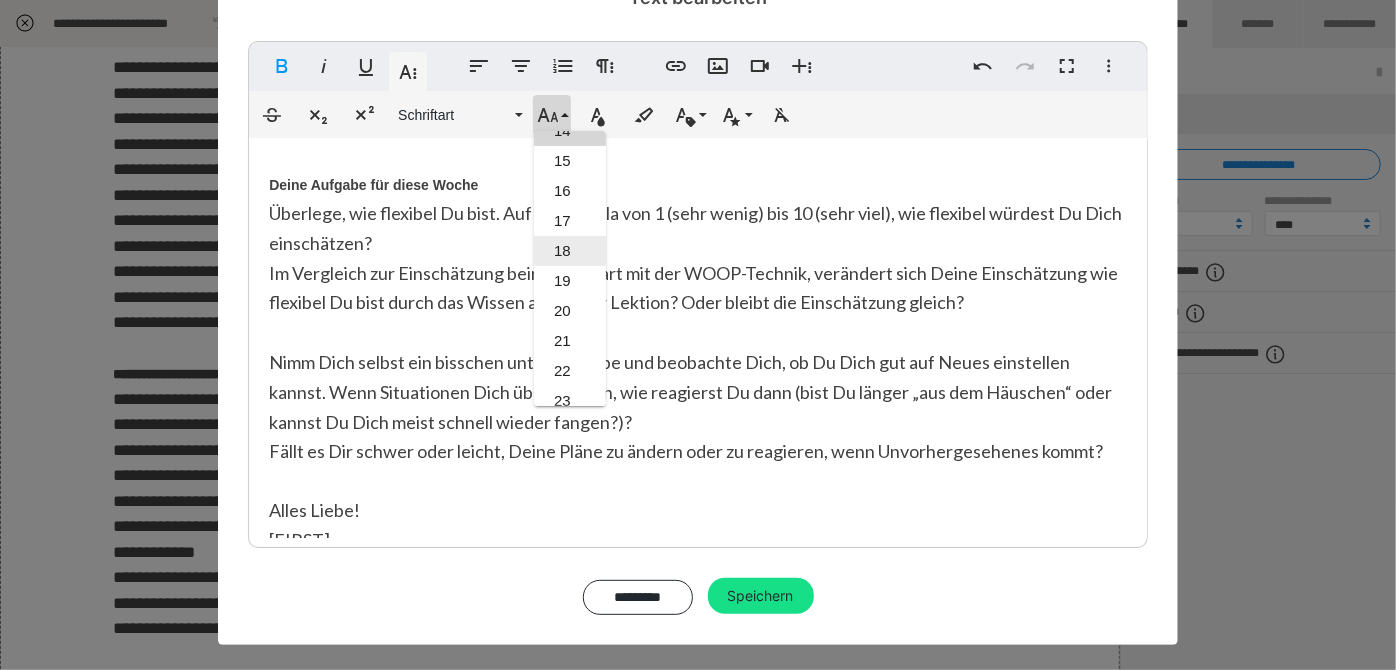 click on "18" at bounding box center (570, 251) 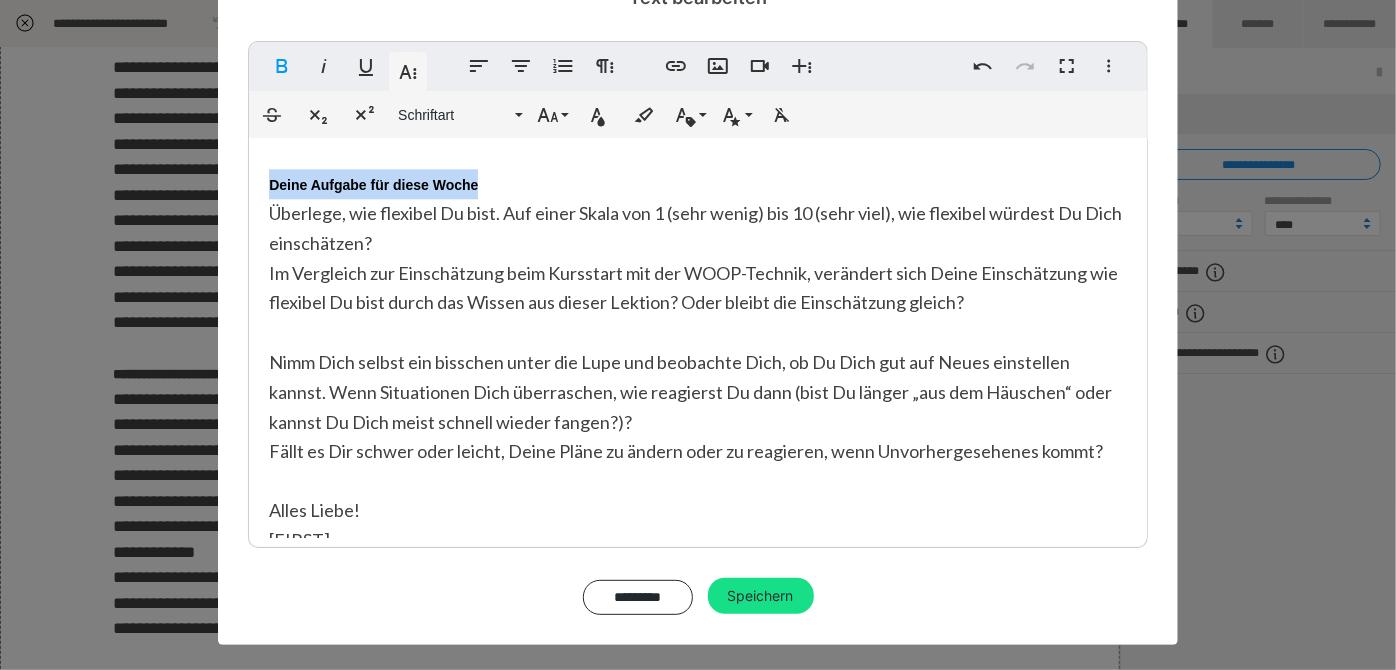 click on "Was ist Flexibilität und warum ist sie so wichtig? W ir können den Wind nicht ändern, aber die Segel anders setzen. Aristoteles Dieser Spruch zeigt, dass wir es selbst in der Hand haben wie wir auf Unvorhergesehenes reagieren. Den Wind (die aktuelle Situation) können wir nicht ändern, aber es liegt an uns, was wir daraus machen. Was ist Flexibilität? Die kognitive Flexibilität ist die Fähigkeit, zwischen verschiedenen Einstellungen, Aufgaben oder Strategien zu wechseln. Sie gehört neurowissenschaftlich gesehen zu den sogenannten Exekutivfunktionen. Das ist eine Art Sammelbegriff für die Funktionen, die uns Menschen ausmachen, wie Aufmerksamkeit, Planen, Problemlösen, Arbeitsgedächtnis, kognitive Kontrolle… Die Exekutivfunktionen benötigen wir für sogenannte höhere kognitive Funktionen, um Denken zu können, Probleme lösen zu können usw. Wie kann man Flexibilität messen? Spruch Reinhold Niebuhr Wer benötigt Flexibilität (besonders)?  Grundsätzlich benötigen wir alle Flexibilität!" at bounding box center [698, -908] 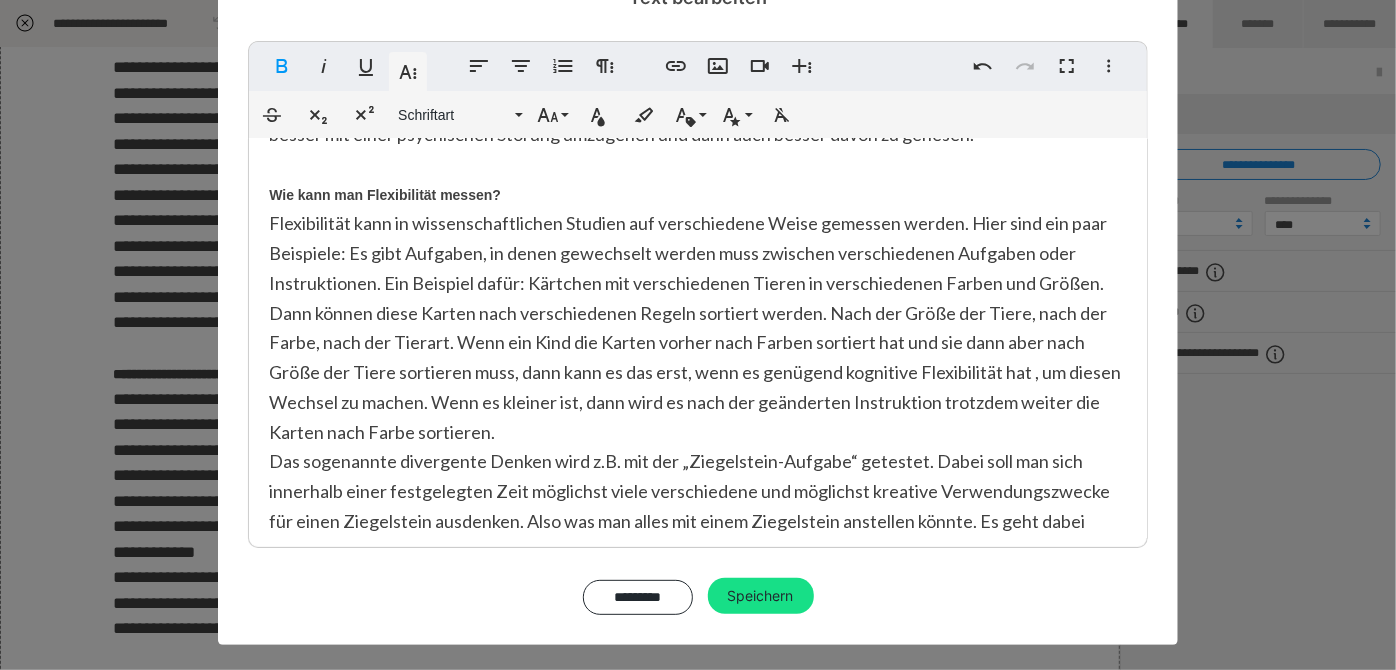 scroll, scrollTop: 829, scrollLeft: 0, axis: vertical 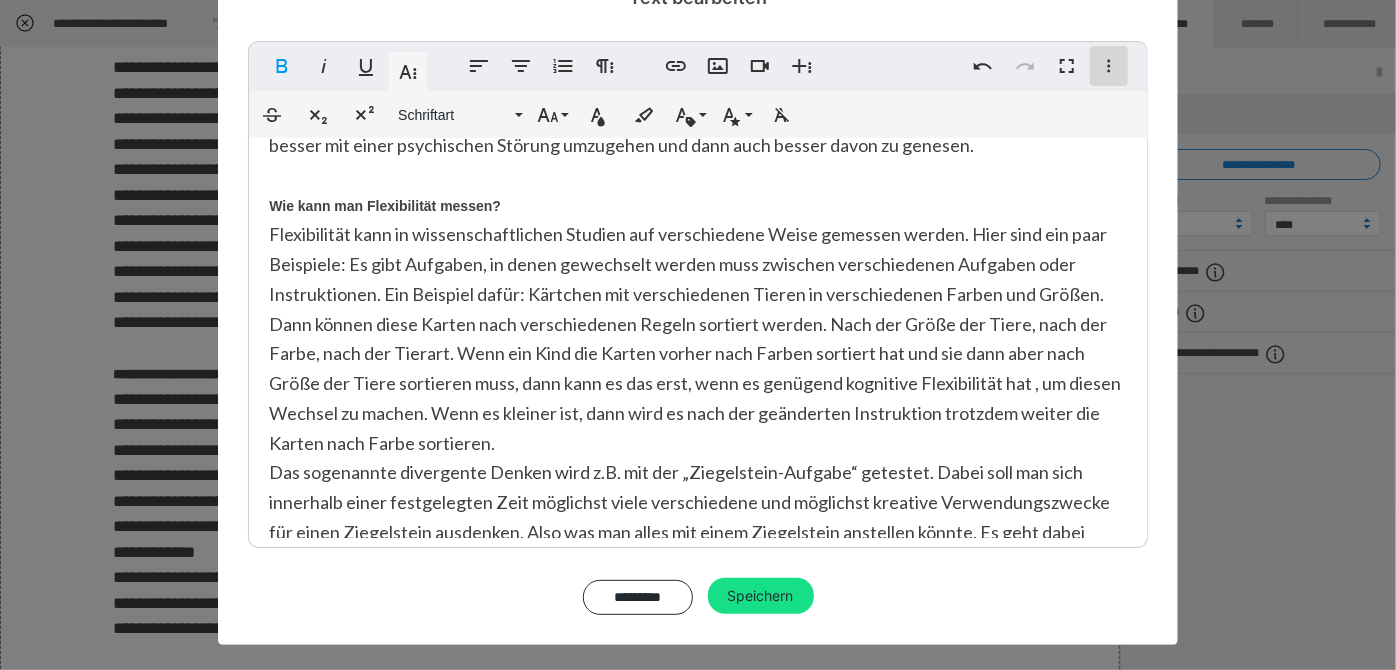 click 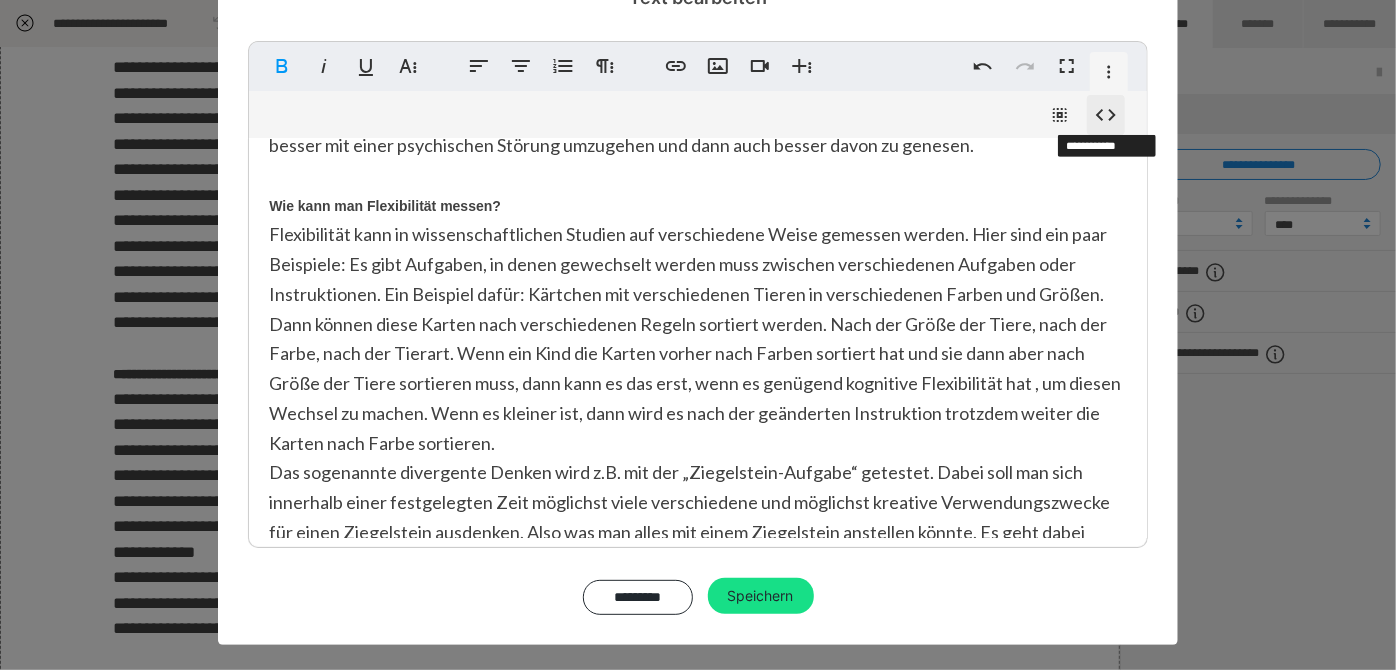 scroll, scrollTop: 94, scrollLeft: 0, axis: vertical 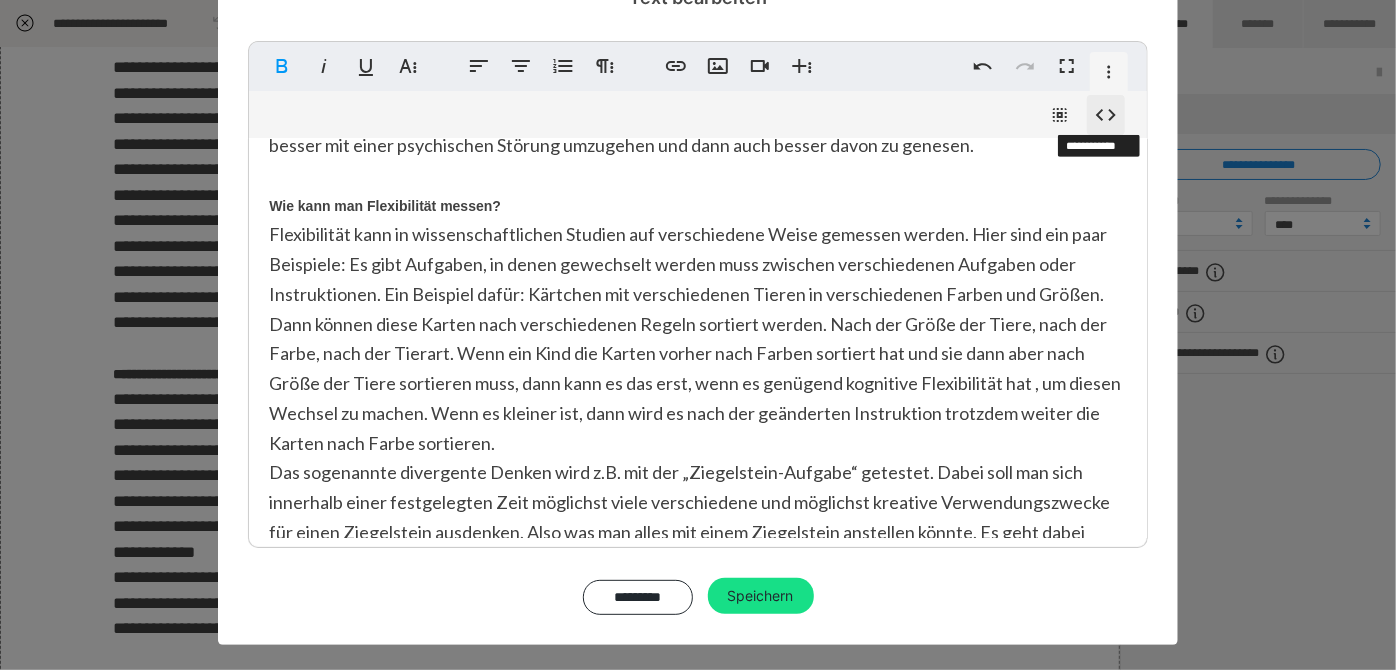 click on "Code-Ansicht" at bounding box center (1106, 115) 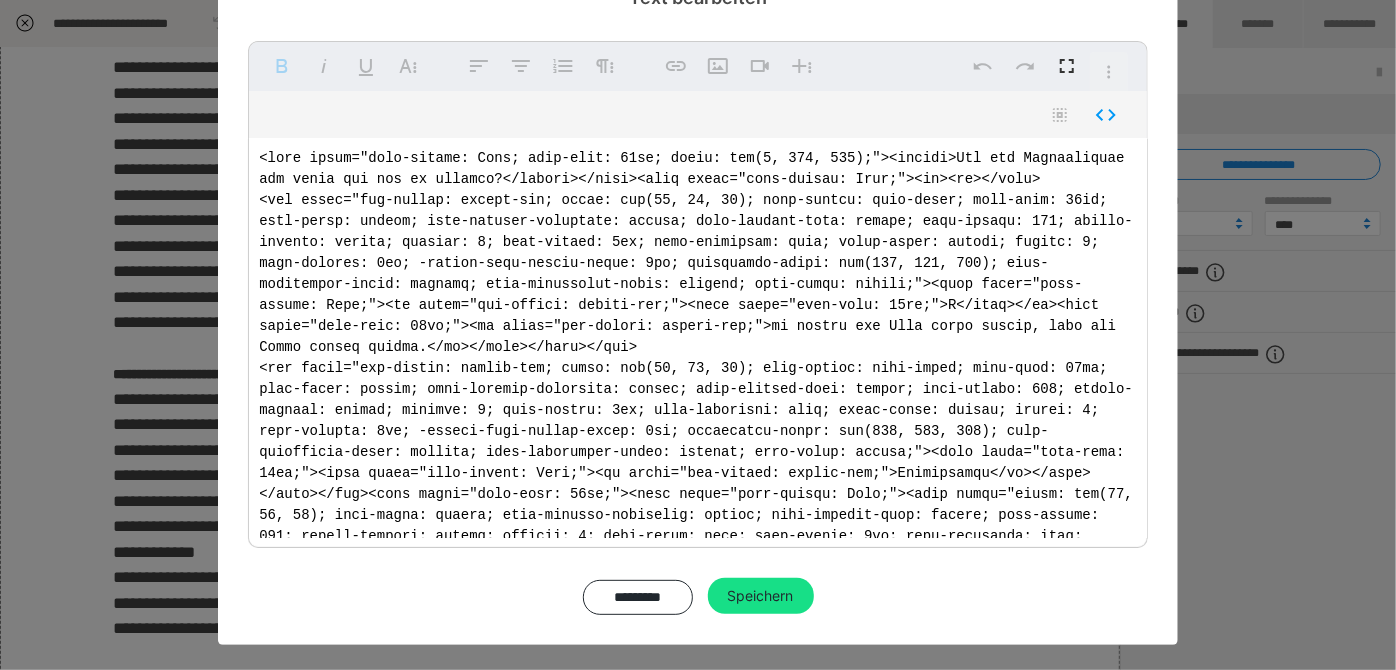 scroll, scrollTop: 0, scrollLeft: 0, axis: both 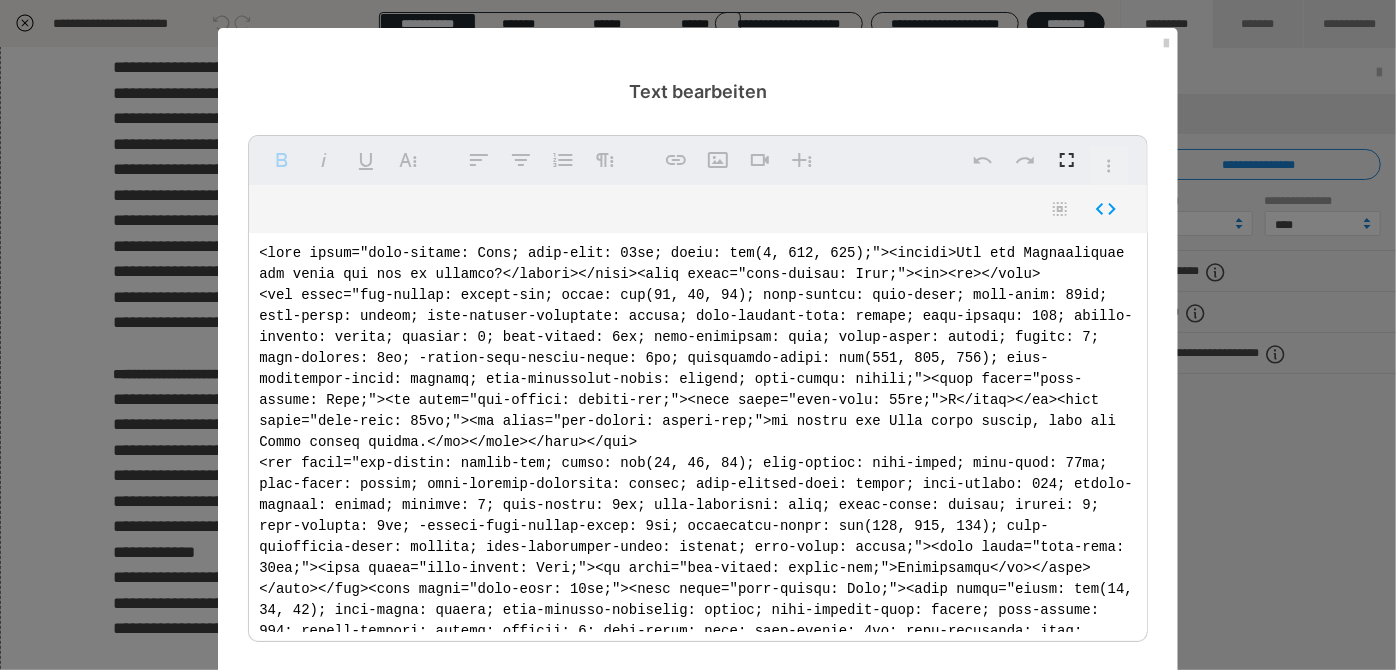click at bounding box center [698, 433] 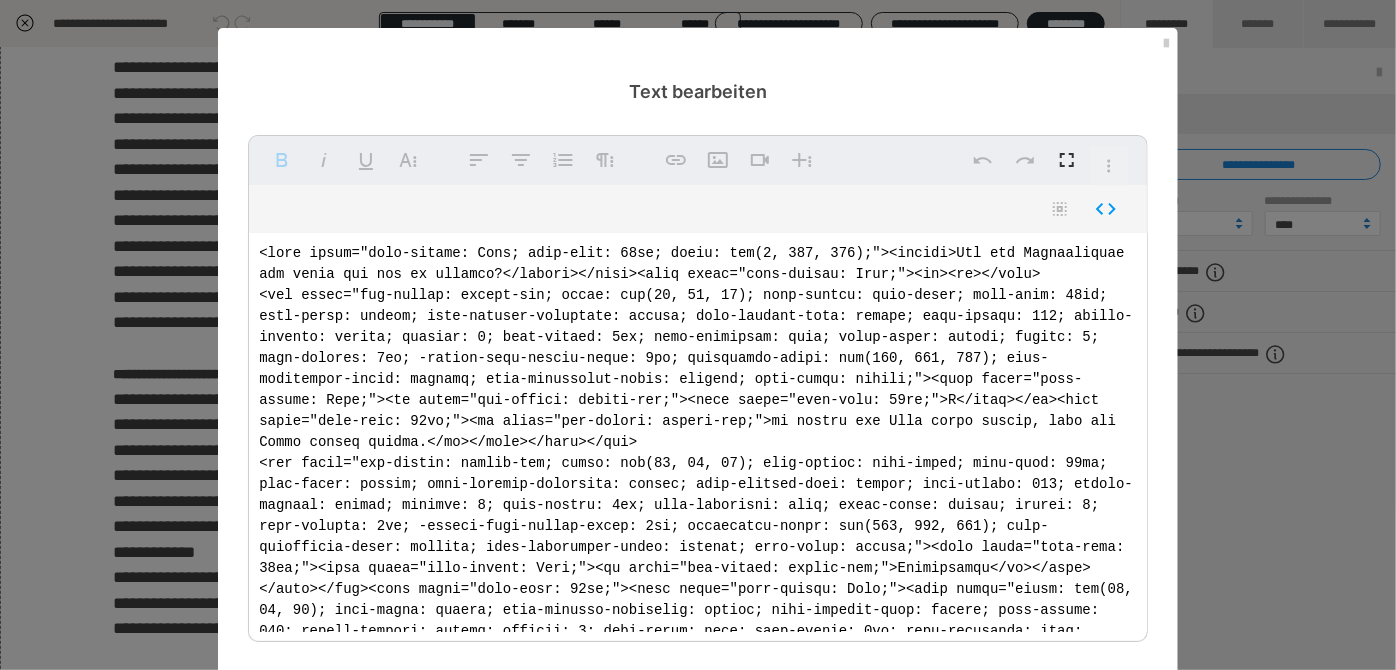 click at bounding box center [698, 433] 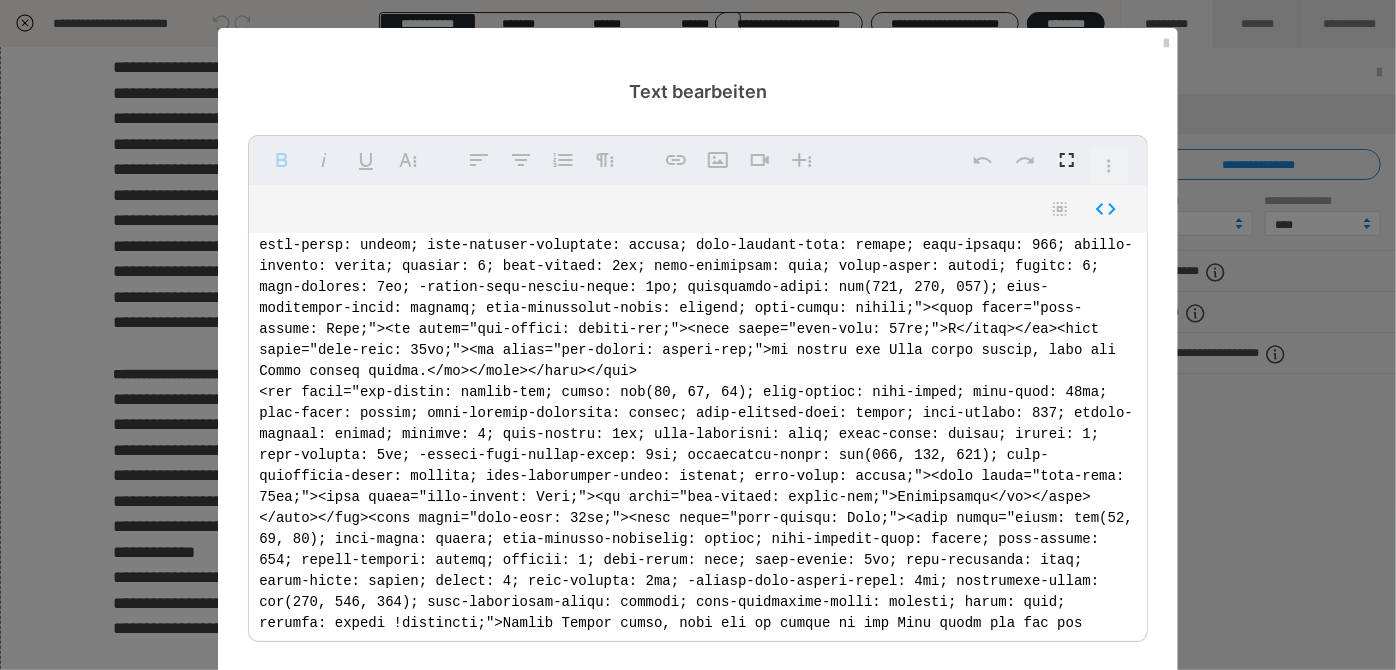 scroll, scrollTop: 181, scrollLeft: 0, axis: vertical 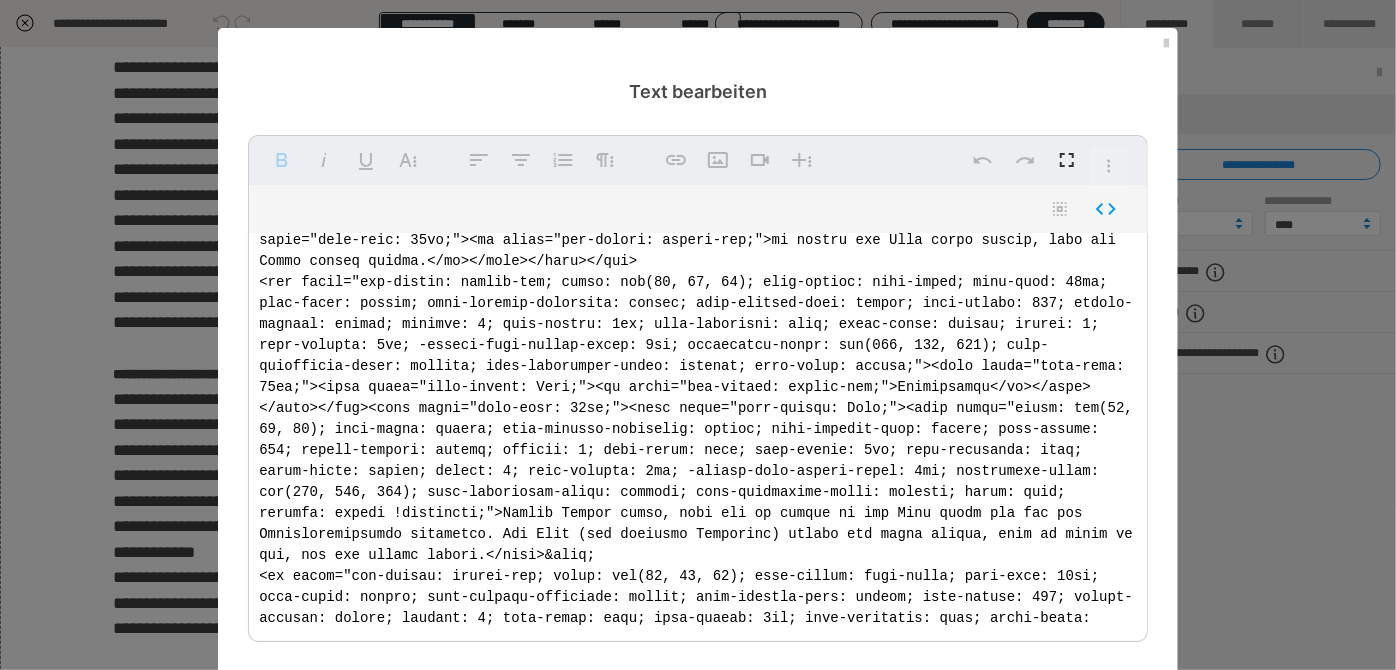 drag, startPoint x: 1054, startPoint y: 600, endPoint x: 1065, endPoint y: 597, distance: 11.401754 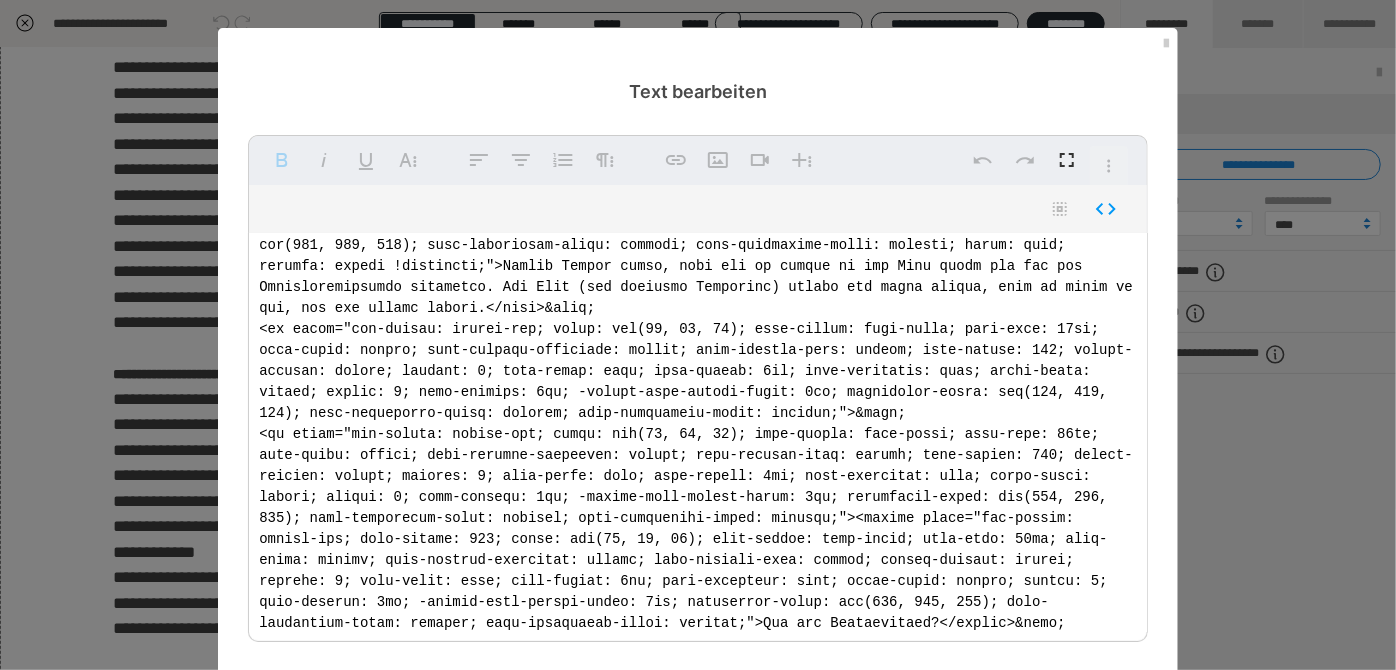 scroll, scrollTop: 454, scrollLeft: 0, axis: vertical 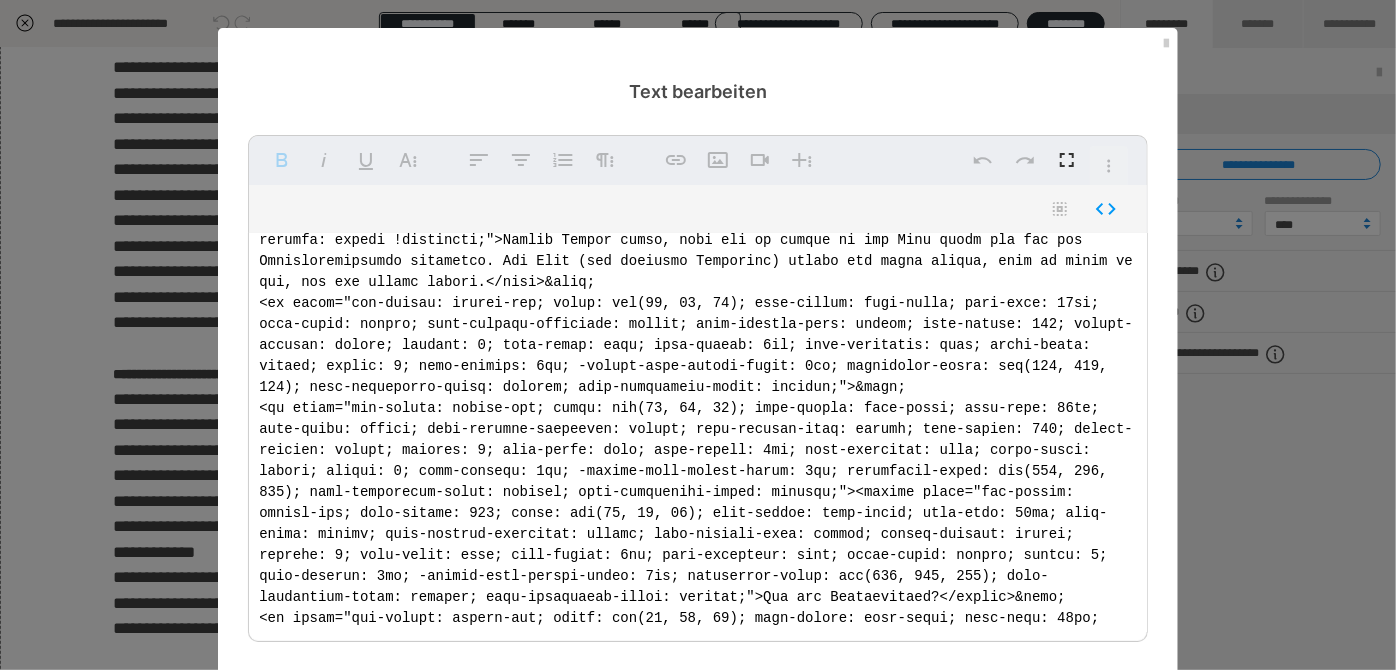 drag, startPoint x: 1058, startPoint y: 424, endPoint x: 1069, endPoint y: 424, distance: 11 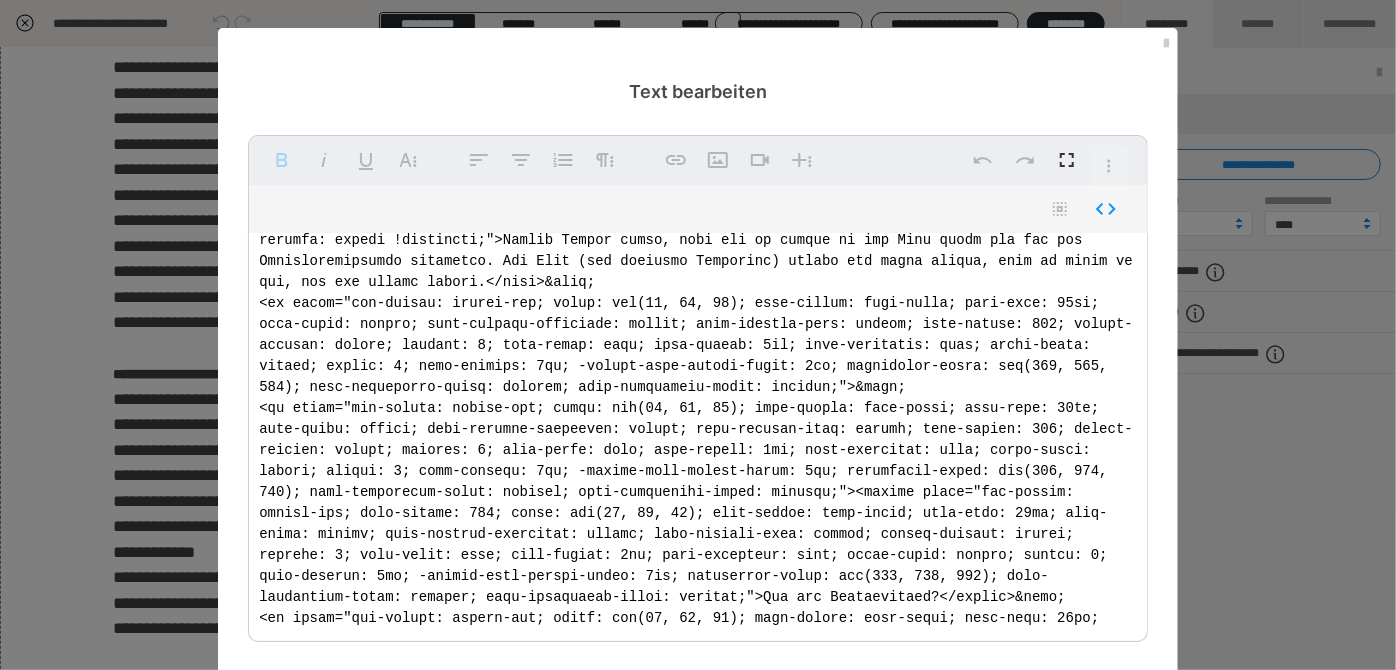 click at bounding box center (698, 433) 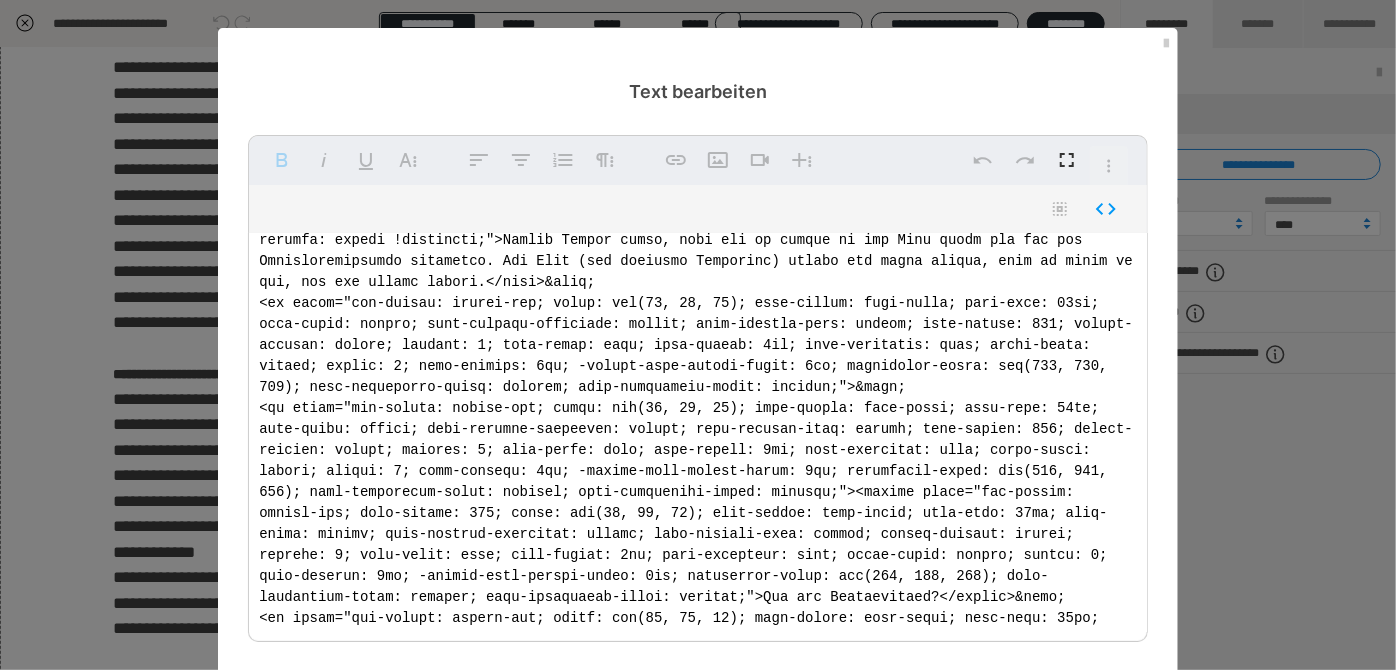 scroll, scrollTop: 636, scrollLeft: 0, axis: vertical 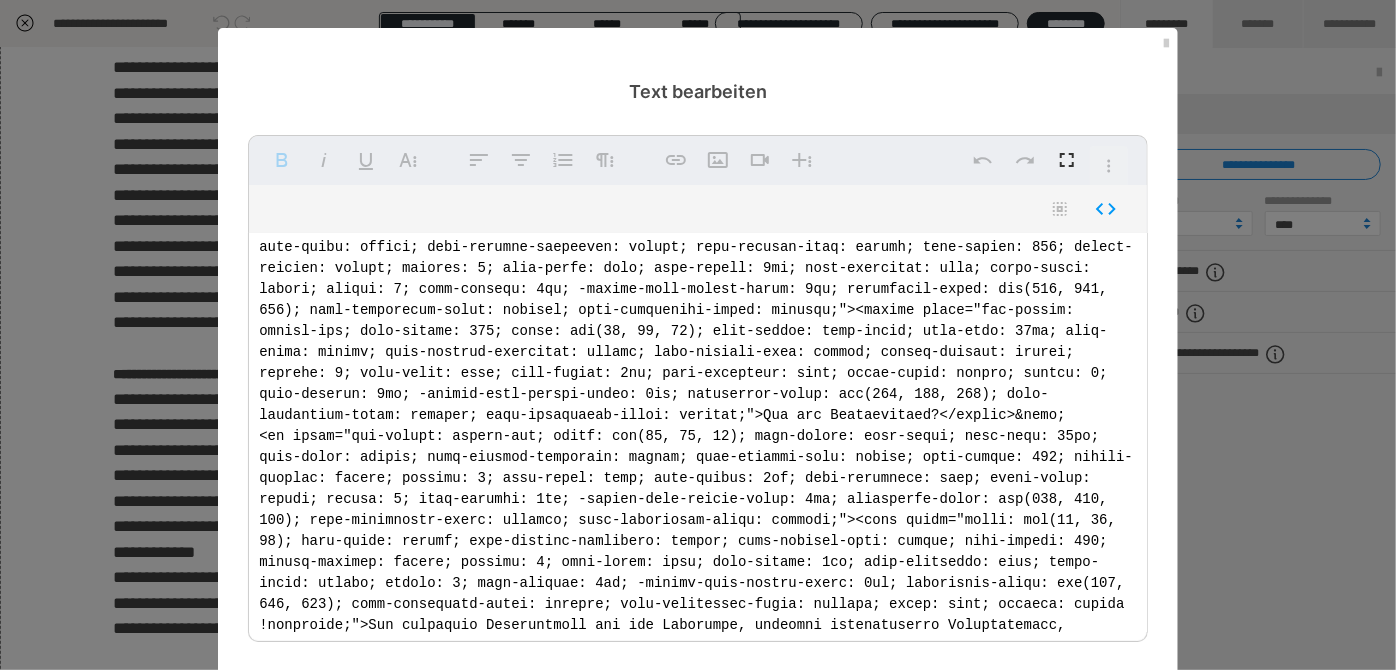 click at bounding box center (698, 433) 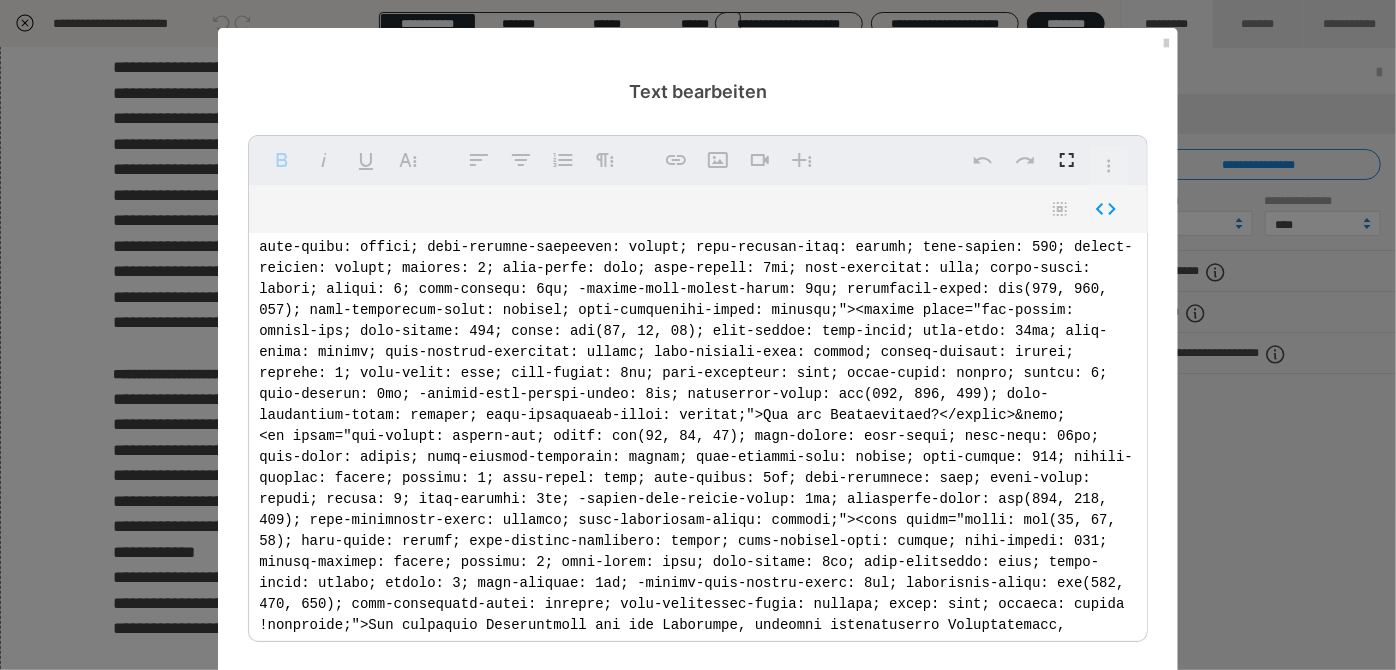 scroll, scrollTop: 909, scrollLeft: 0, axis: vertical 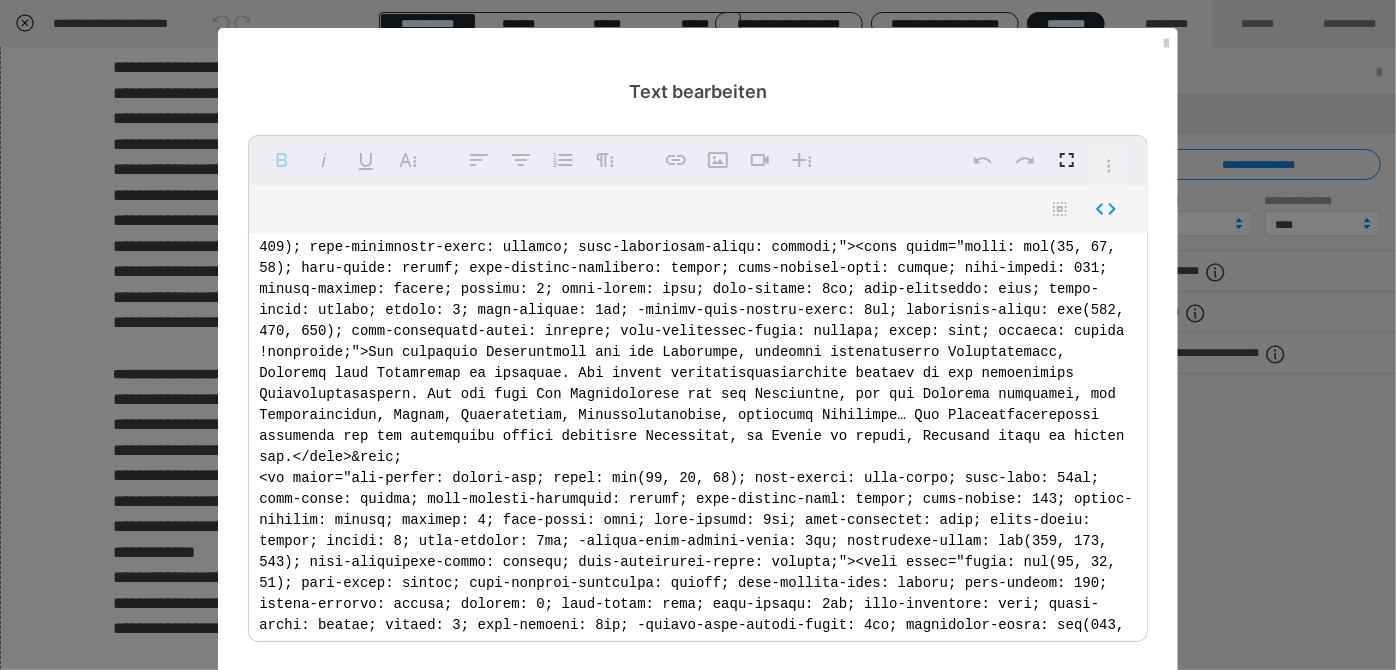 click at bounding box center [698, 433] 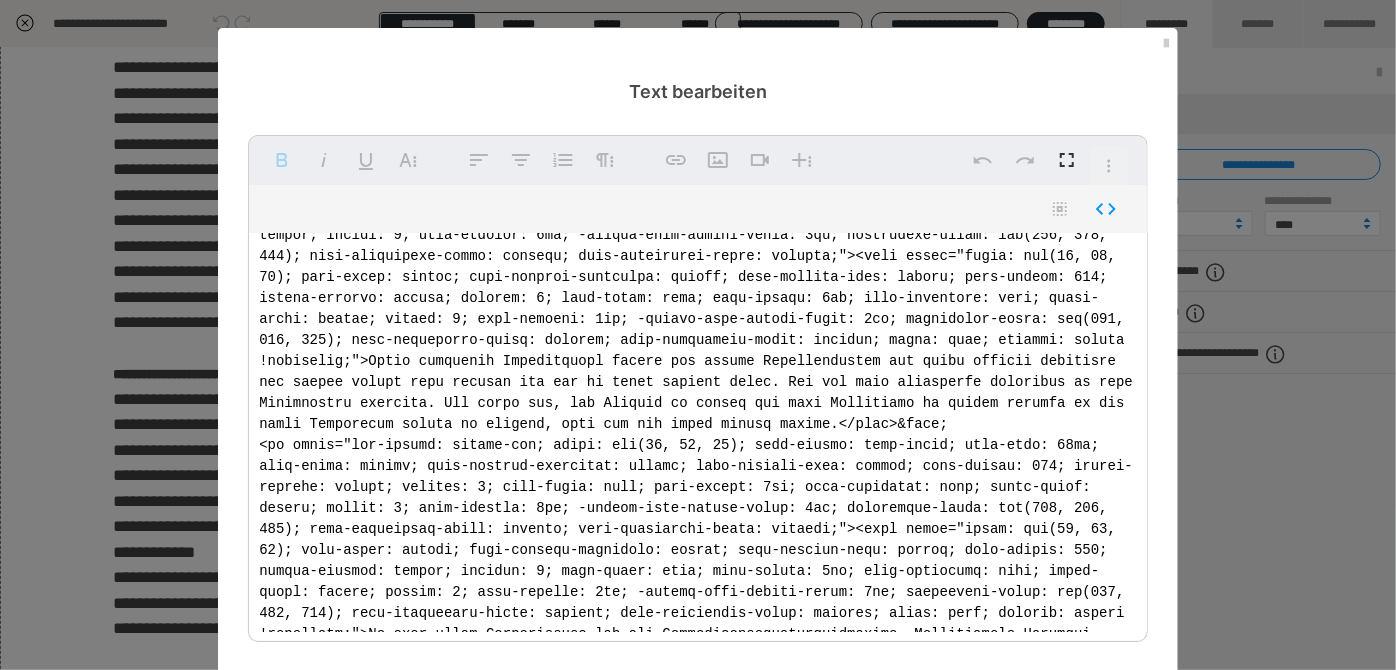 scroll, scrollTop: 1272, scrollLeft: 0, axis: vertical 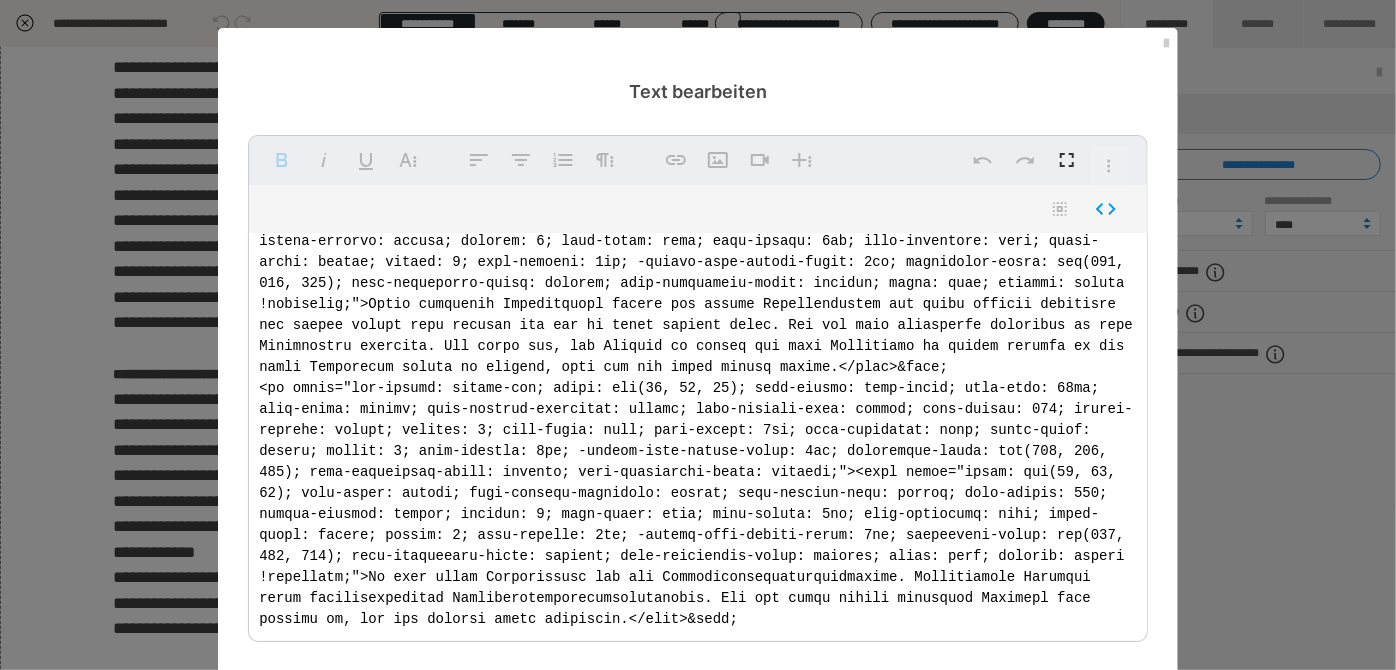 click at bounding box center (698, 433) 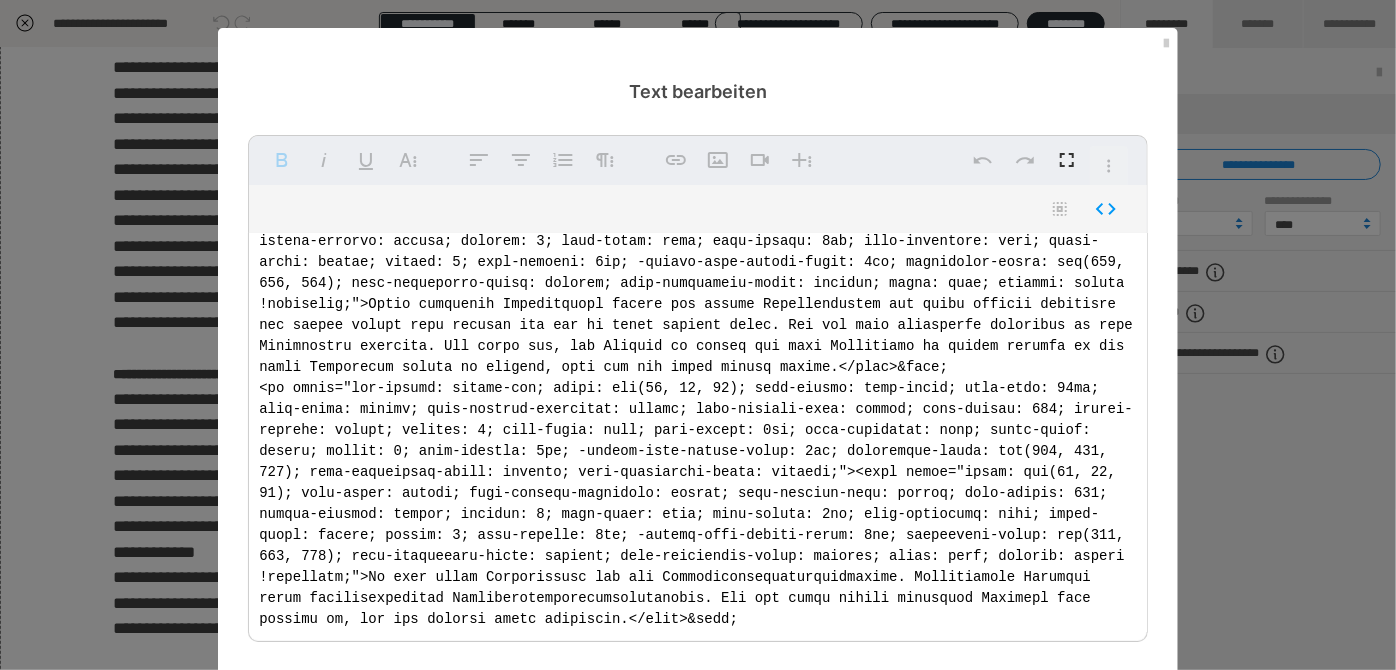 scroll, scrollTop: 1454, scrollLeft: 0, axis: vertical 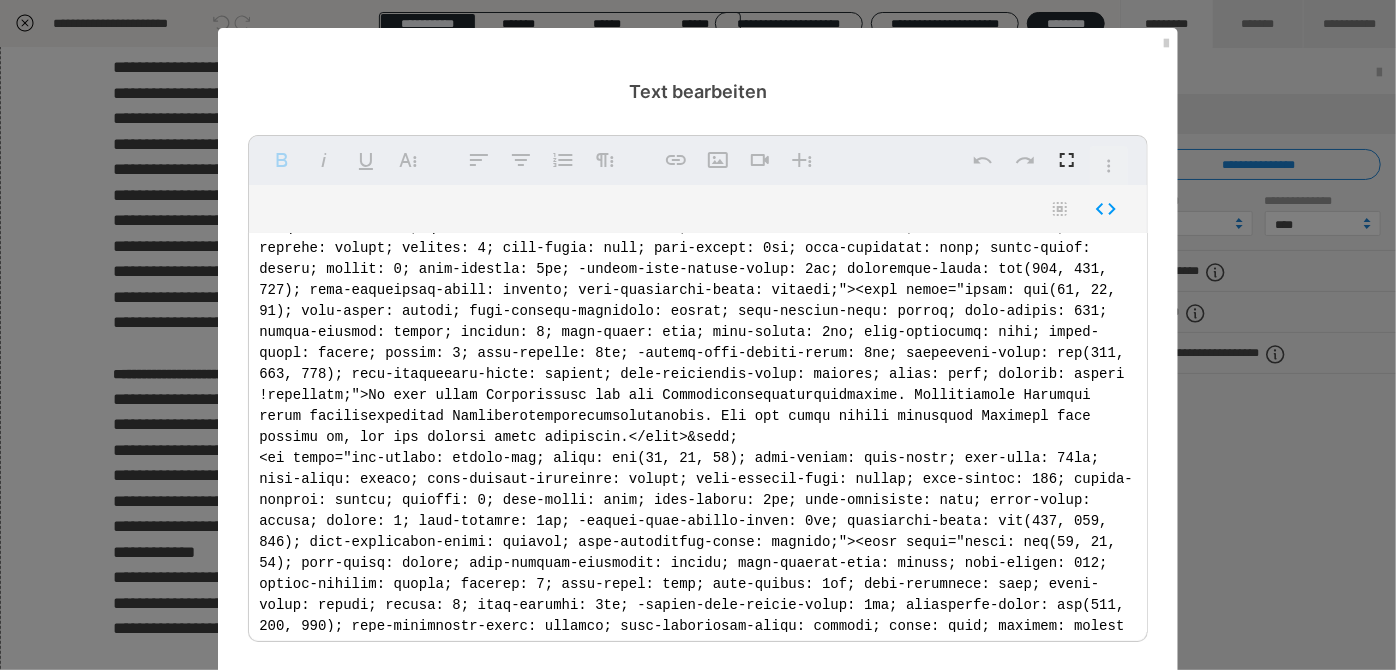 click at bounding box center (698, 433) 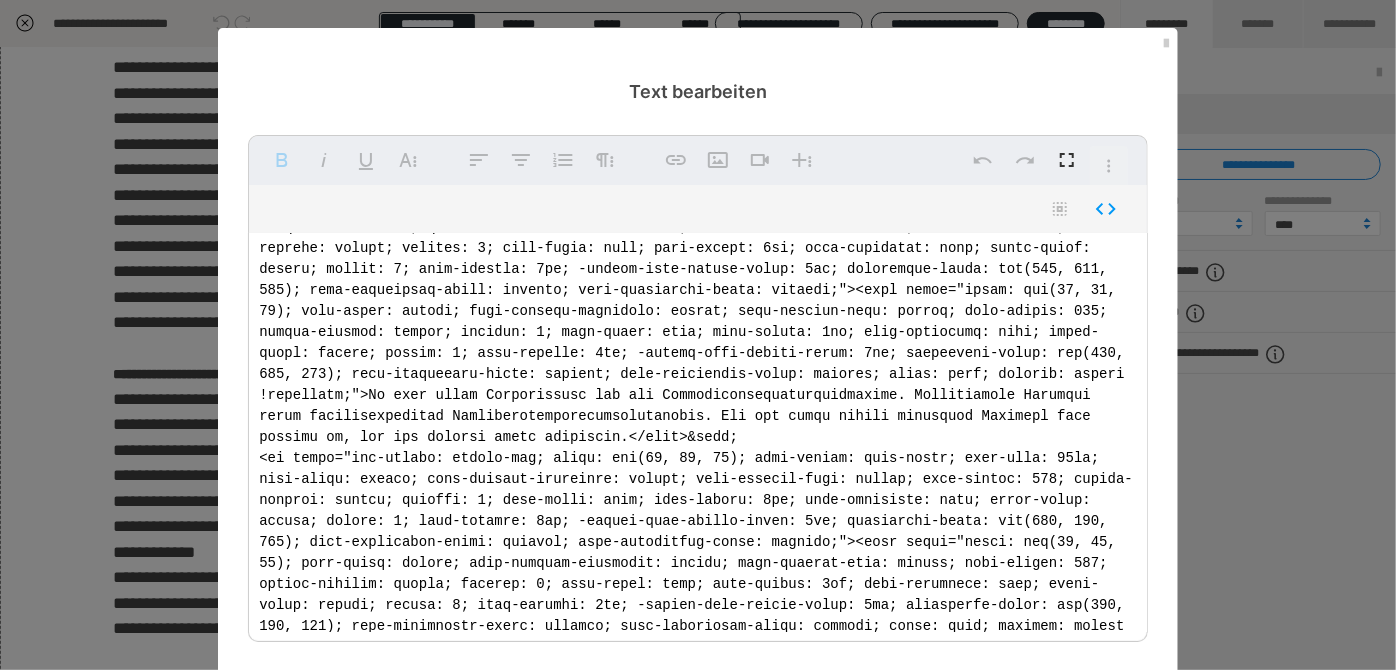 scroll, scrollTop: 1818, scrollLeft: 0, axis: vertical 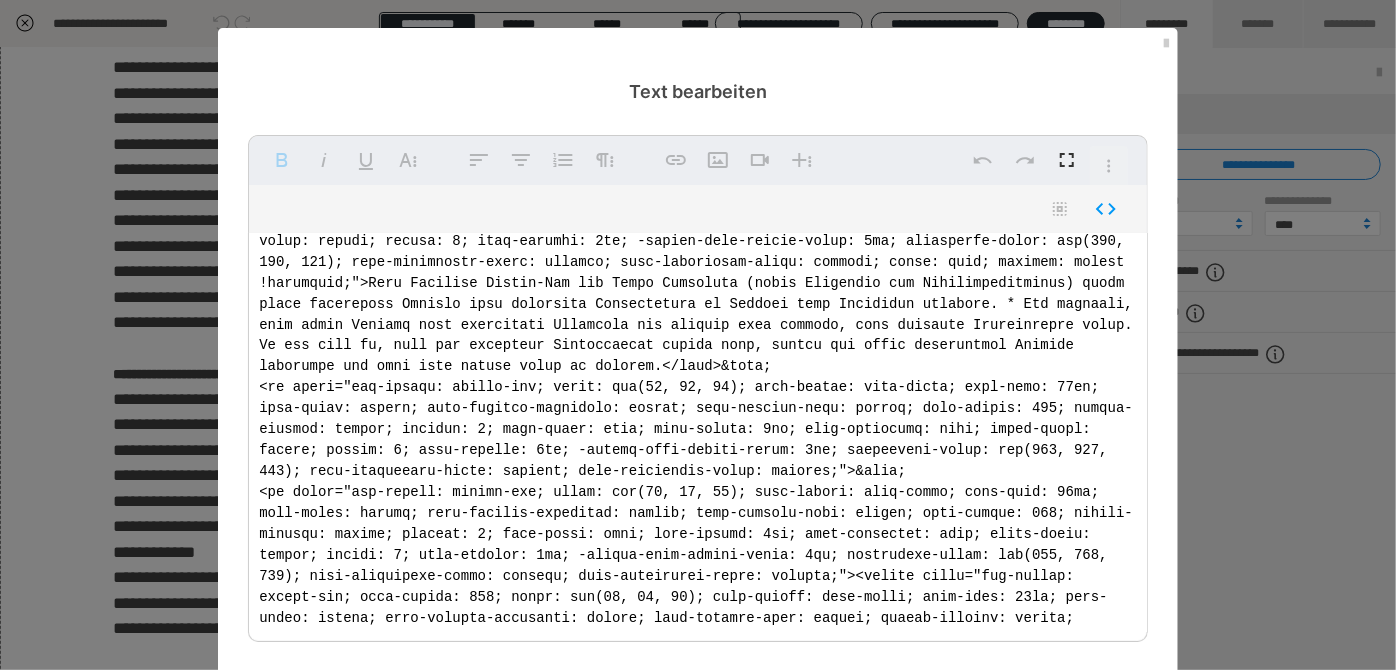 click at bounding box center (698, 433) 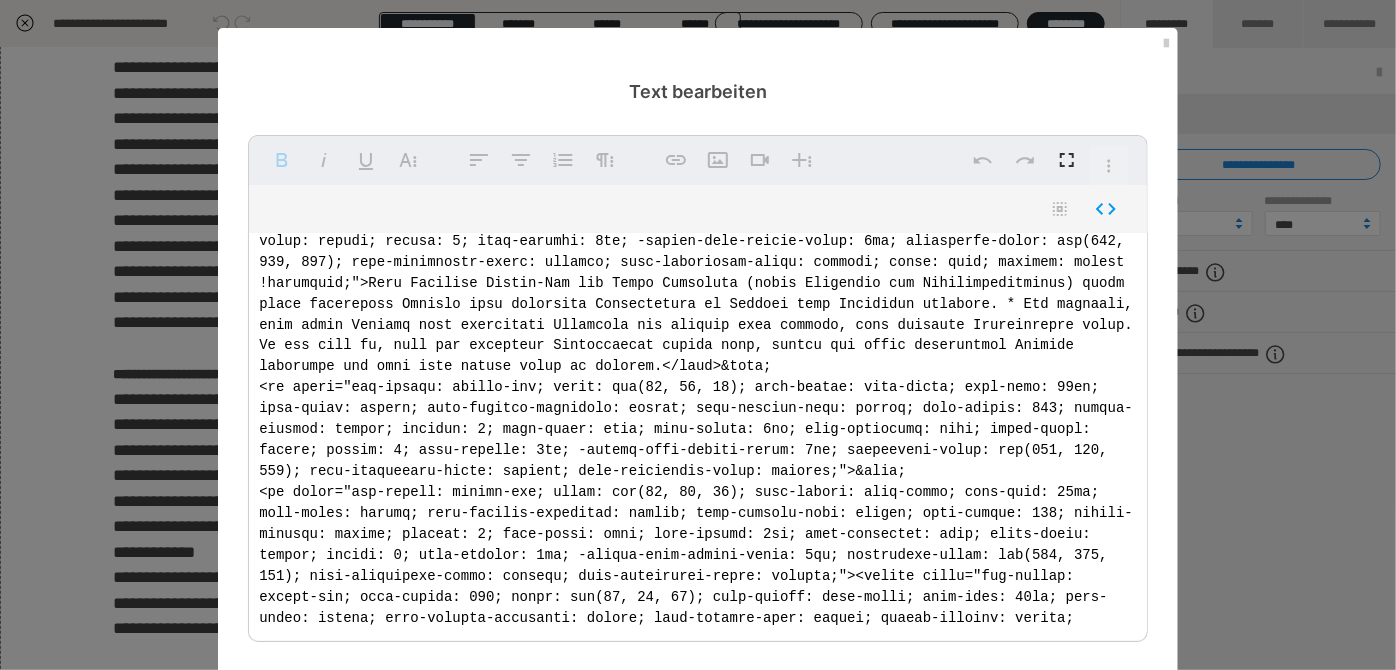 click at bounding box center [698, 433] 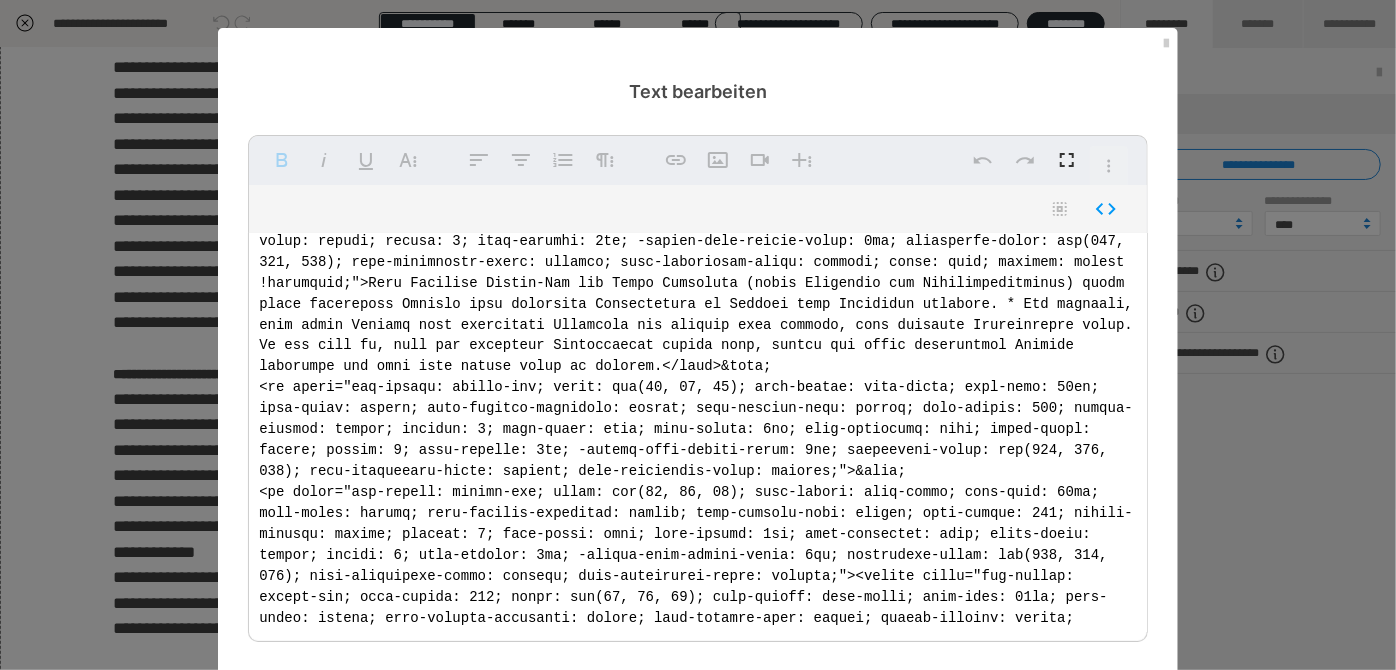 scroll, scrollTop: 2090, scrollLeft: 0, axis: vertical 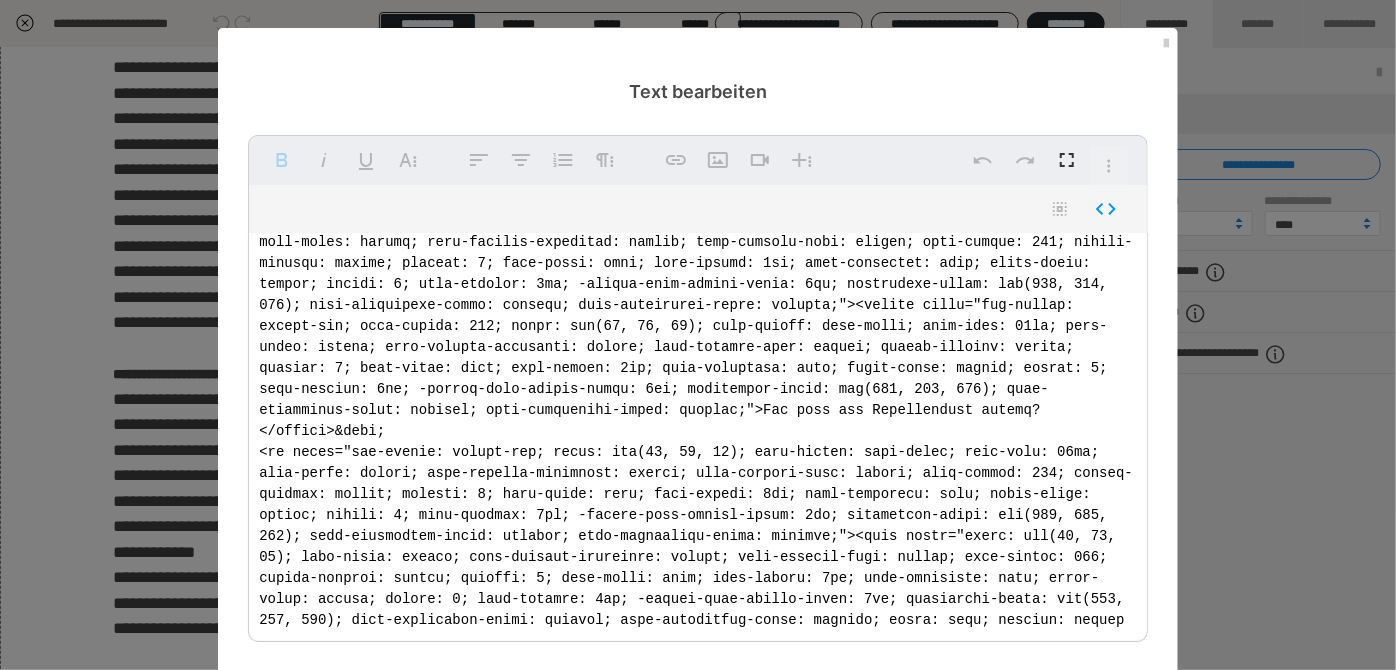 click at bounding box center (698, 433) 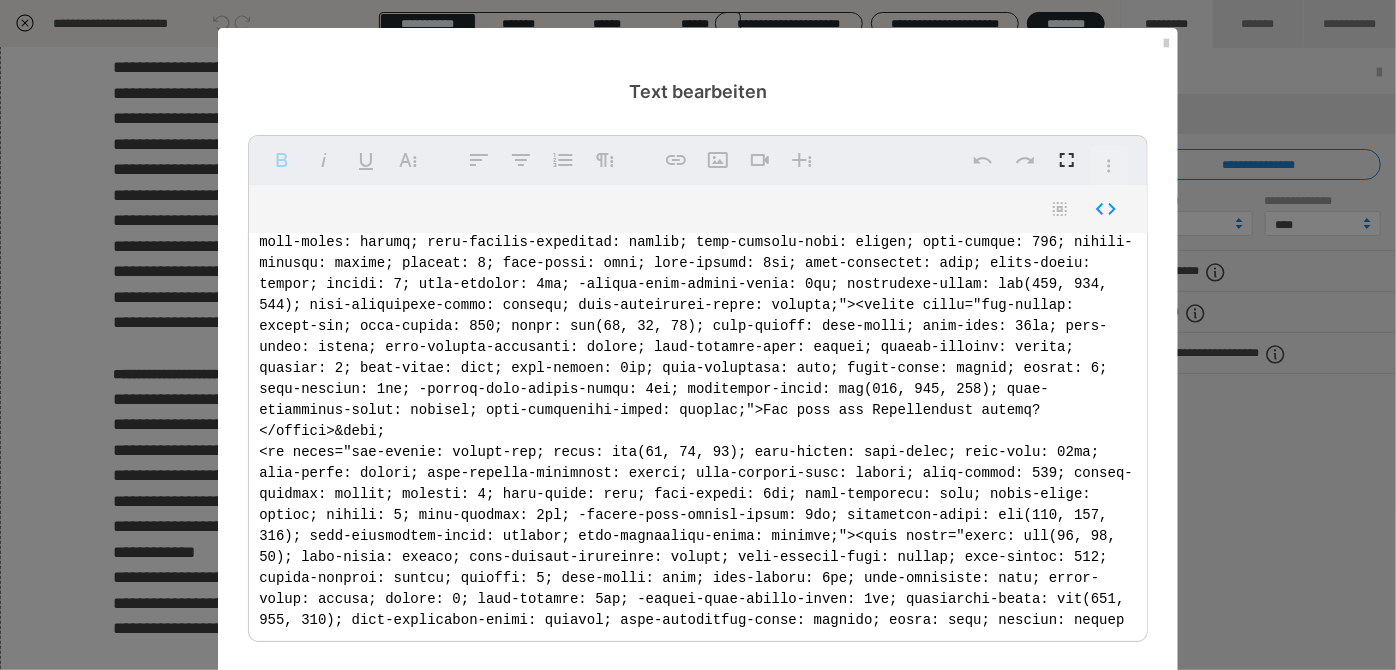 click at bounding box center (698, 433) 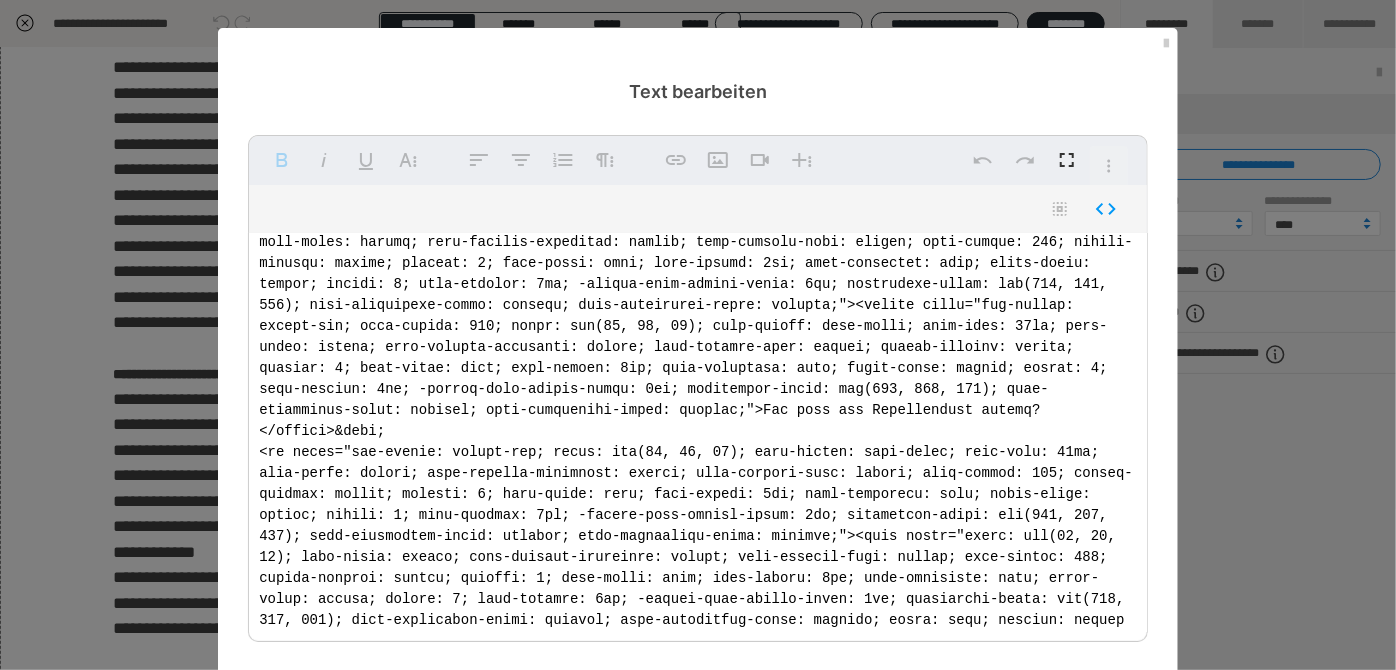 scroll, scrollTop: 2545, scrollLeft: 0, axis: vertical 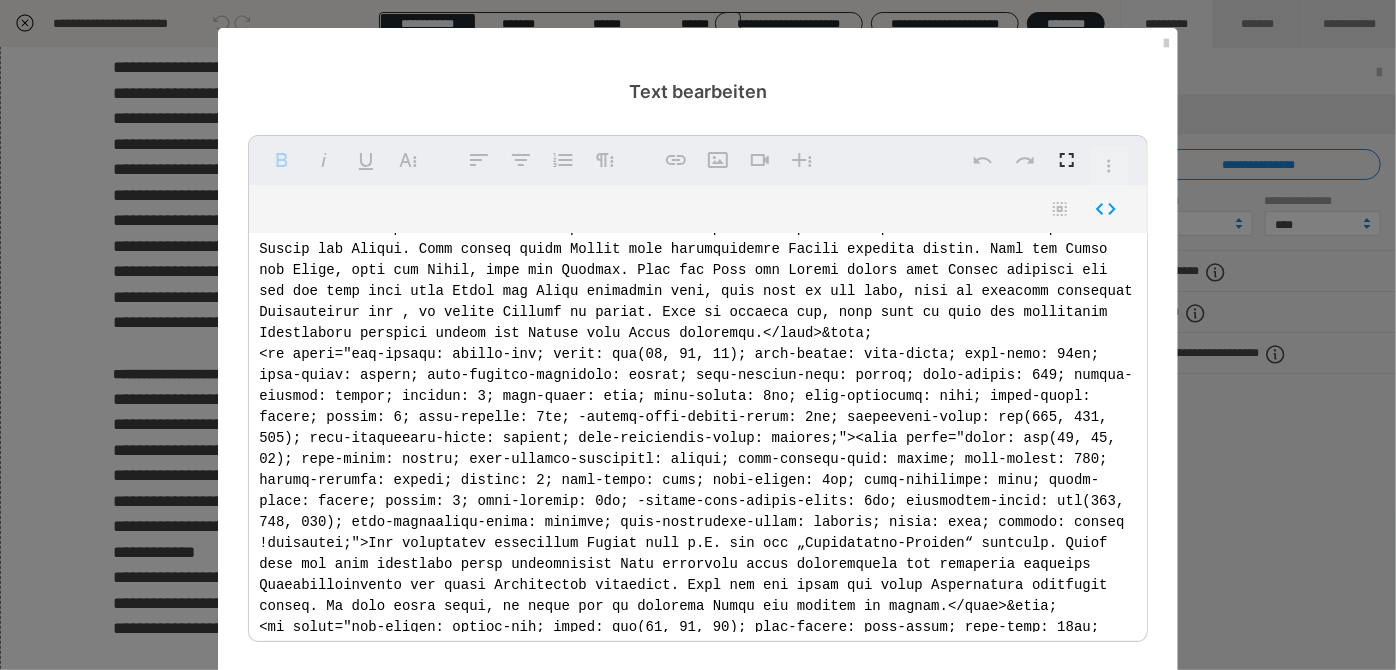 click at bounding box center [698, 433] 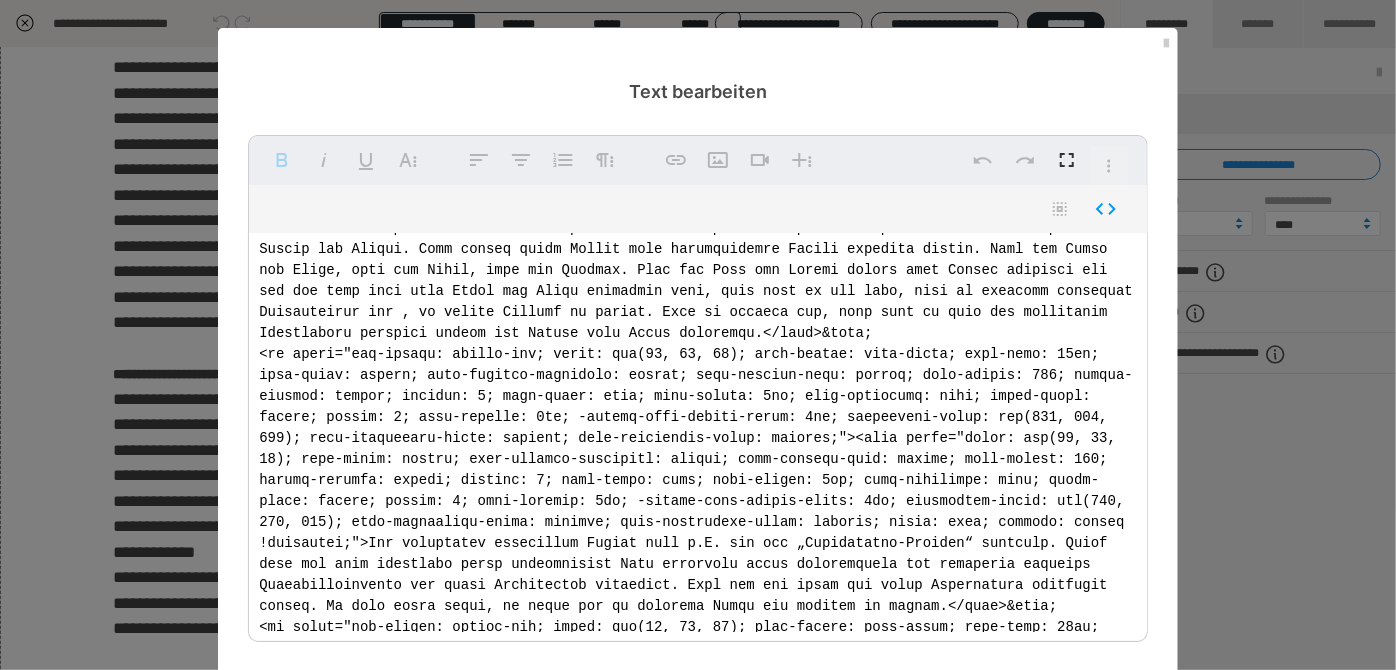 scroll, scrollTop: 2909, scrollLeft: 0, axis: vertical 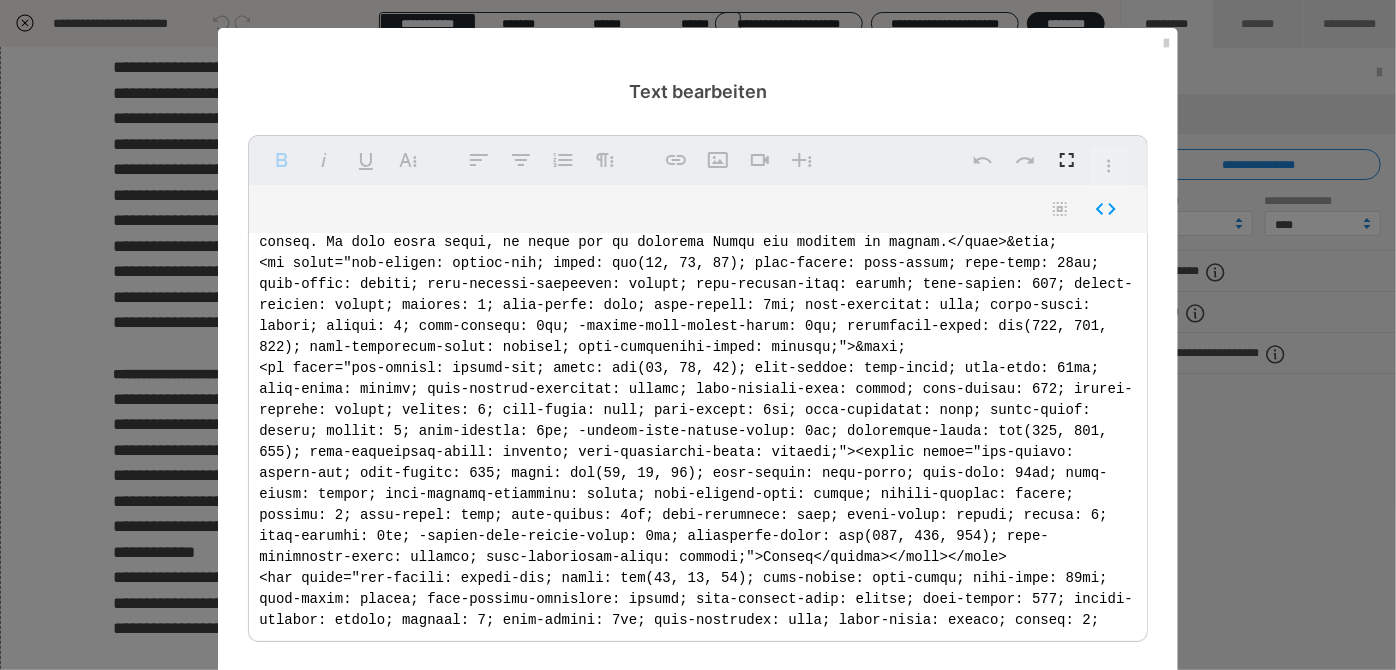 click at bounding box center (698, 433) 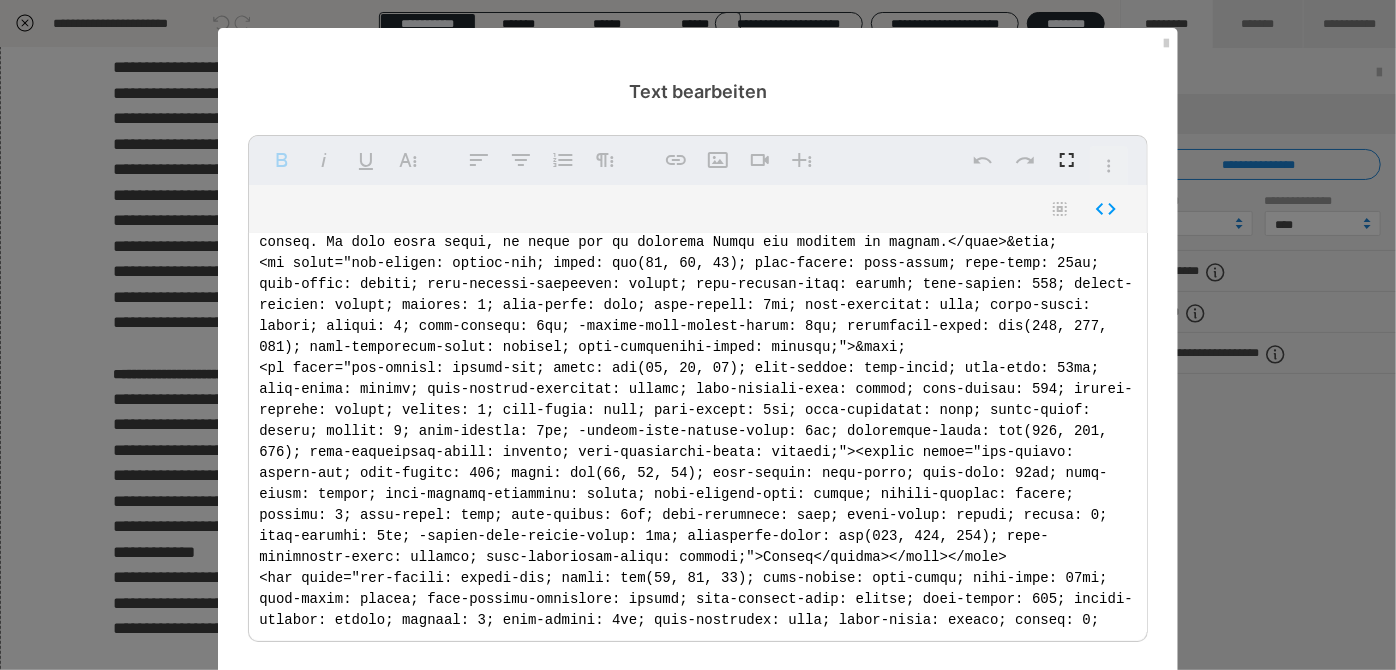 click at bounding box center [698, 433] 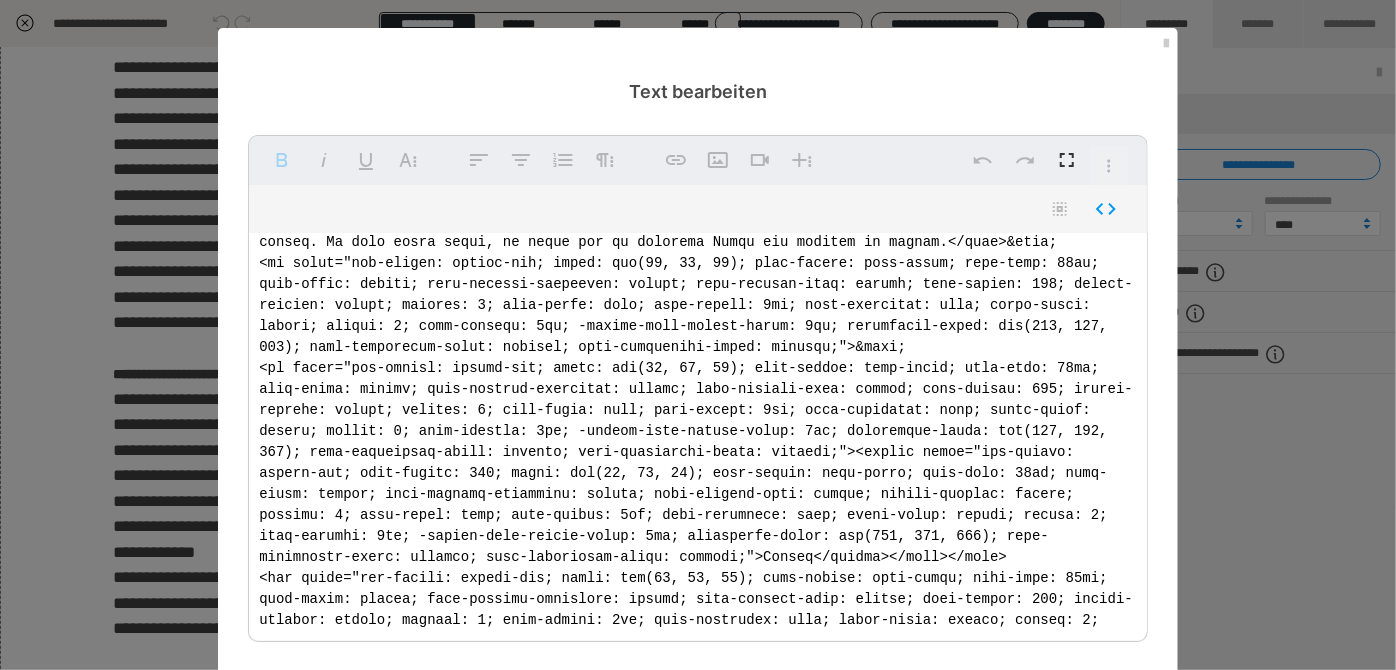 scroll, scrollTop: 3090, scrollLeft: 0, axis: vertical 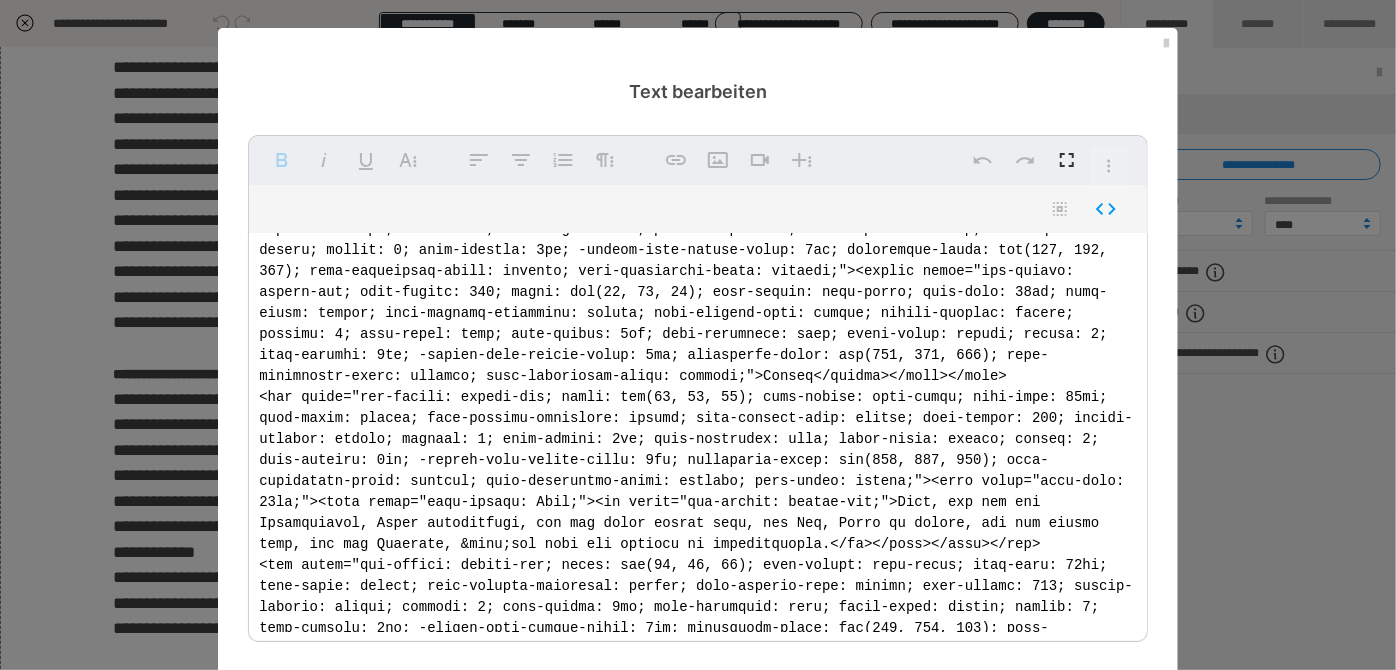 click at bounding box center [698, 433] 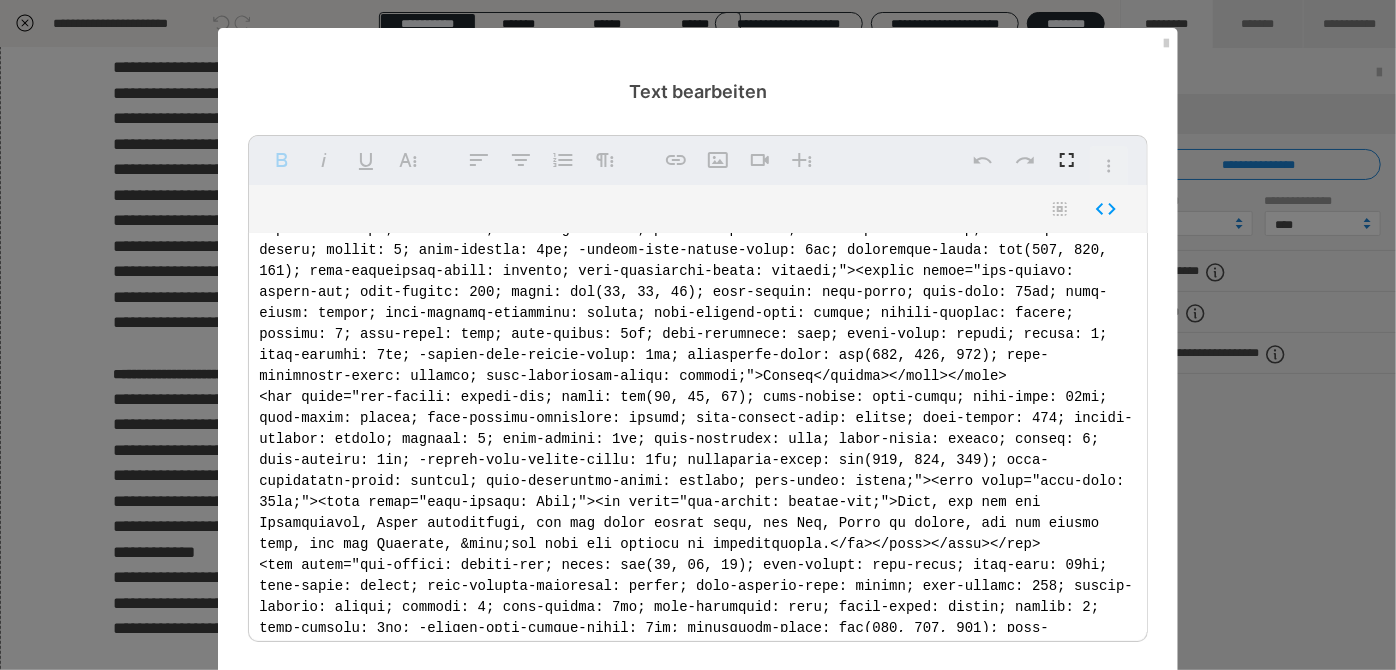 click at bounding box center [698, 433] 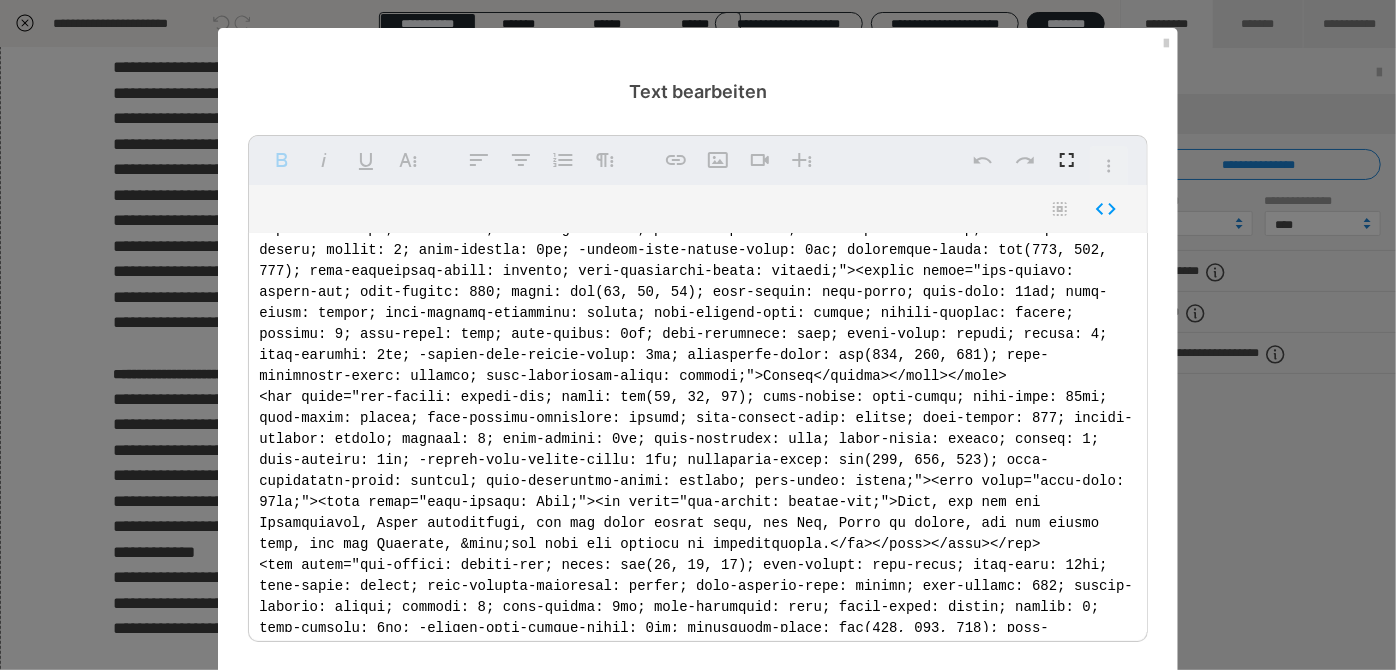 scroll, scrollTop: 3363, scrollLeft: 0, axis: vertical 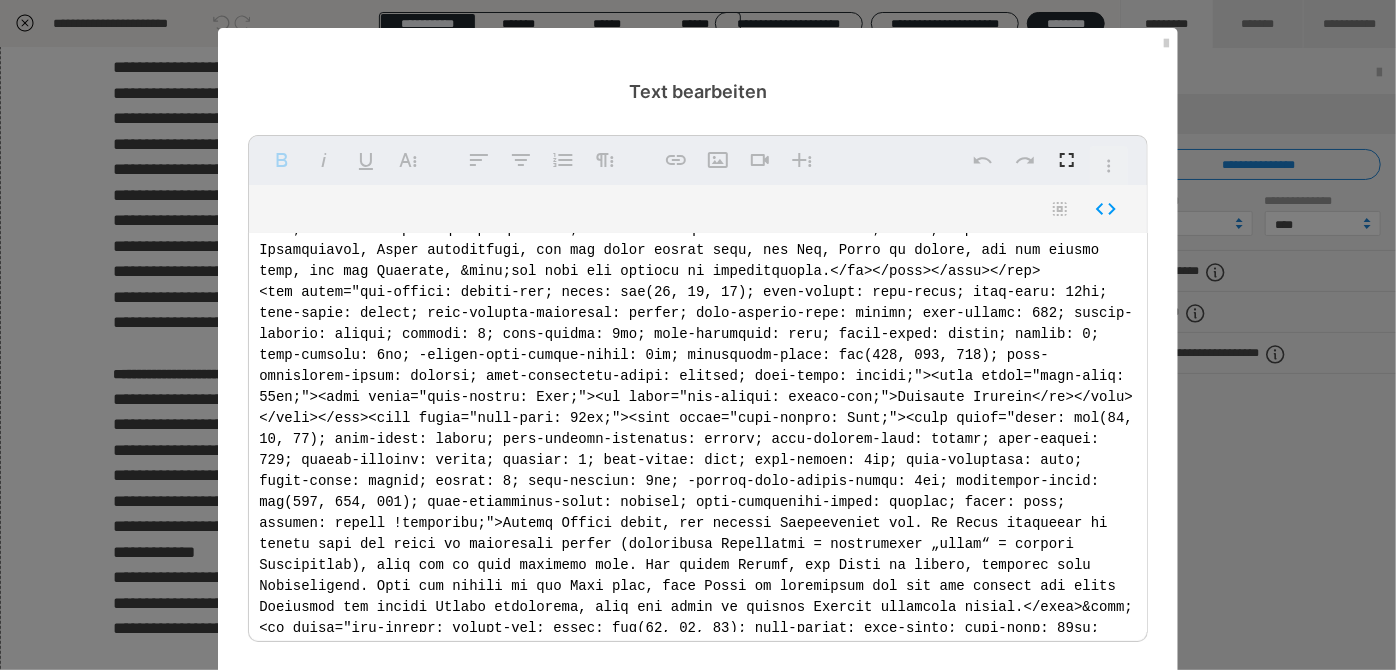 click at bounding box center (698, 433) 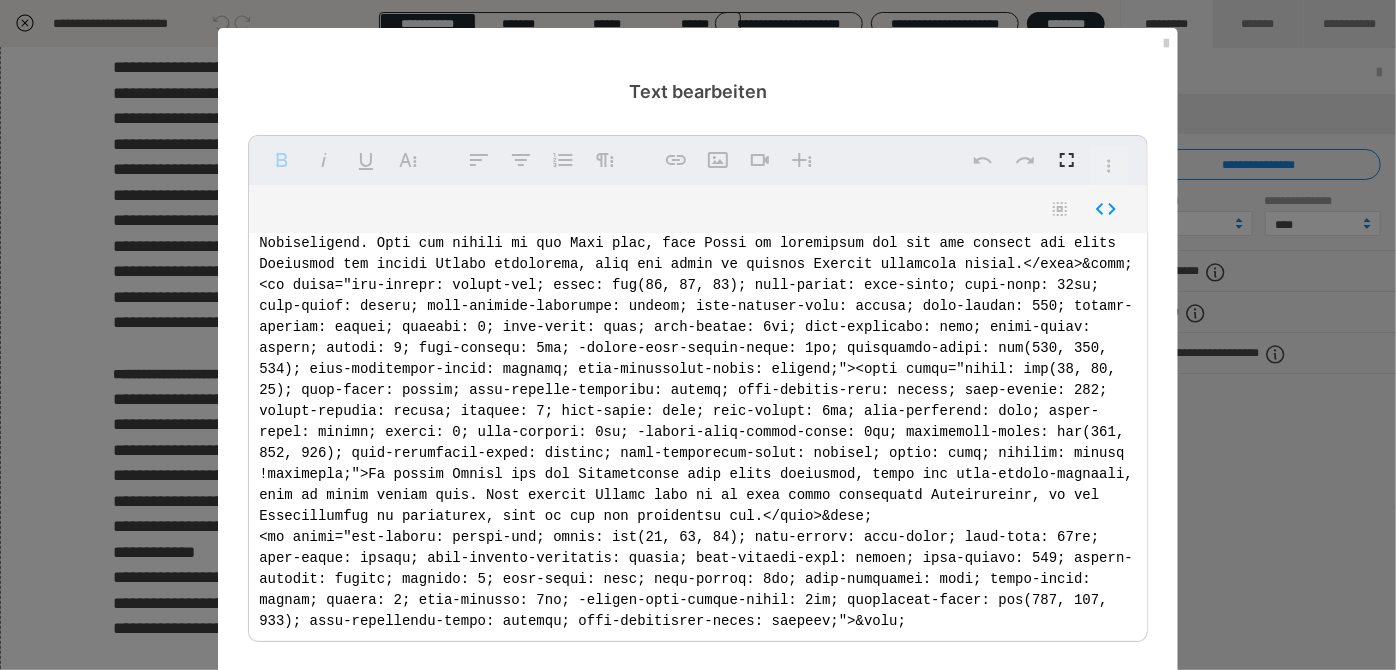 scroll, scrollTop: 3727, scrollLeft: 0, axis: vertical 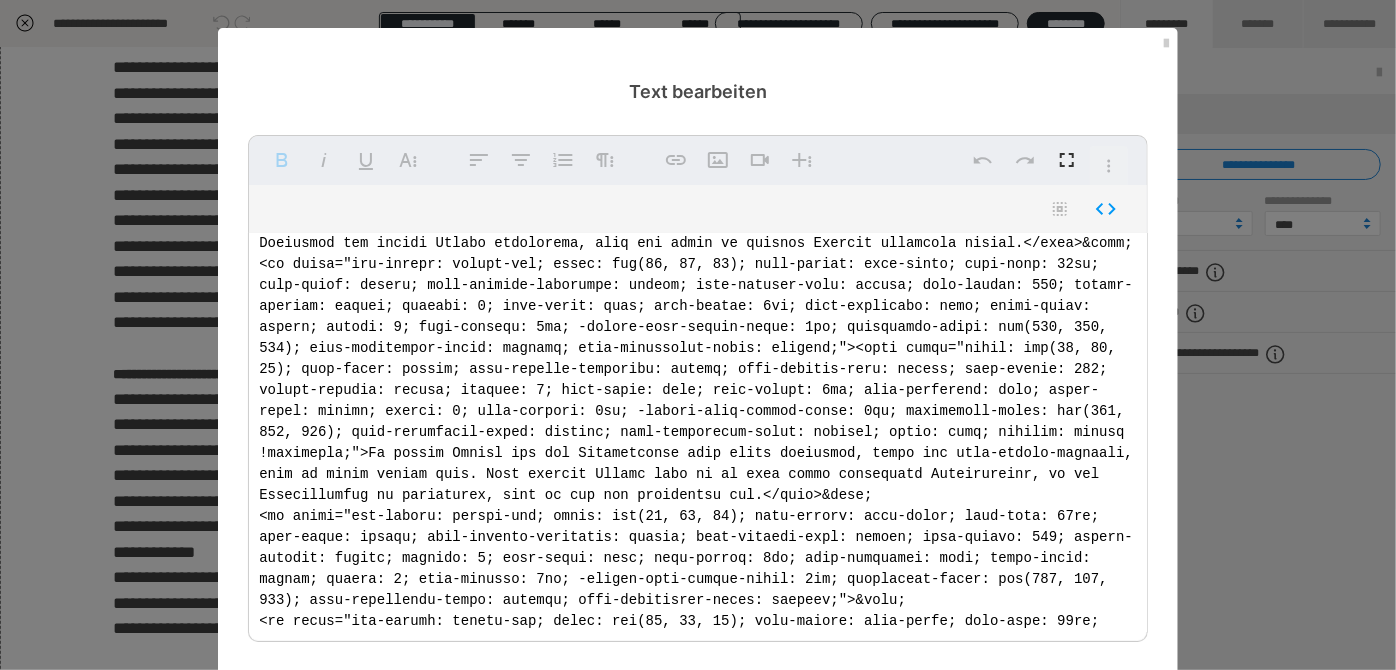 click at bounding box center (698, 433) 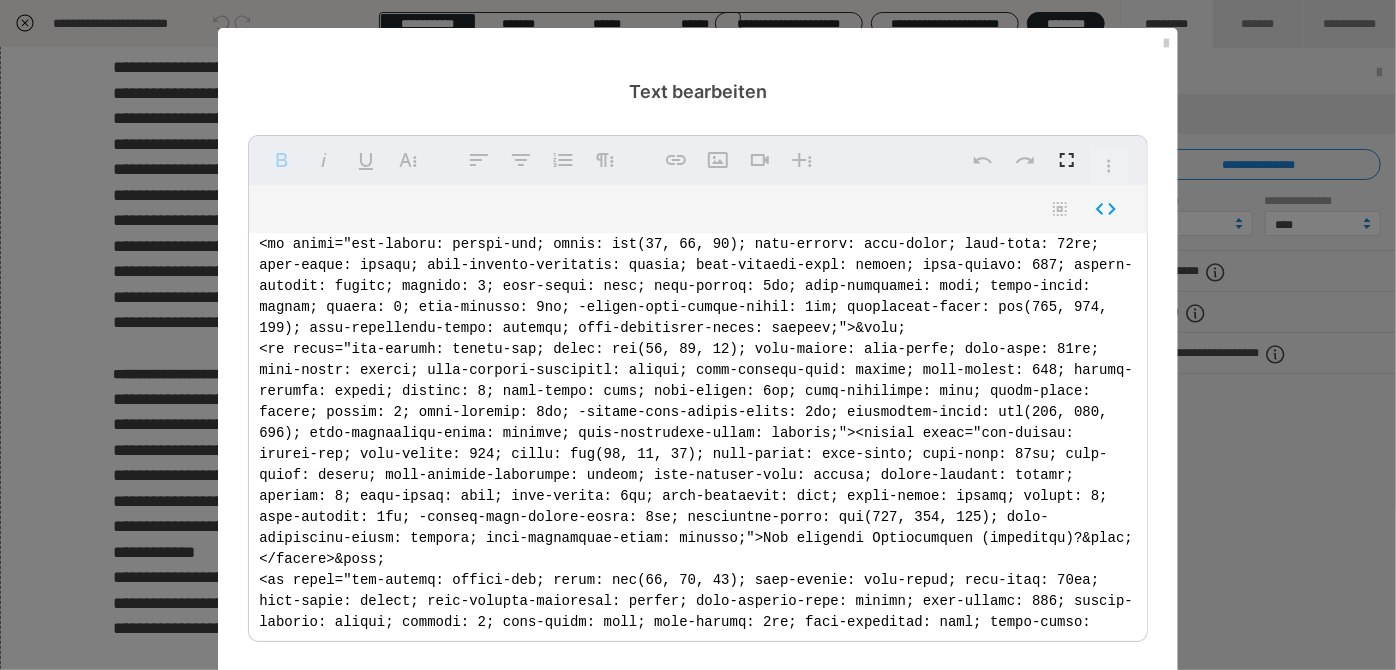 scroll, scrollTop: 4000, scrollLeft: 0, axis: vertical 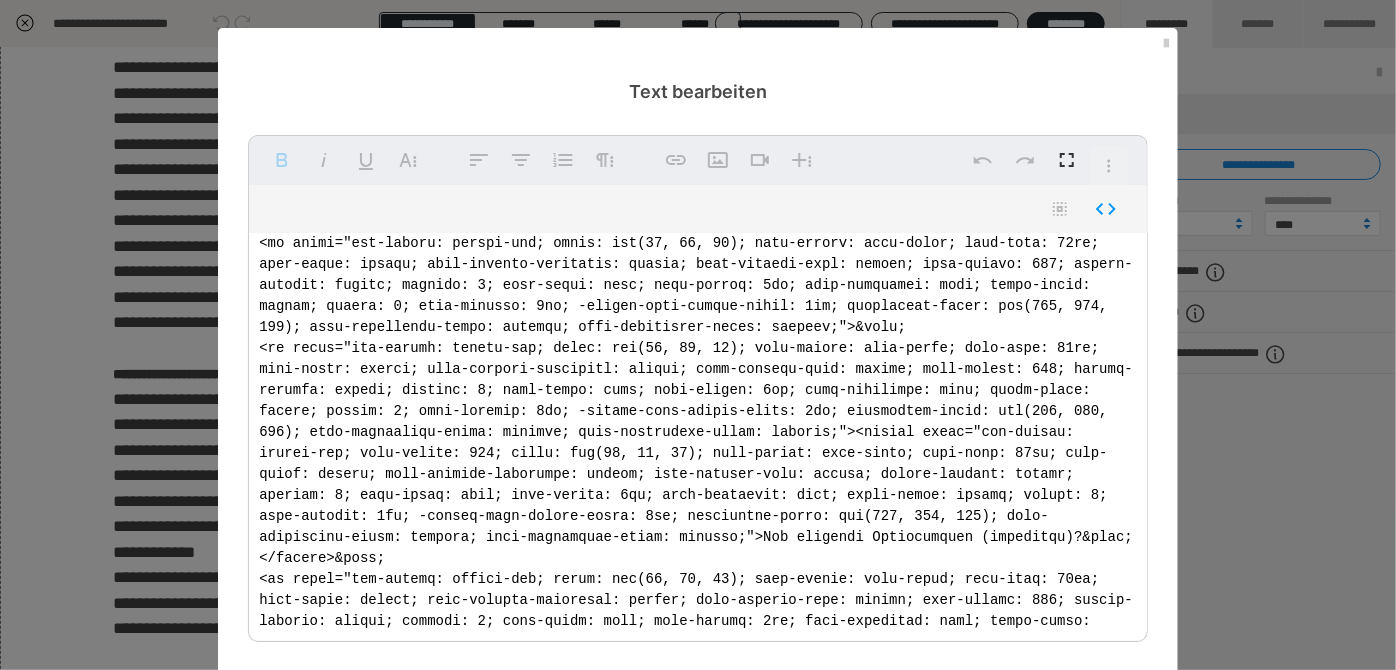 click at bounding box center (698, 433) 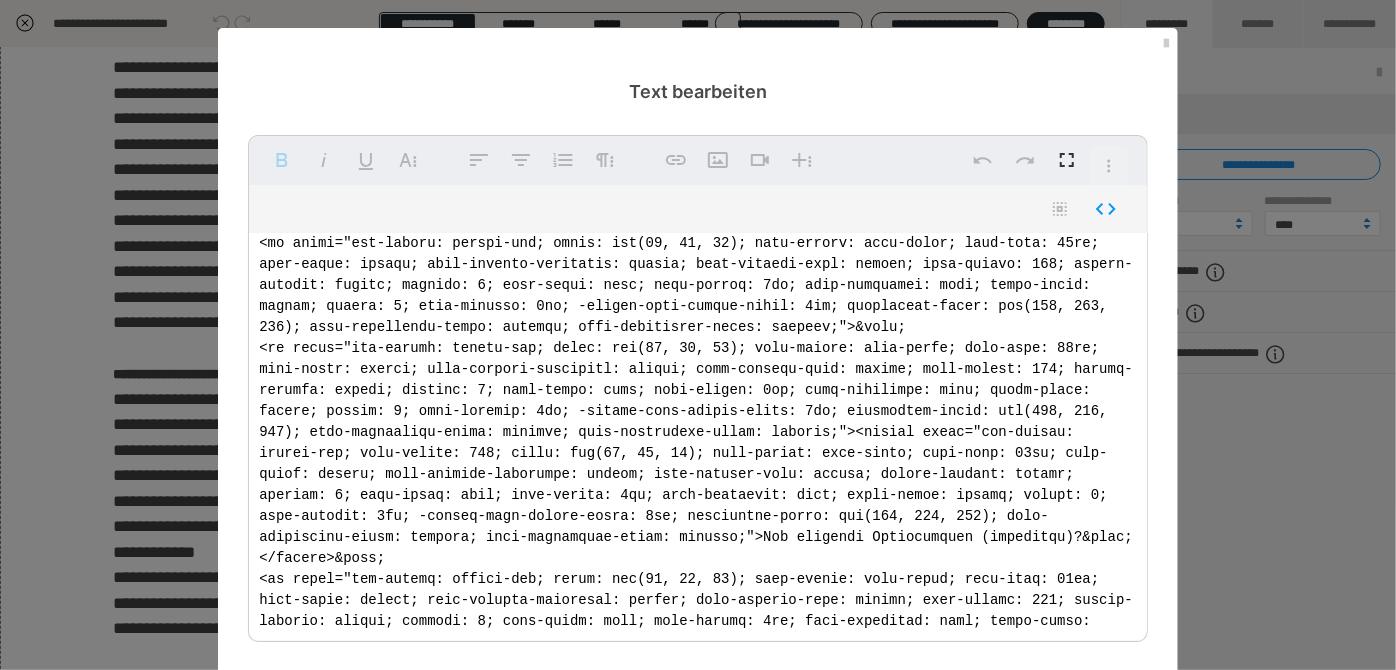 click at bounding box center [698, 433] 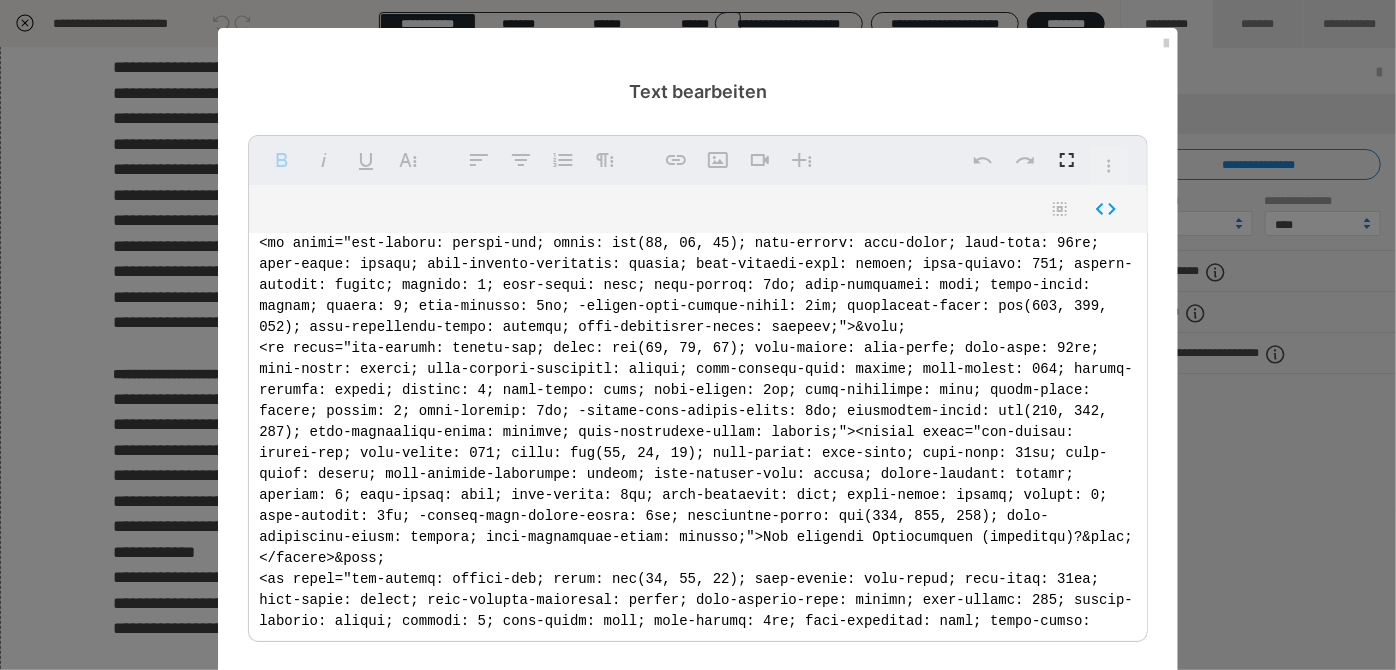 scroll, scrollTop: 4272, scrollLeft: 0, axis: vertical 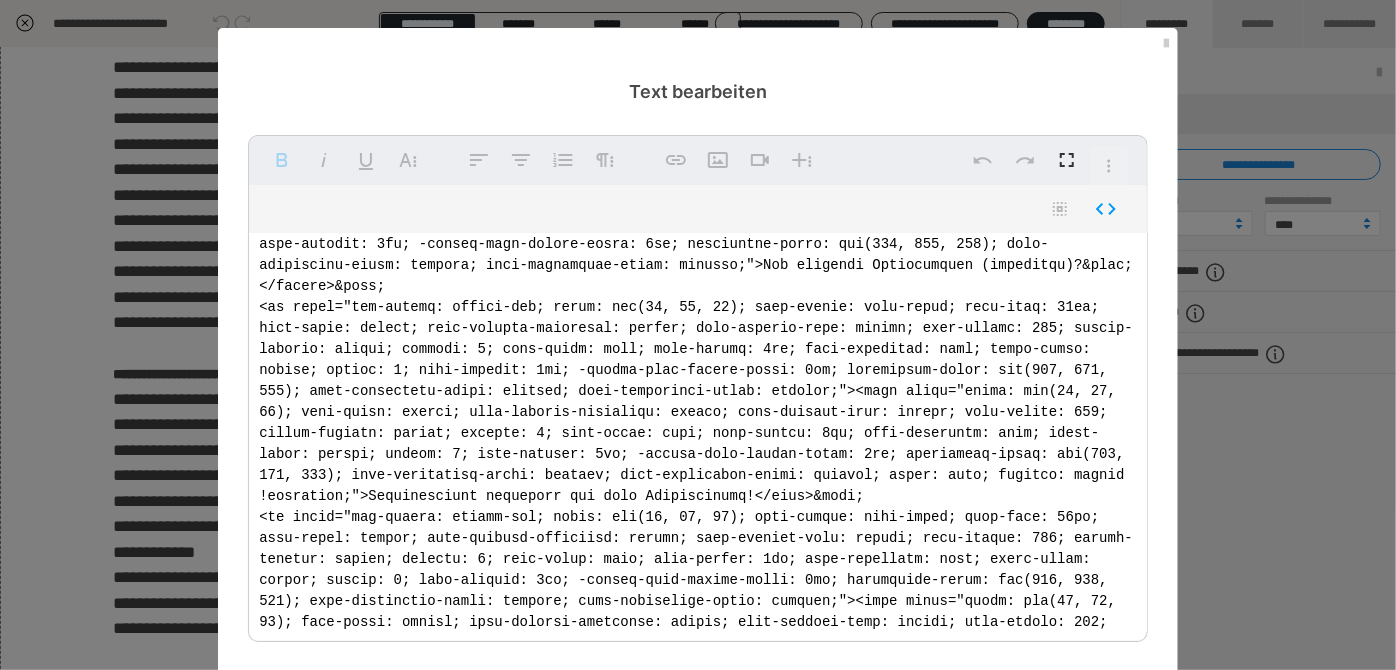 drag, startPoint x: 354, startPoint y: 427, endPoint x: 363, endPoint y: 432, distance: 10.29563 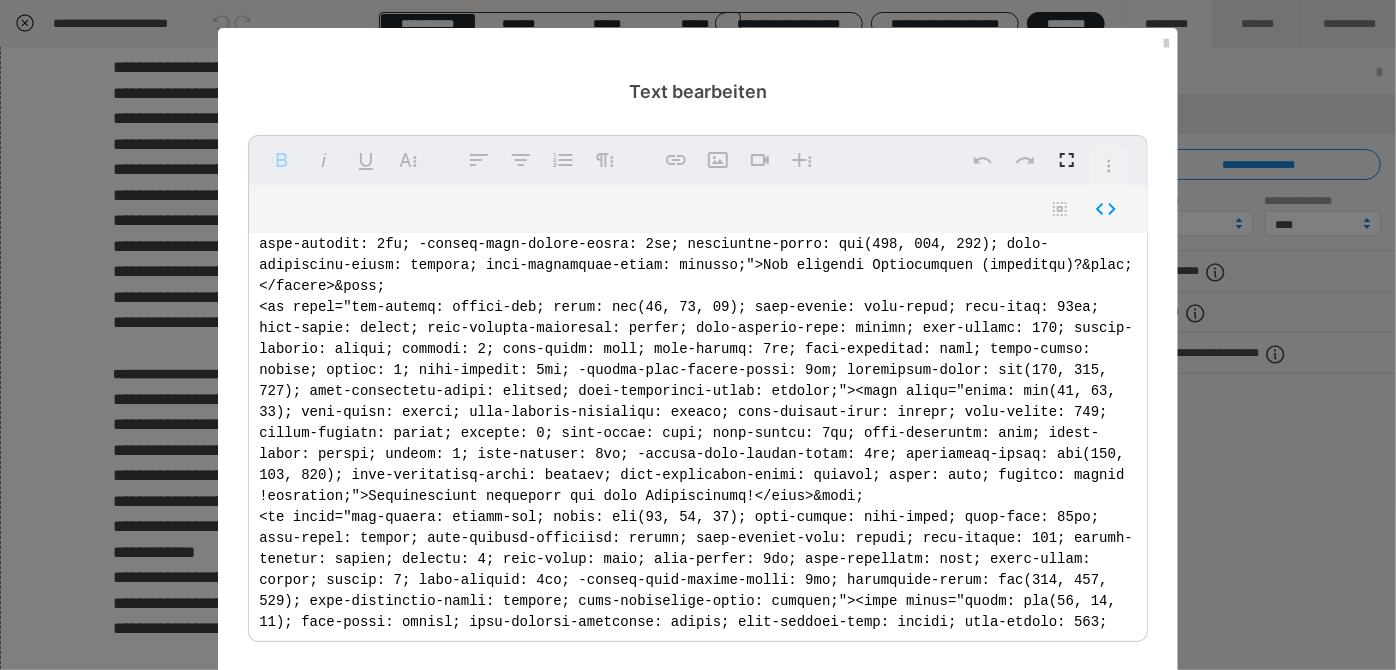 click at bounding box center [698, 433] 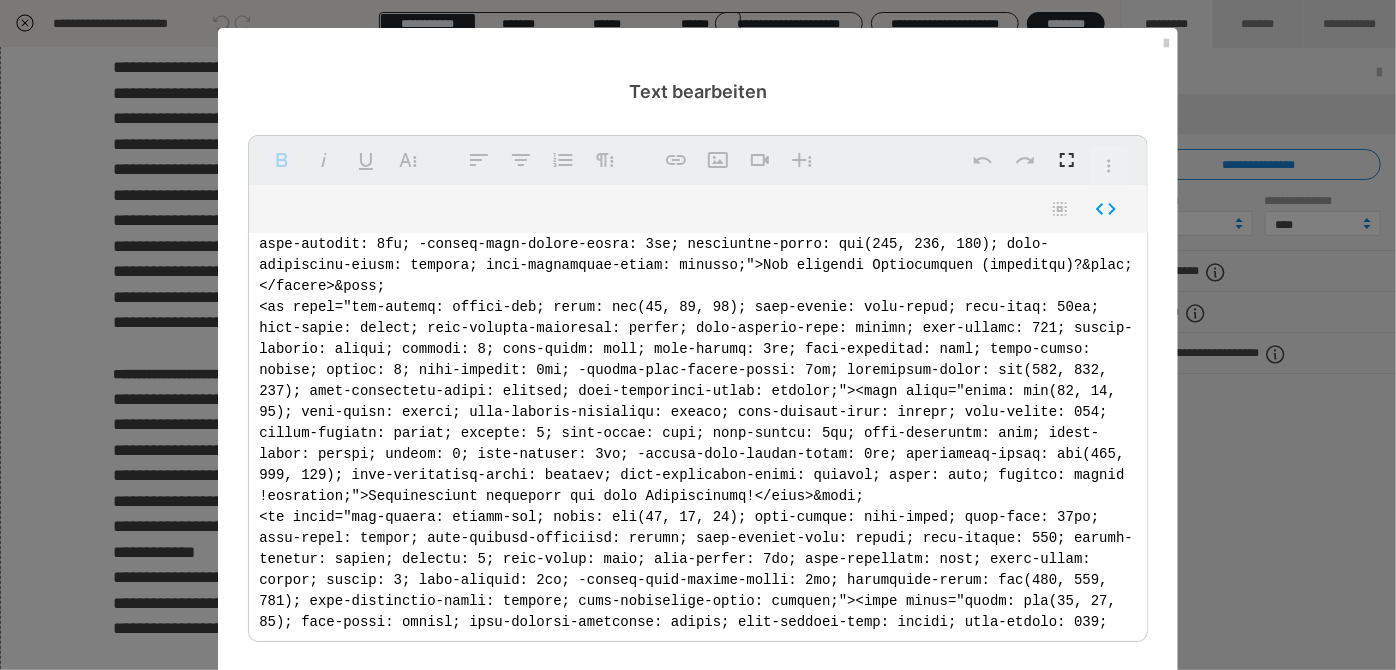 scroll, scrollTop: 4545, scrollLeft: 0, axis: vertical 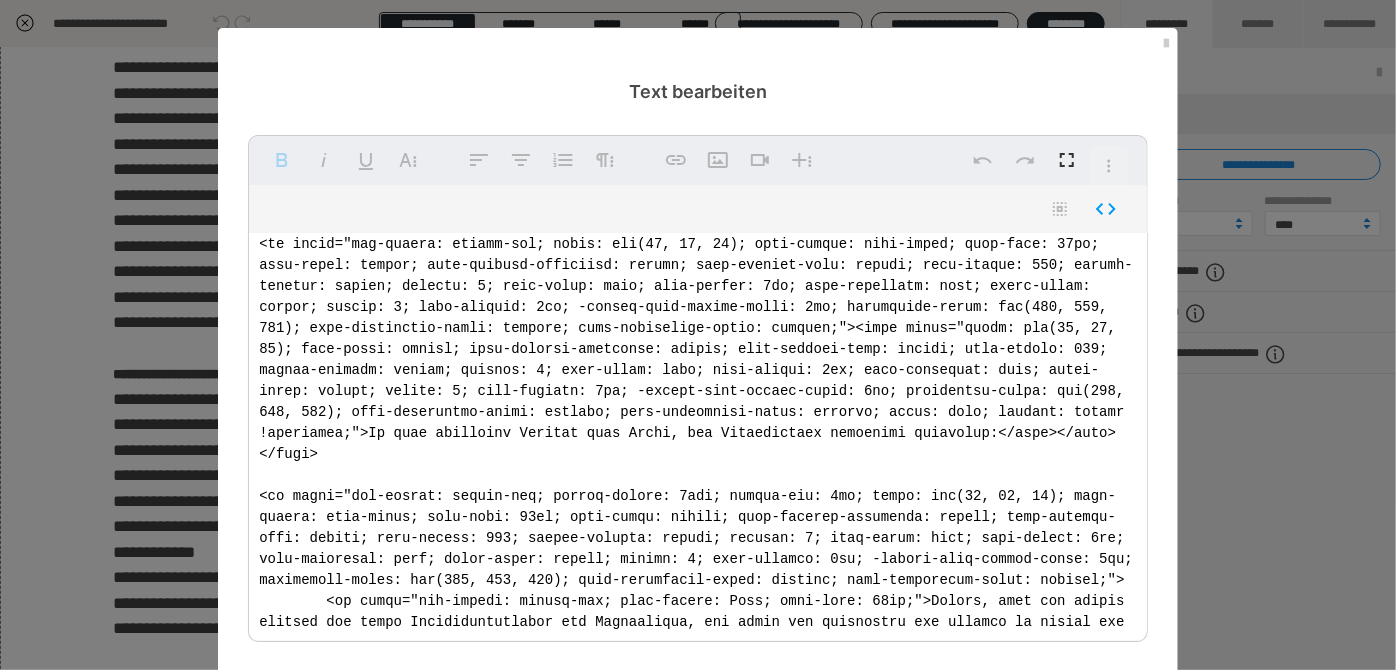 click at bounding box center (698, 433) 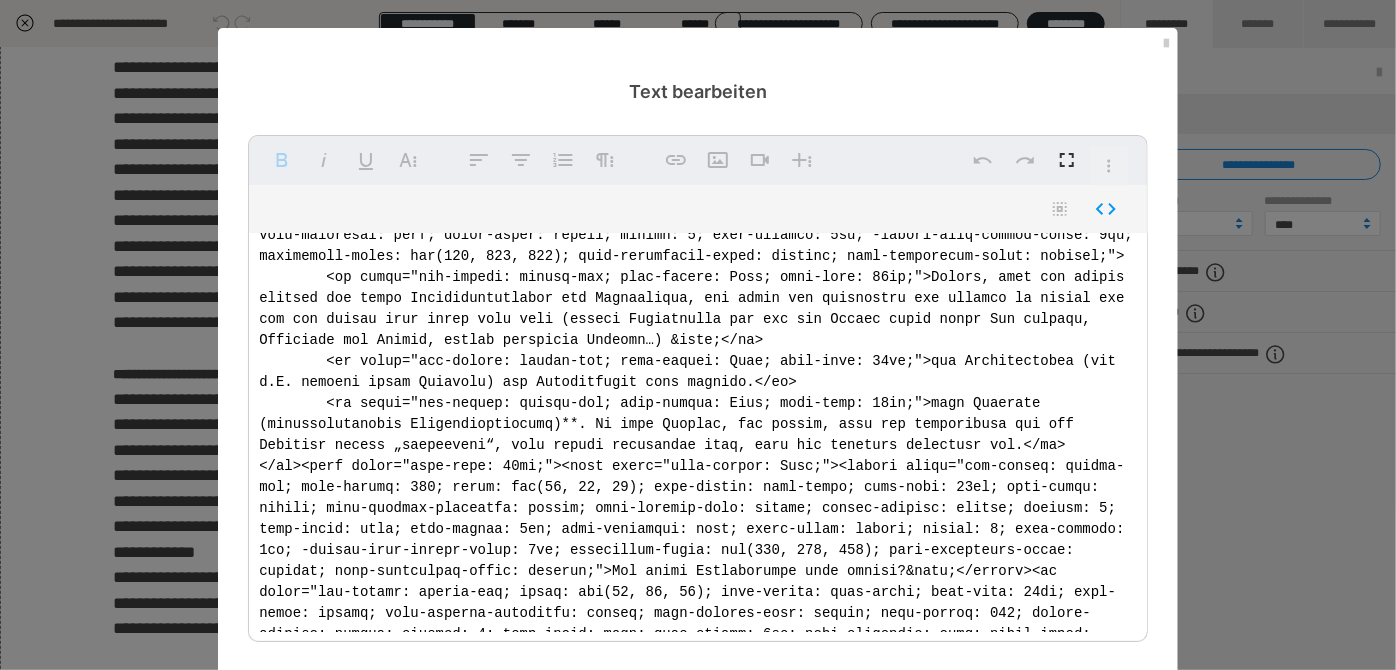 scroll, scrollTop: 4909, scrollLeft: 0, axis: vertical 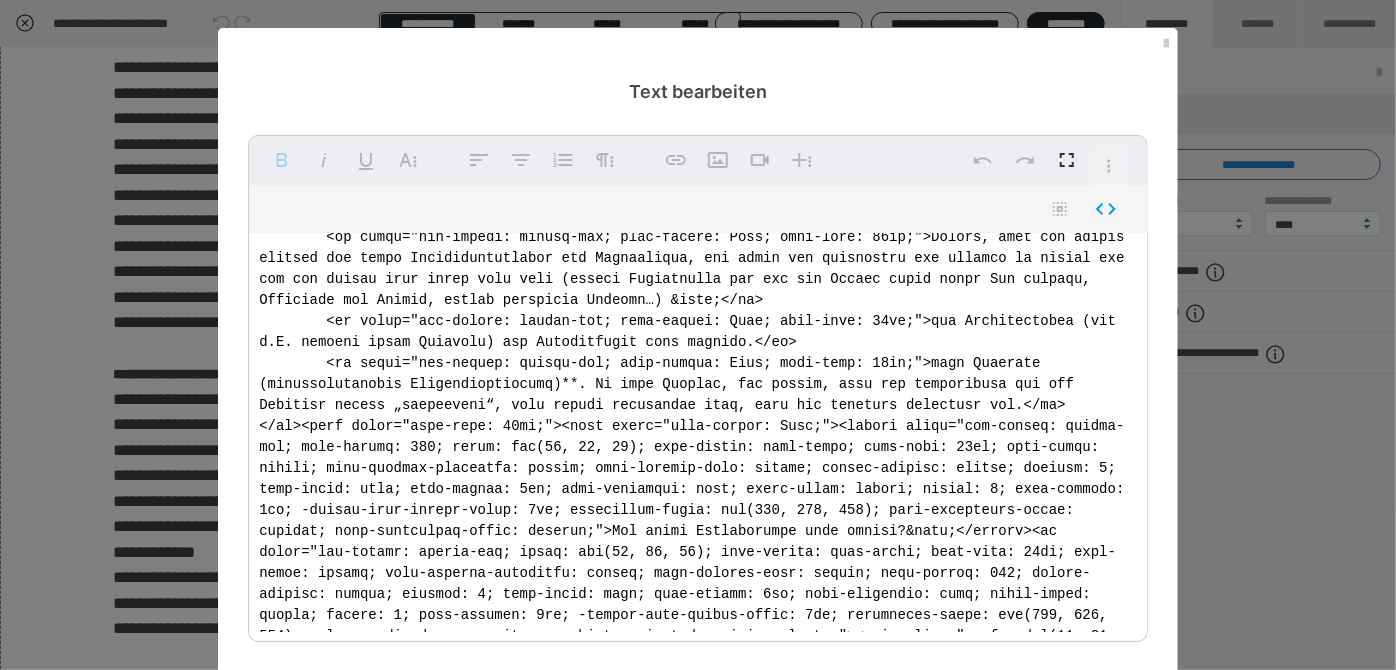 click at bounding box center [698, 433] 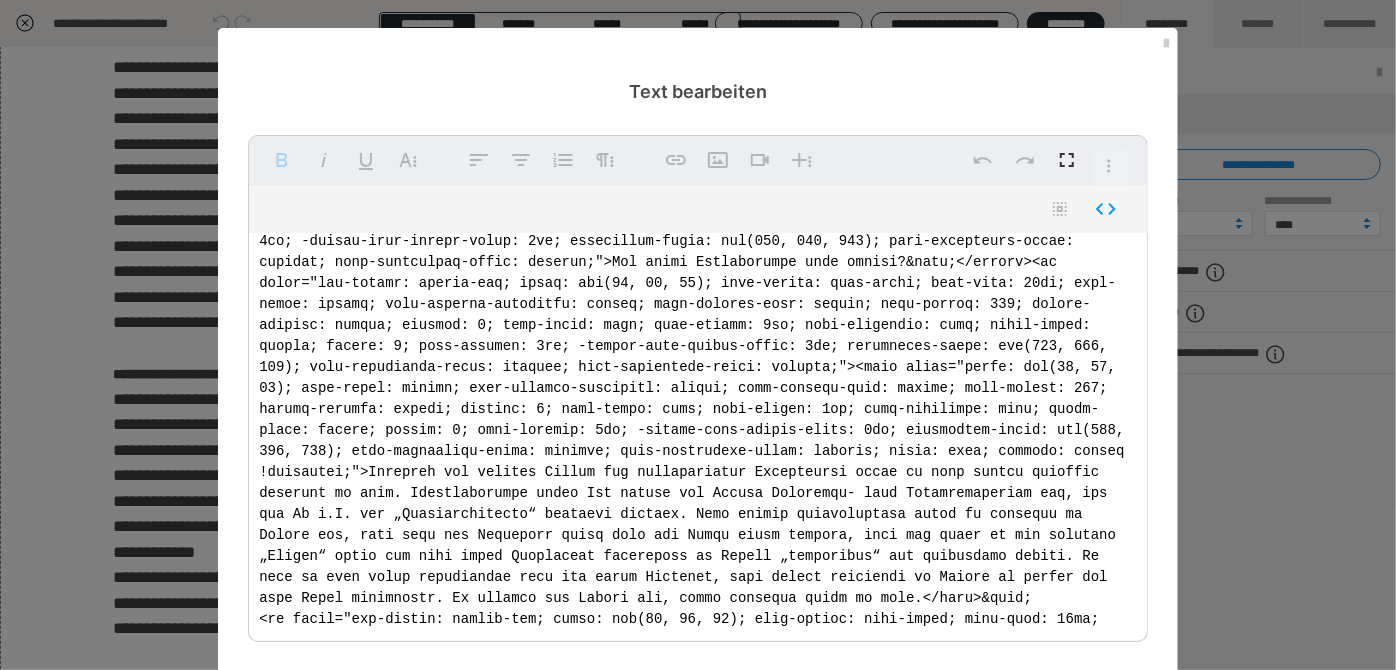 scroll, scrollTop: 5181, scrollLeft: 0, axis: vertical 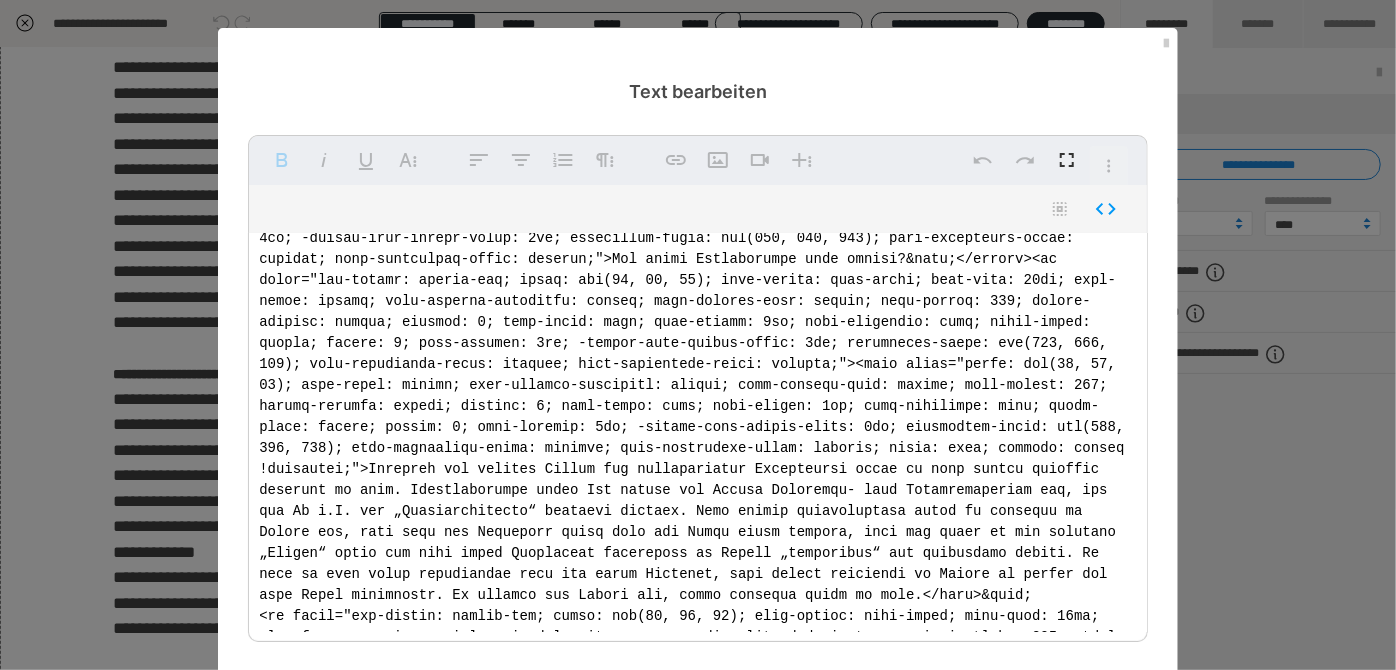 click at bounding box center [698, 433] 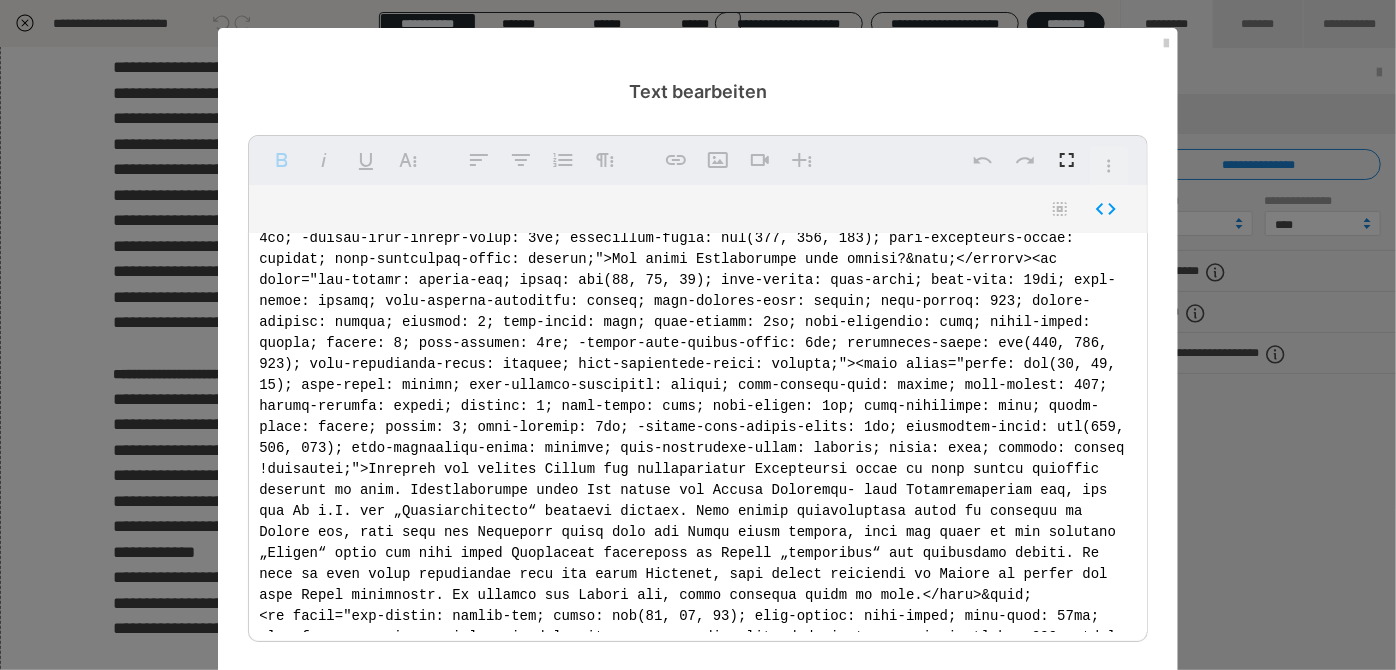 click at bounding box center (698, 433) 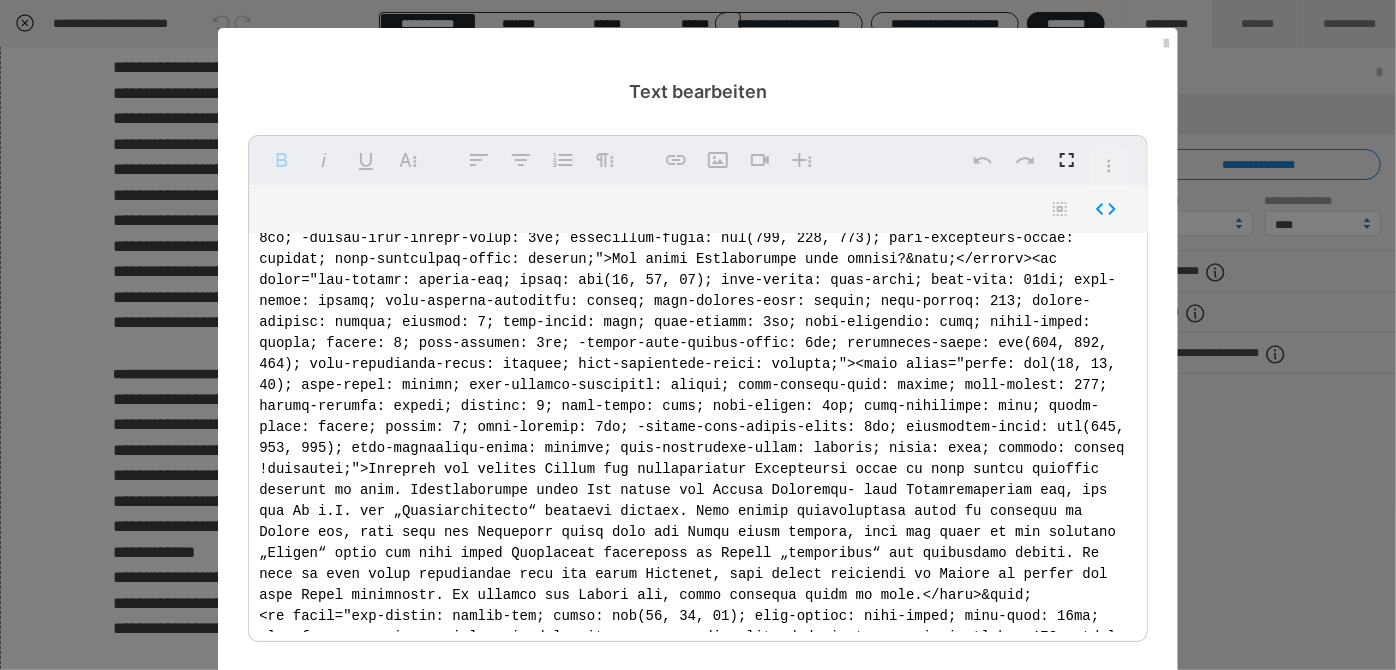 scroll, scrollTop: 5727, scrollLeft: 0, axis: vertical 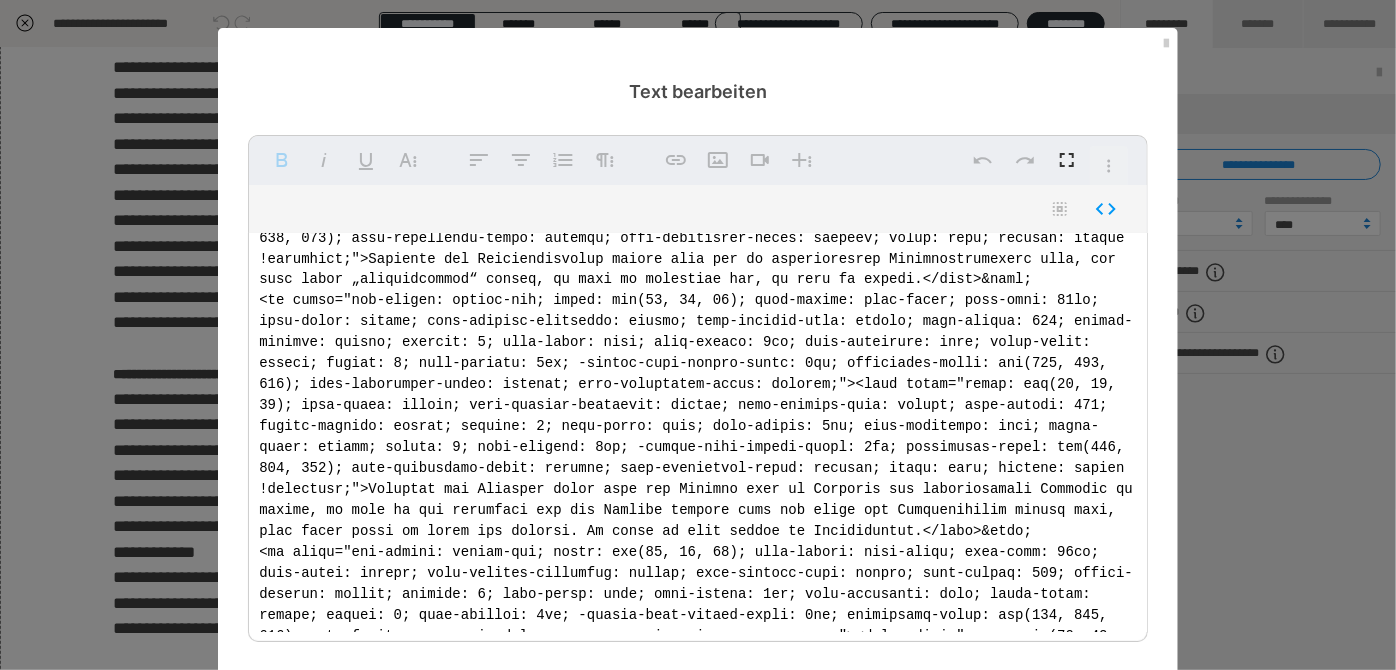 click at bounding box center [698, 433] 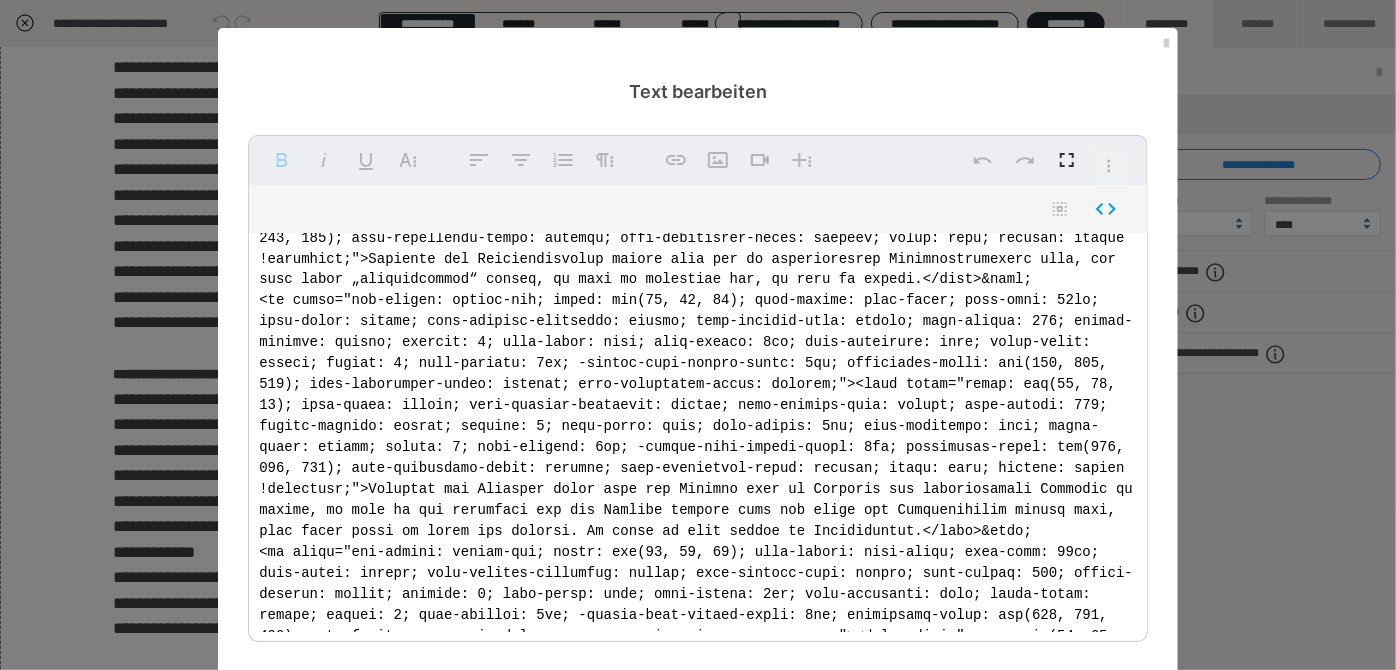 drag, startPoint x: 1057, startPoint y: 614, endPoint x: 1067, endPoint y: 608, distance: 11.661903 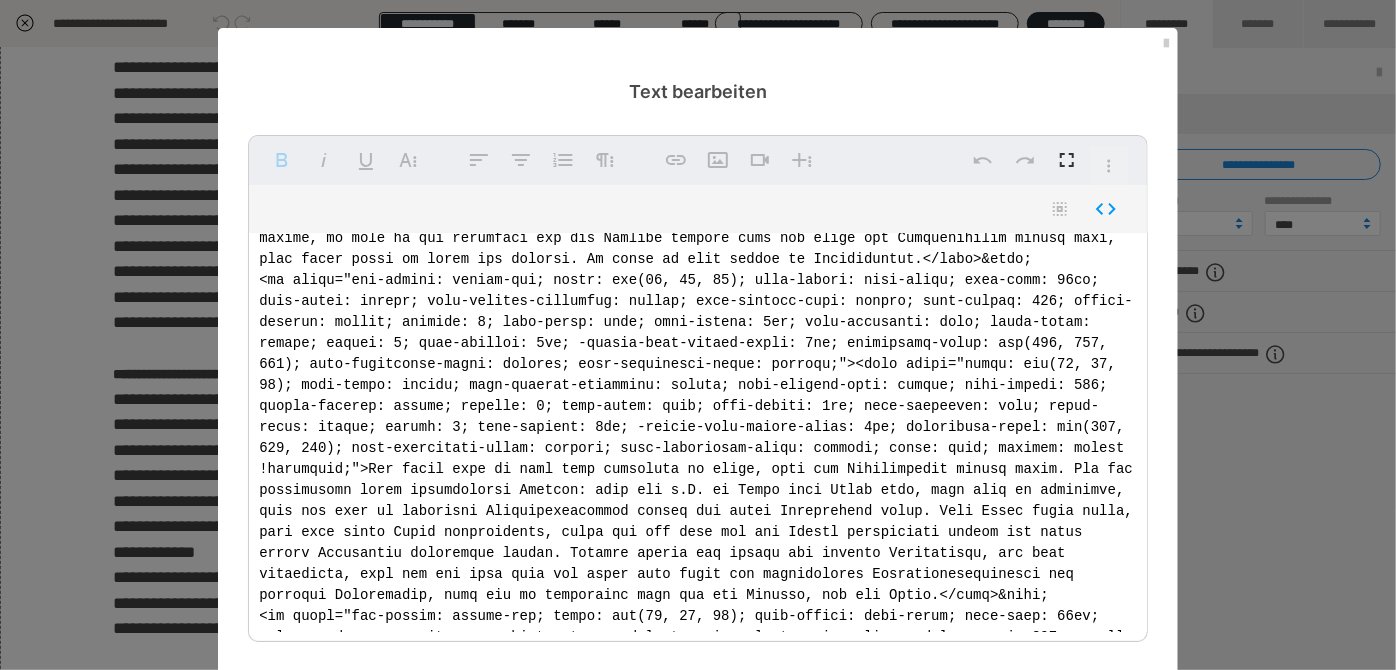 scroll, scrollTop: 6090, scrollLeft: 0, axis: vertical 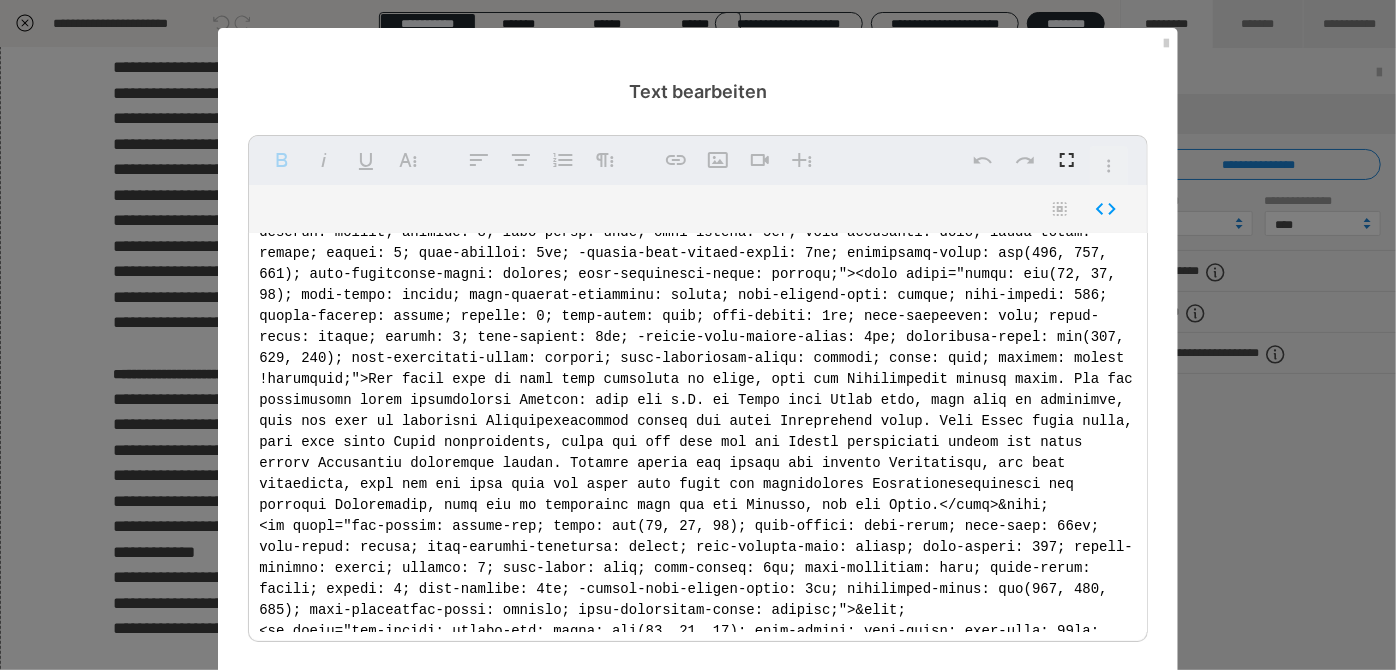 click at bounding box center [698, 433] 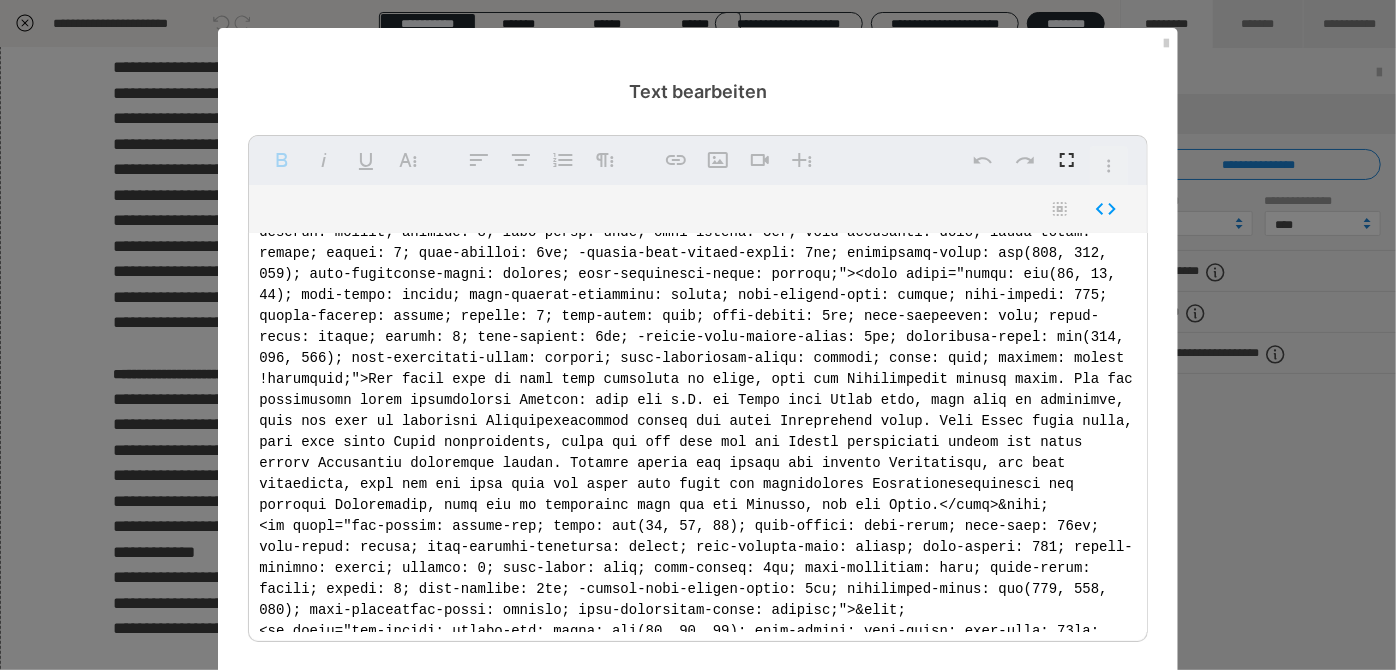 scroll, scrollTop: 6545, scrollLeft: 0, axis: vertical 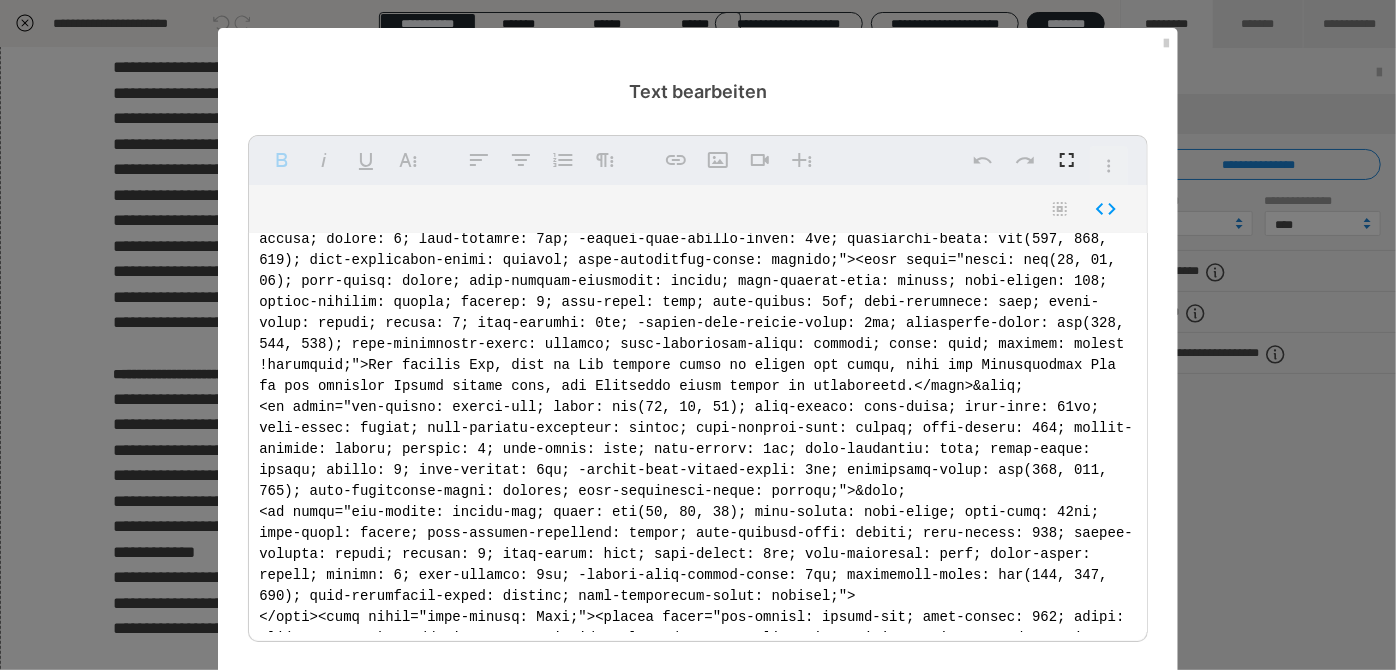 click at bounding box center [698, 433] 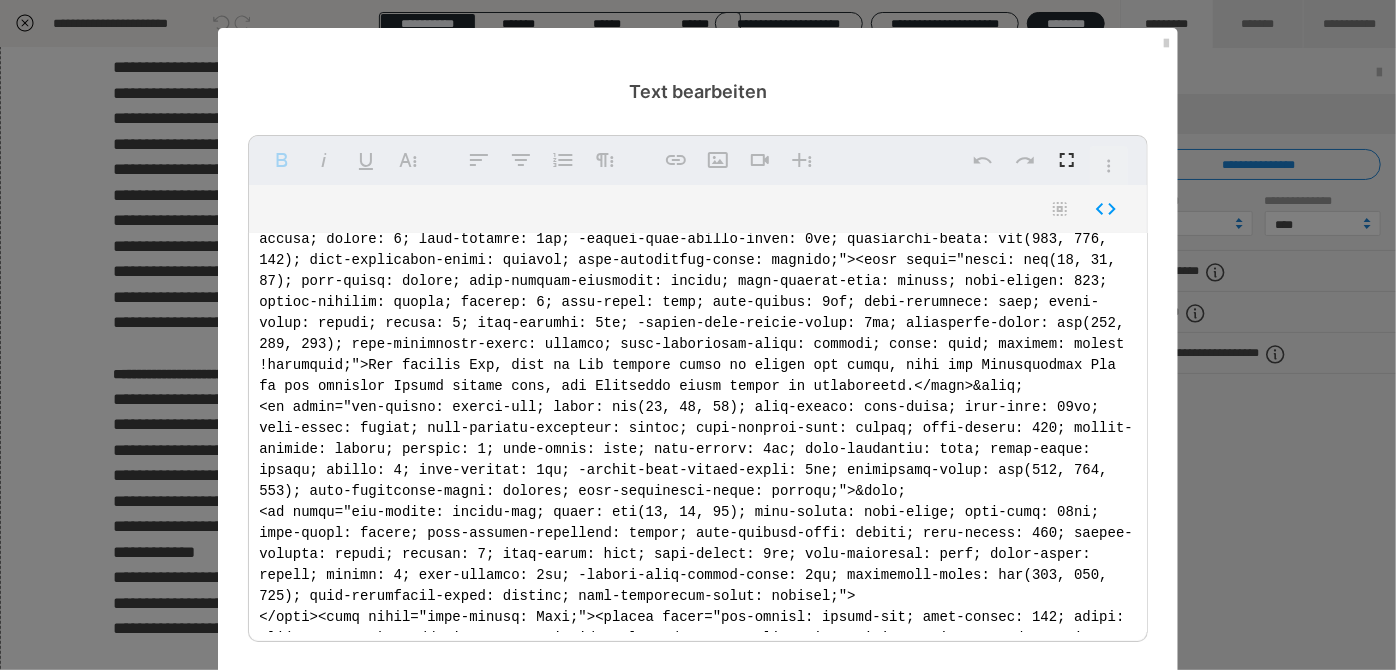 click at bounding box center (698, 433) 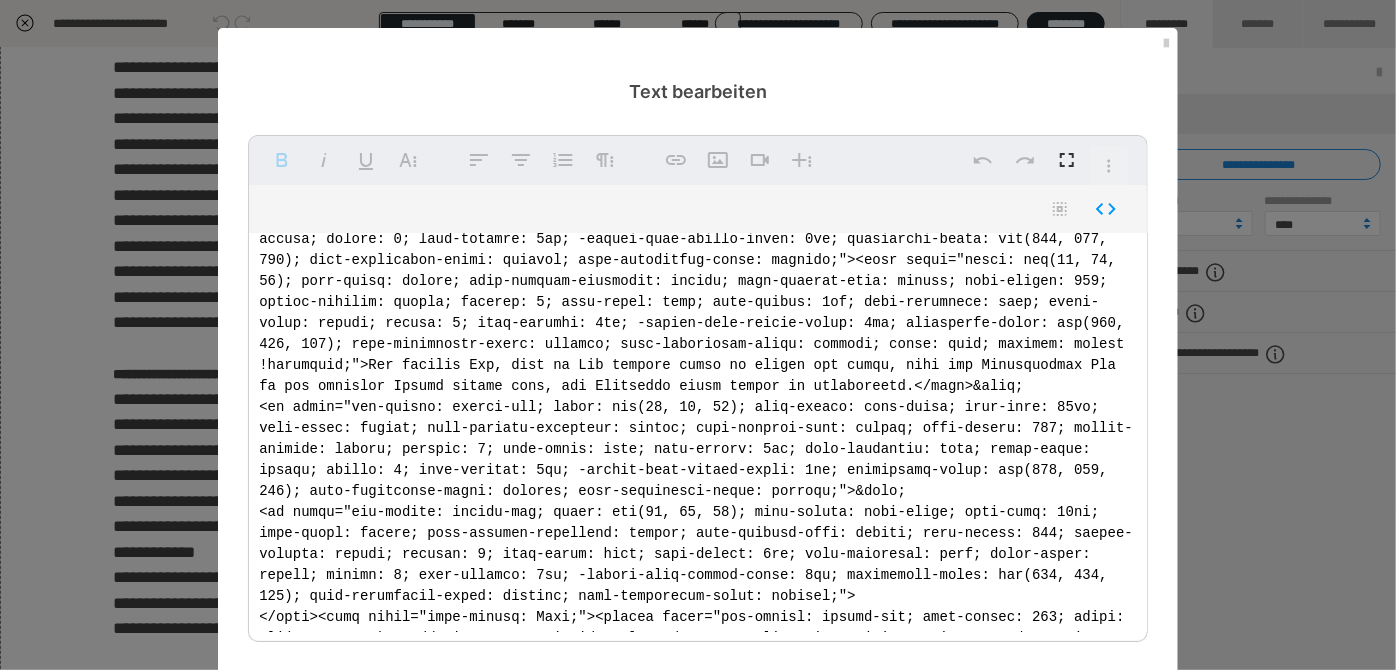 scroll, scrollTop: 6909, scrollLeft: 0, axis: vertical 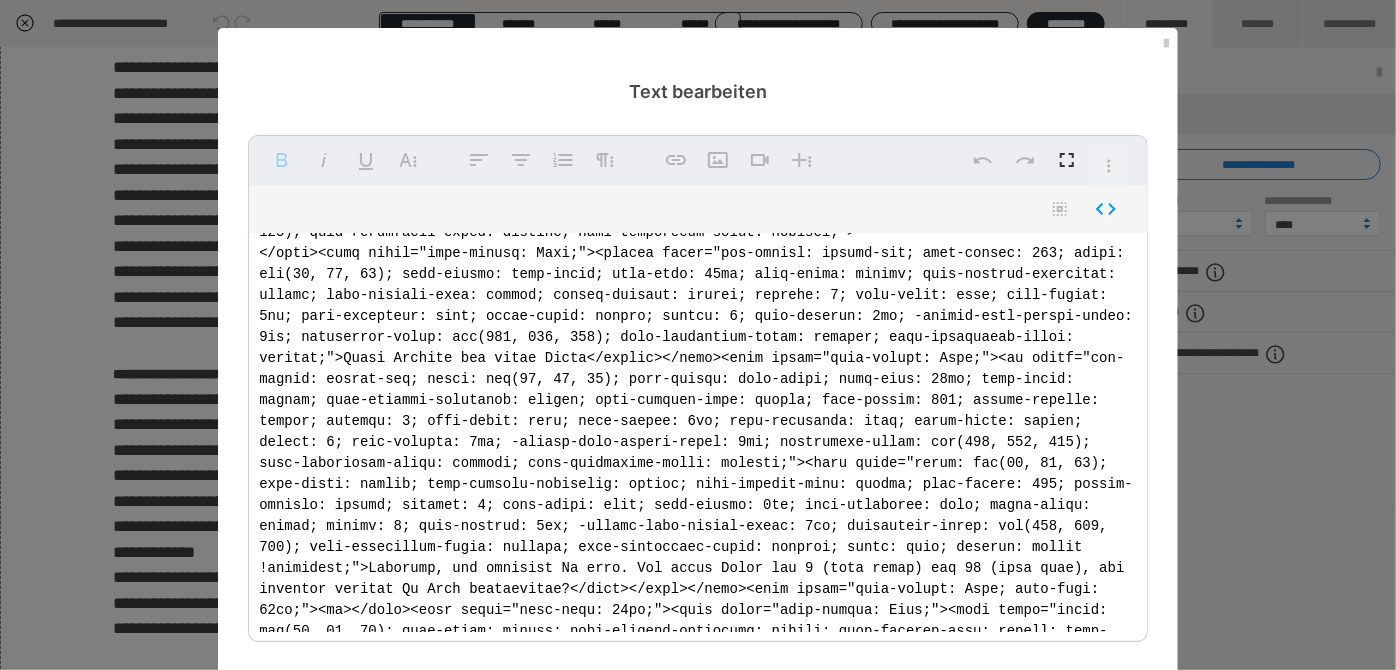 drag, startPoint x: 1061, startPoint y: 416, endPoint x: 1070, endPoint y: 430, distance: 16.643316 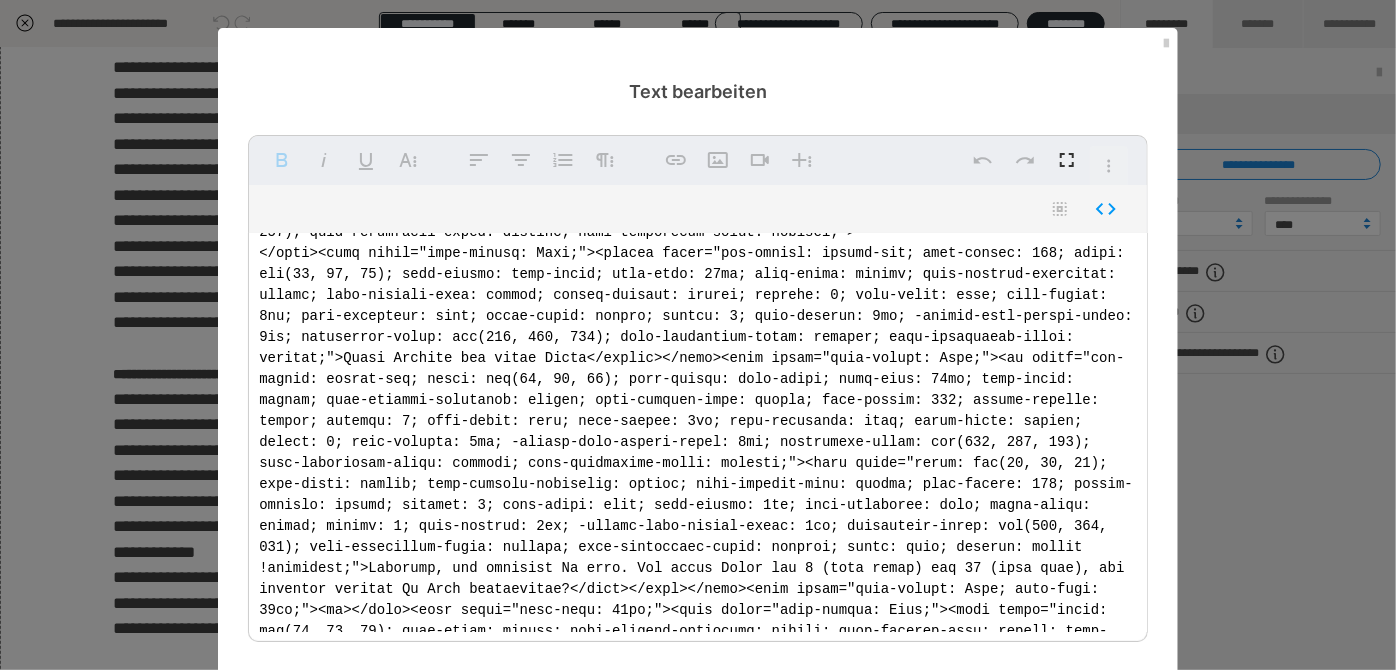 click at bounding box center [698, 433] 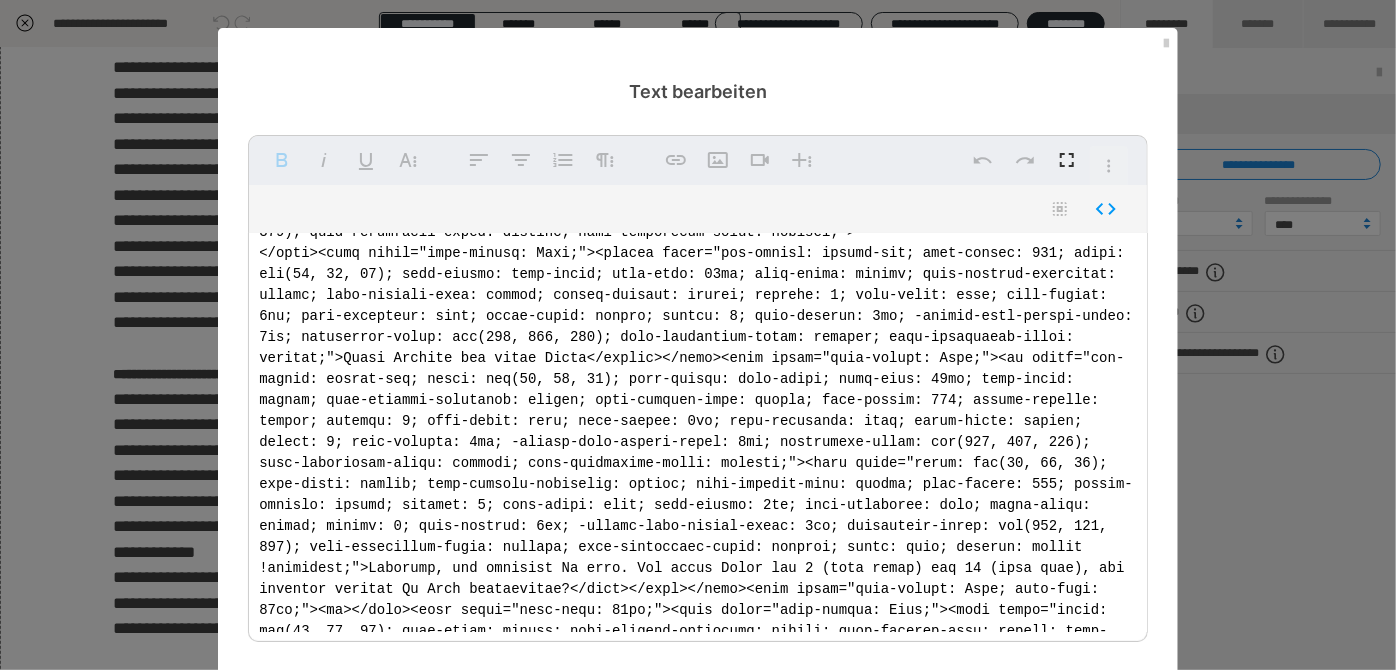 scroll, scrollTop: 7272, scrollLeft: 0, axis: vertical 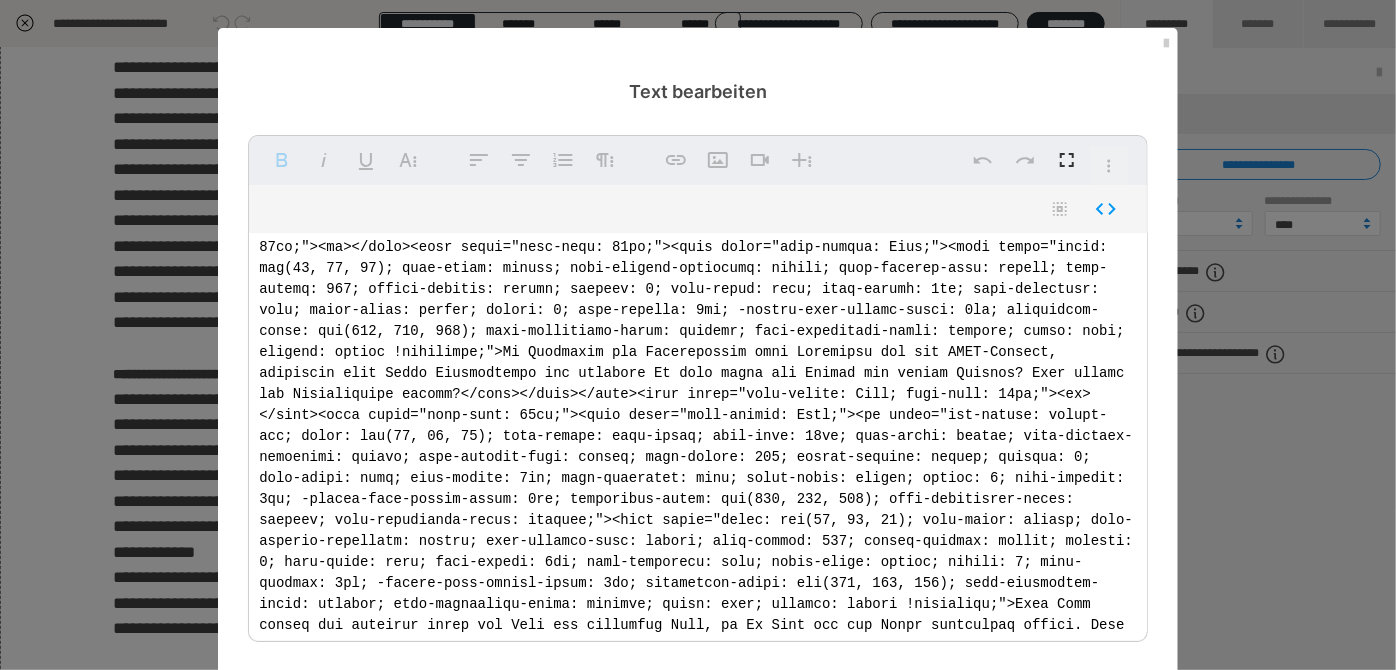 click at bounding box center [698, 433] 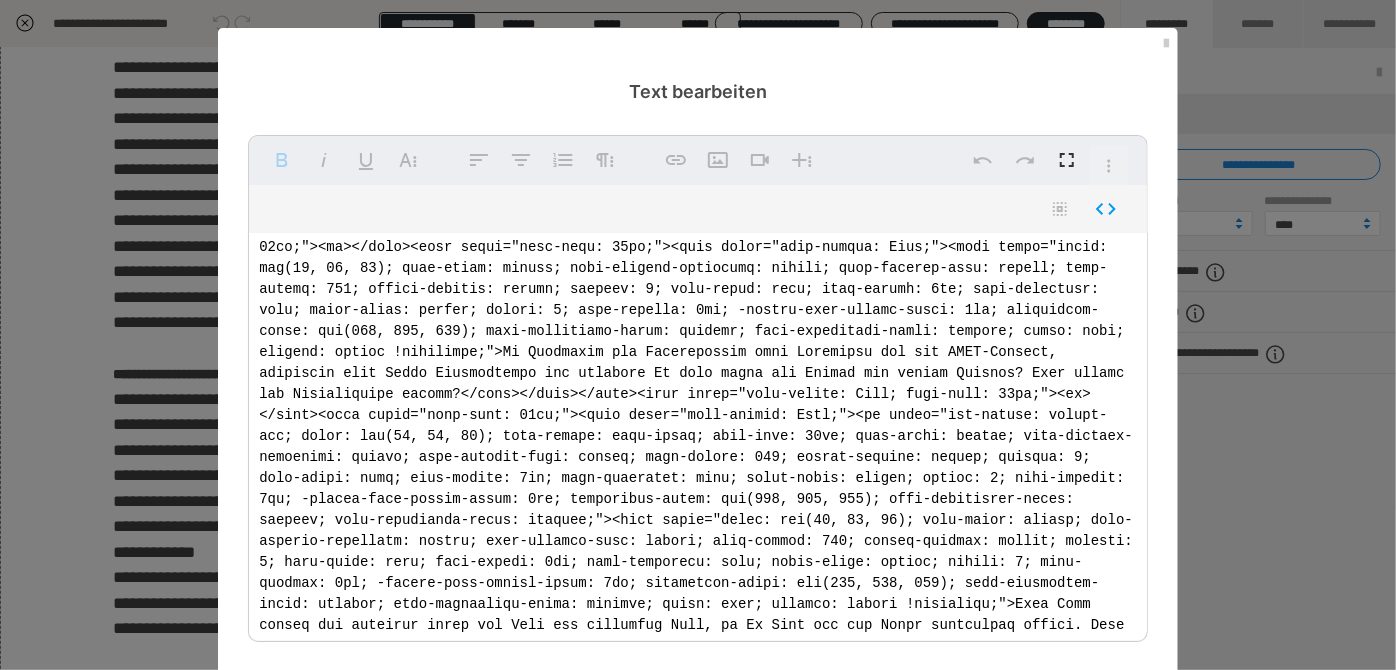 click at bounding box center [698, 433] 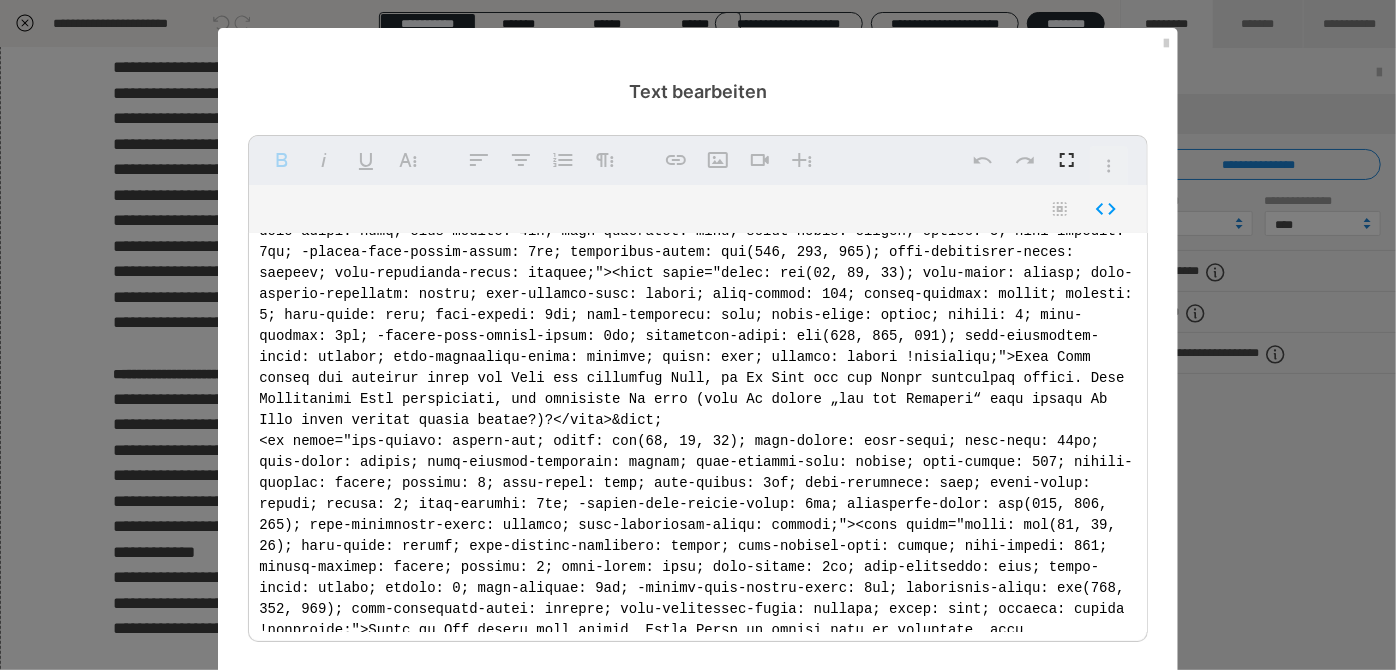 scroll, scrollTop: 7545, scrollLeft: 0, axis: vertical 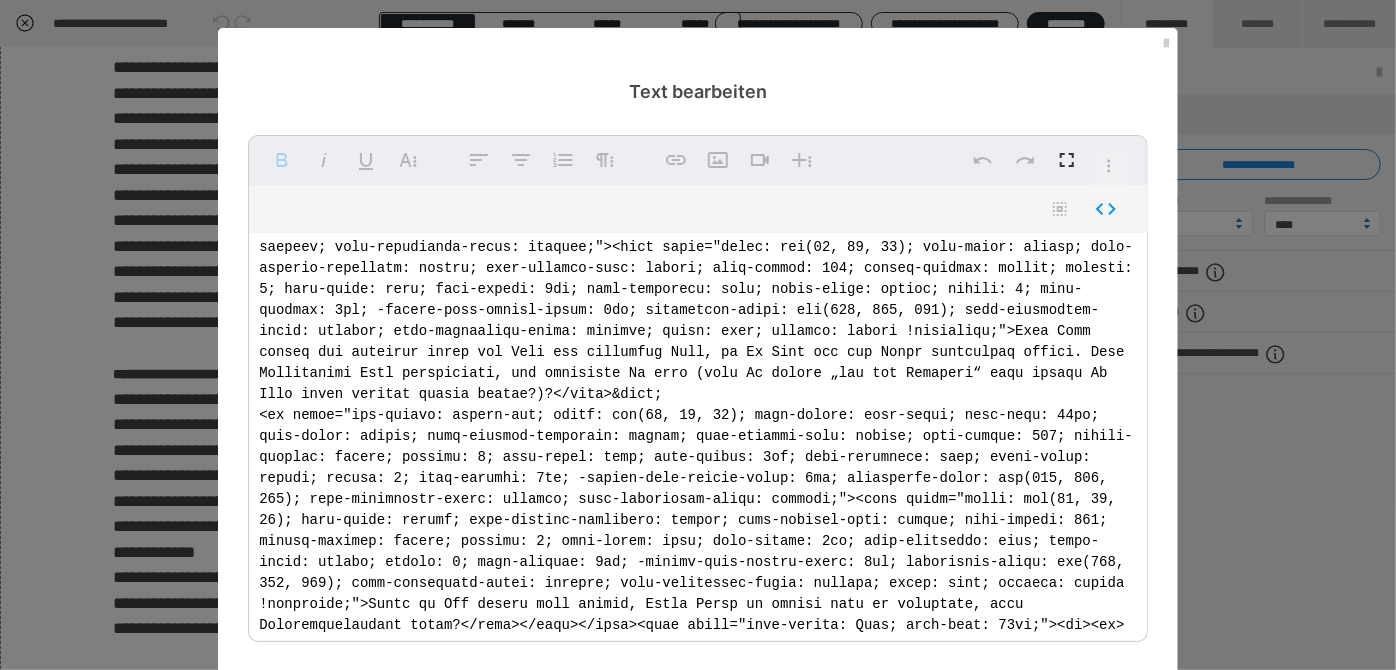 click at bounding box center (698, 433) 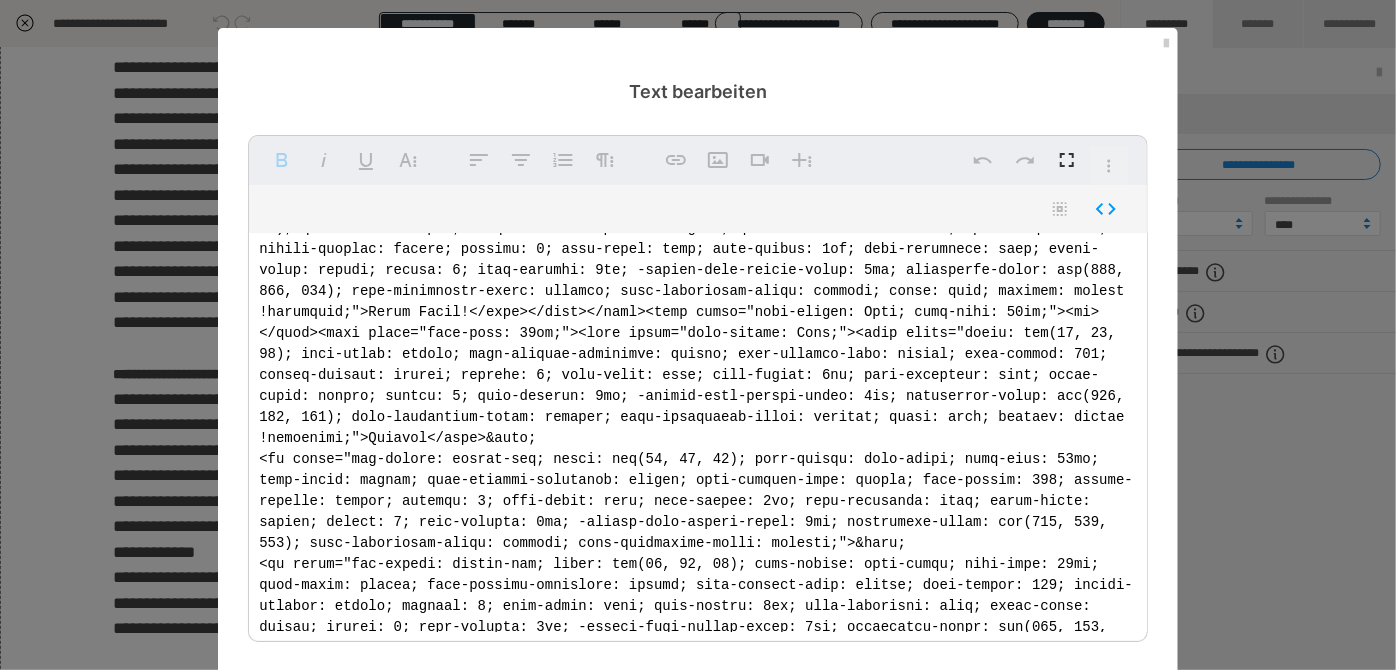 scroll, scrollTop: 8000, scrollLeft: 0, axis: vertical 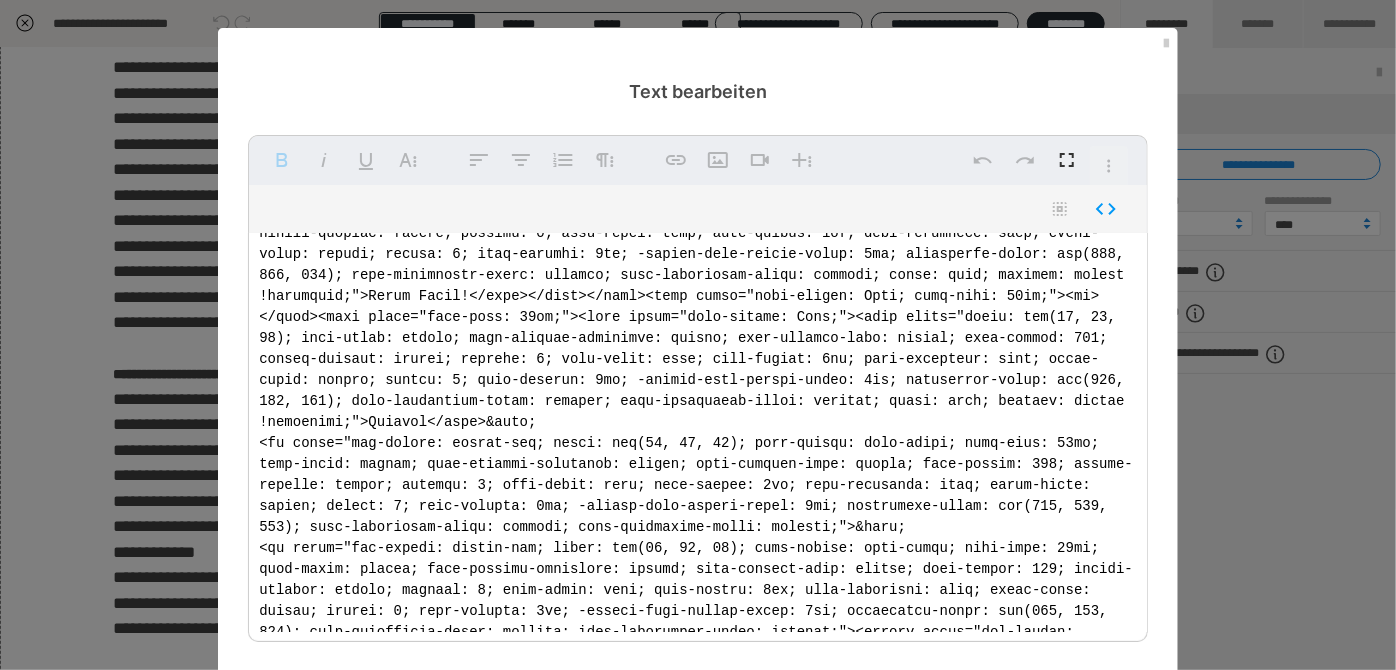 click at bounding box center (698, 433) 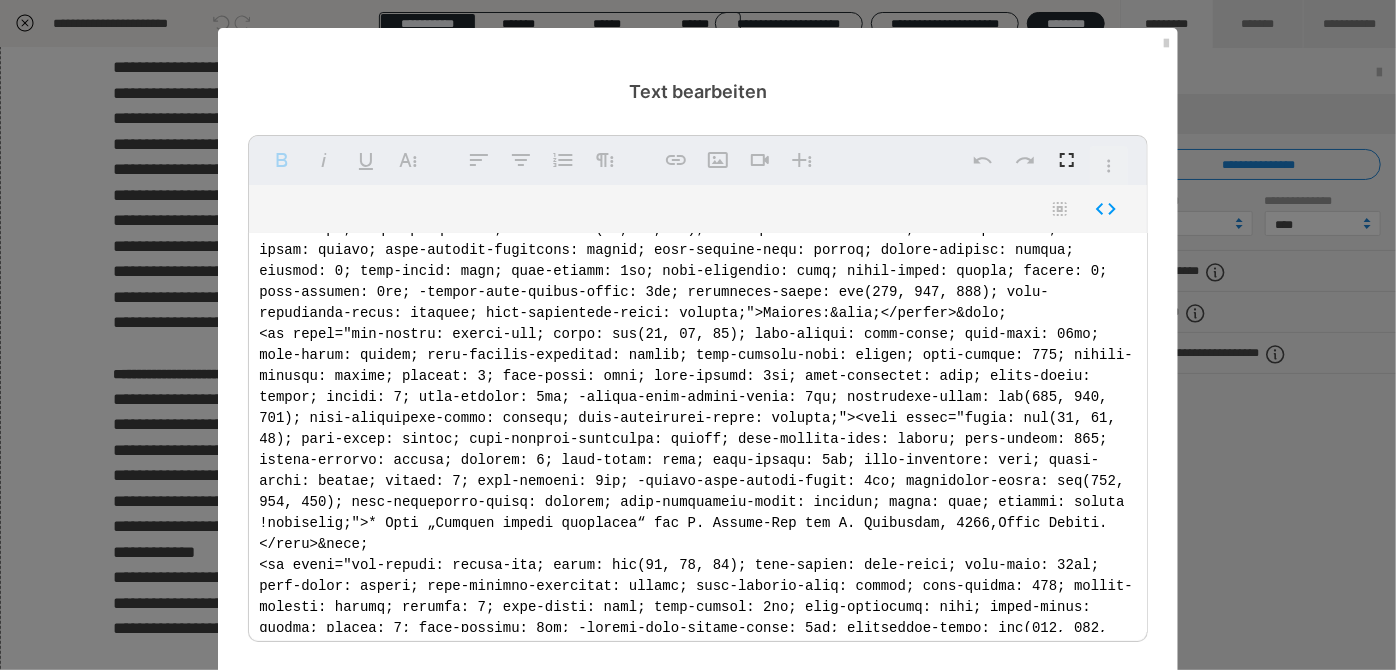 scroll, scrollTop: 8454, scrollLeft: 0, axis: vertical 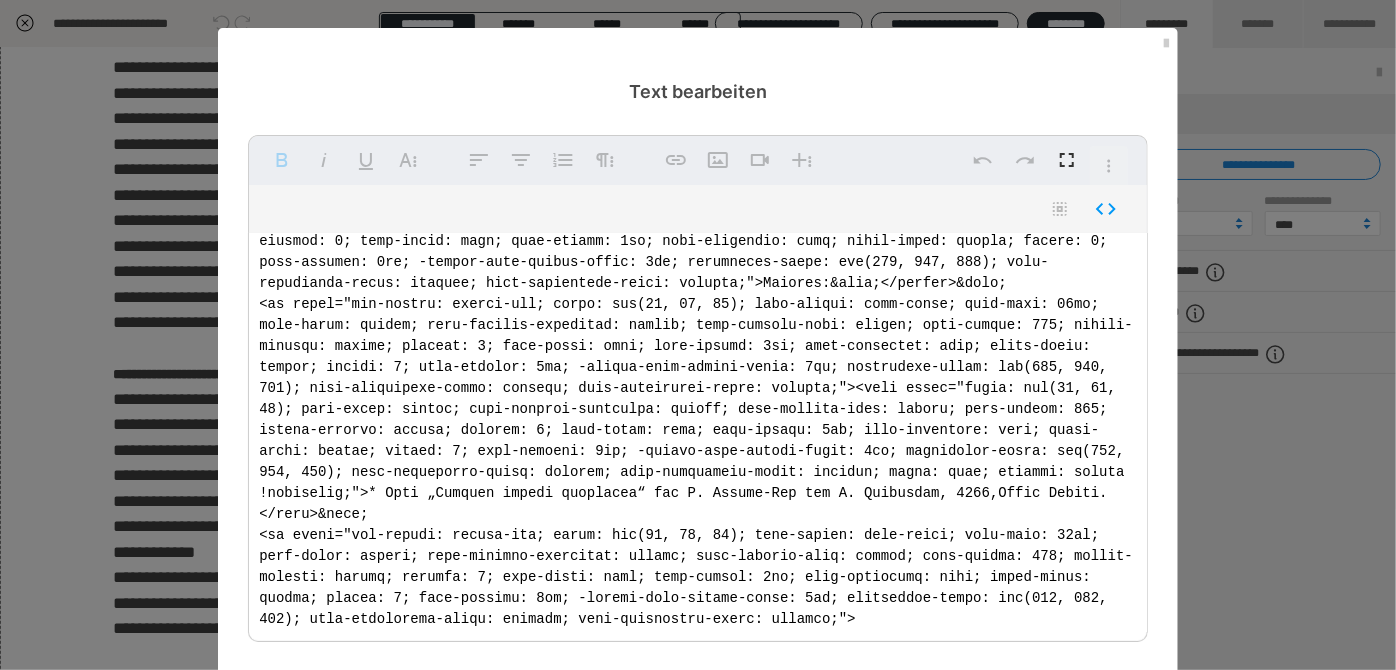 click at bounding box center [698, 433] 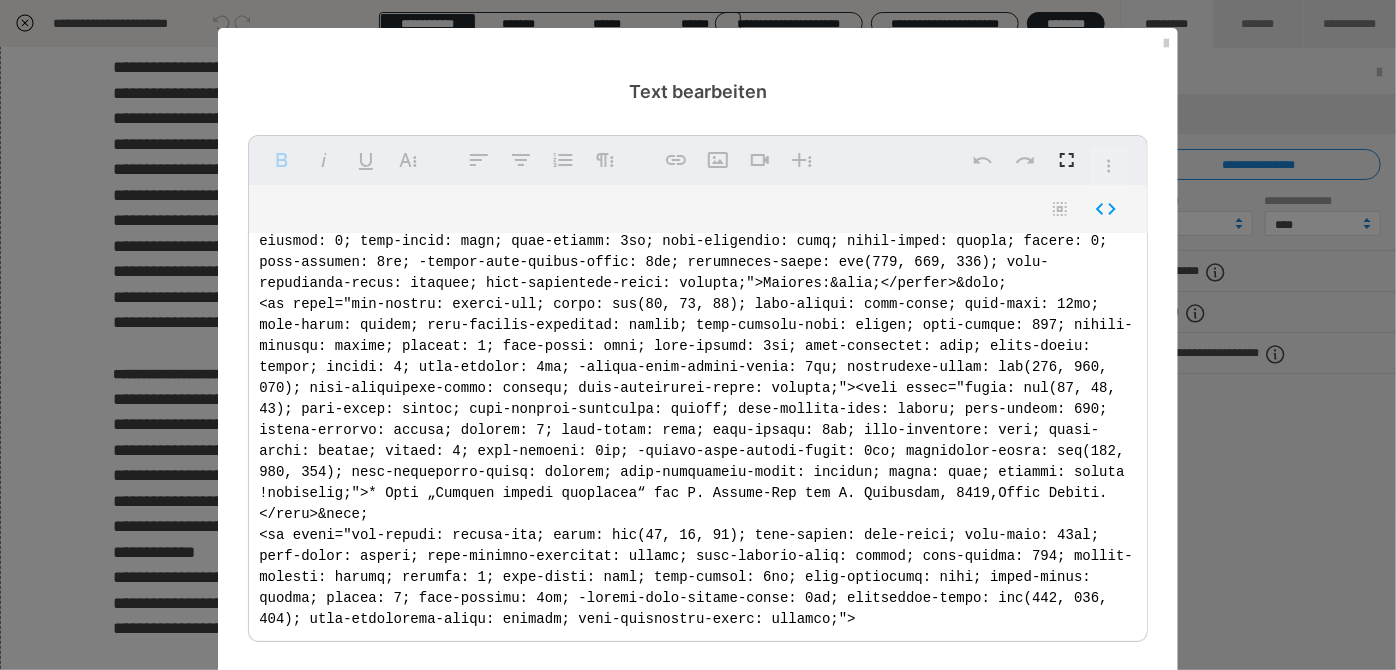 click at bounding box center (698, 433) 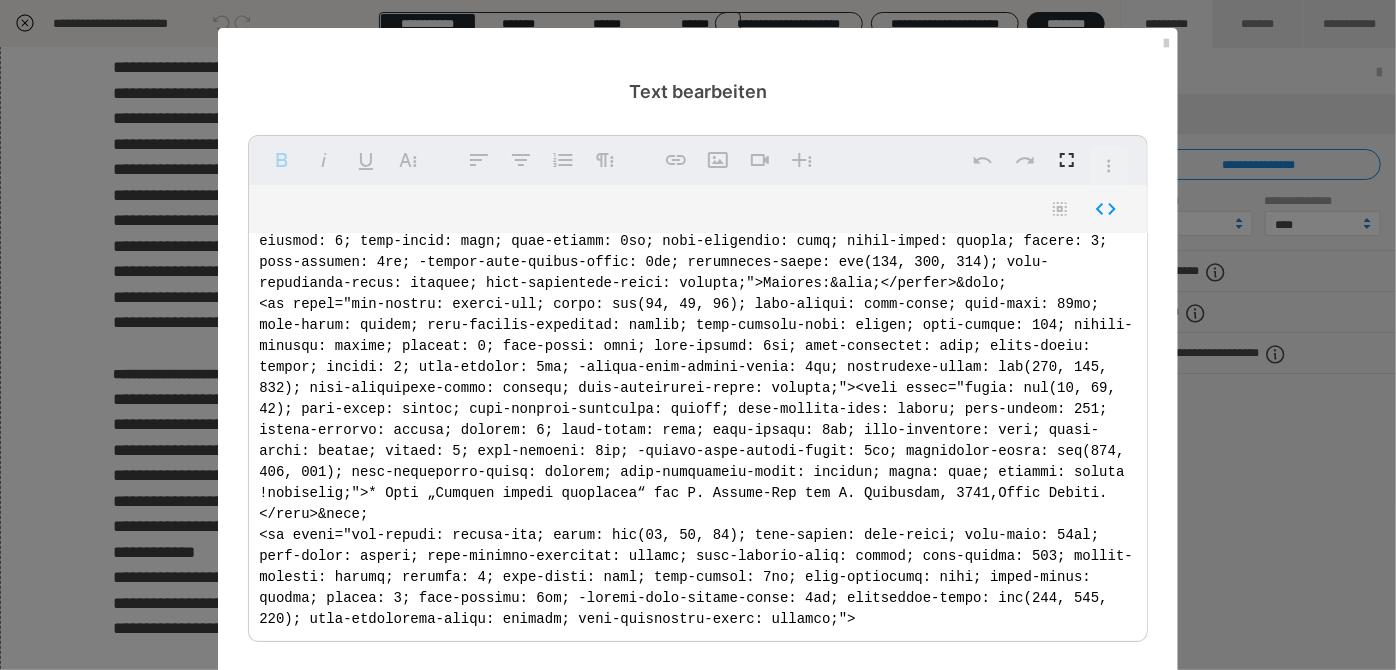 scroll, scrollTop: 8727, scrollLeft: 0, axis: vertical 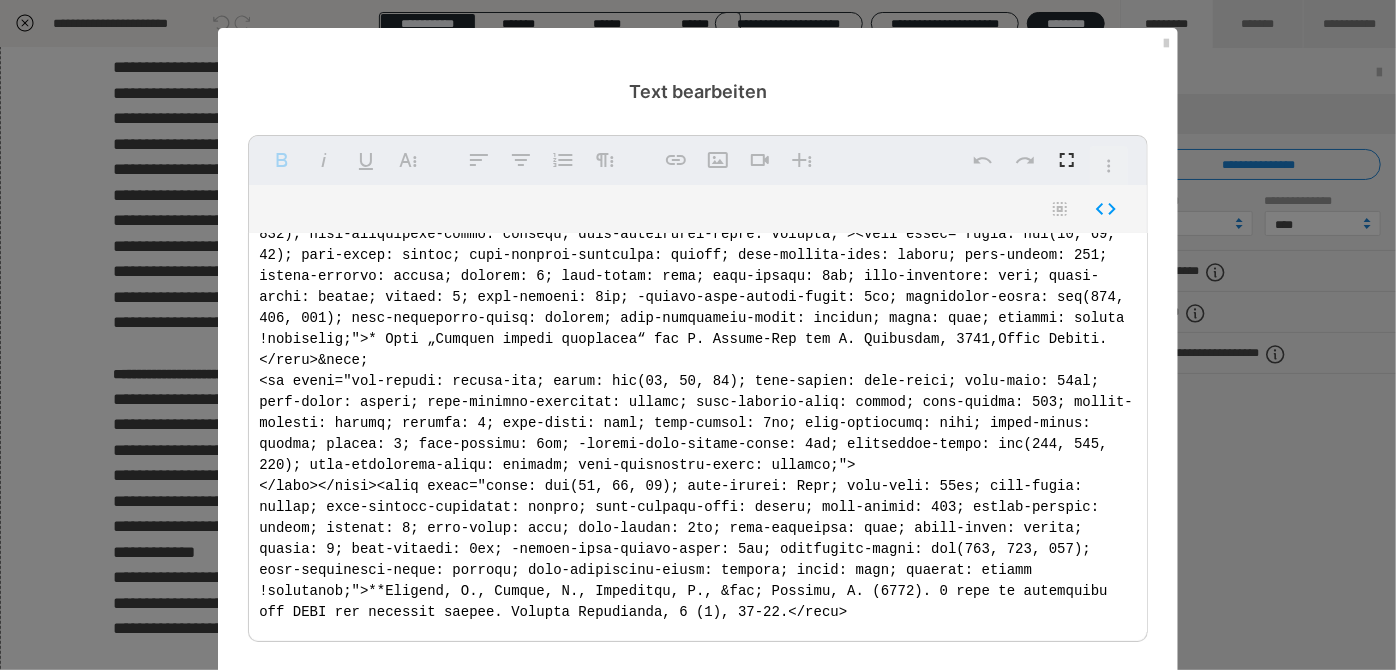 drag, startPoint x: 354, startPoint y: 366, endPoint x: 370, endPoint y: 371, distance: 16.763054 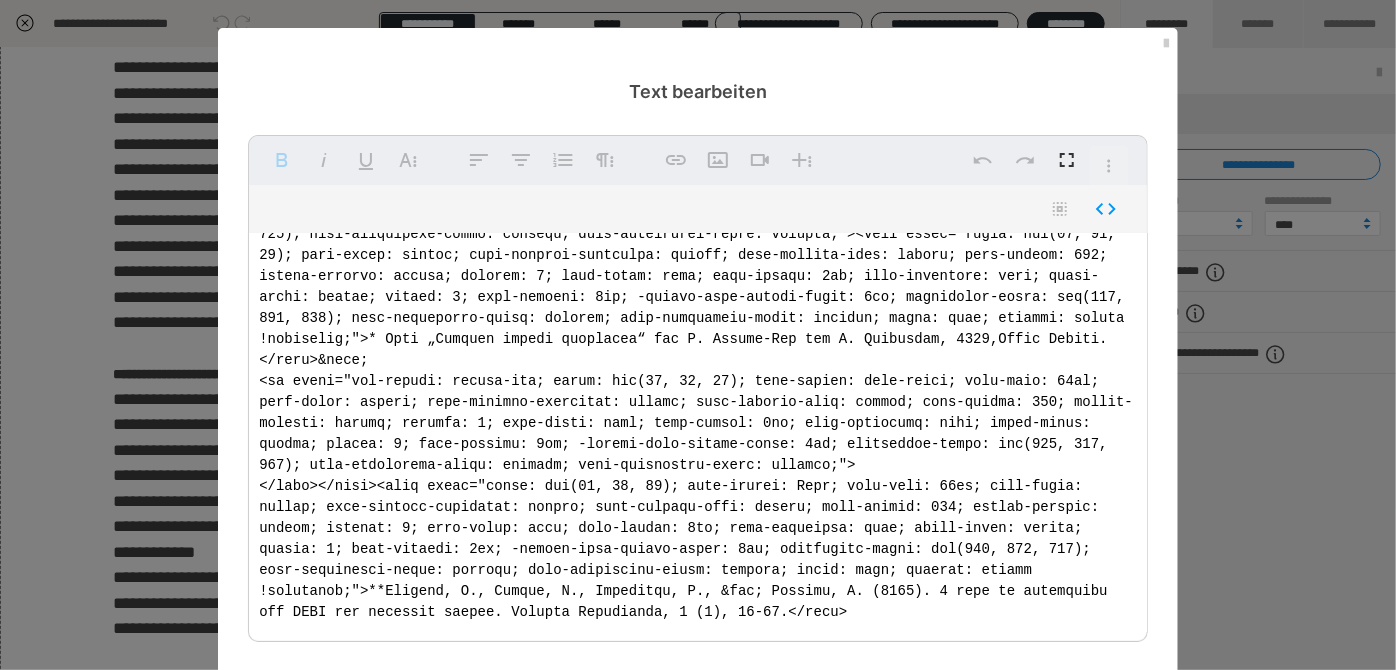 click at bounding box center (698, 433) 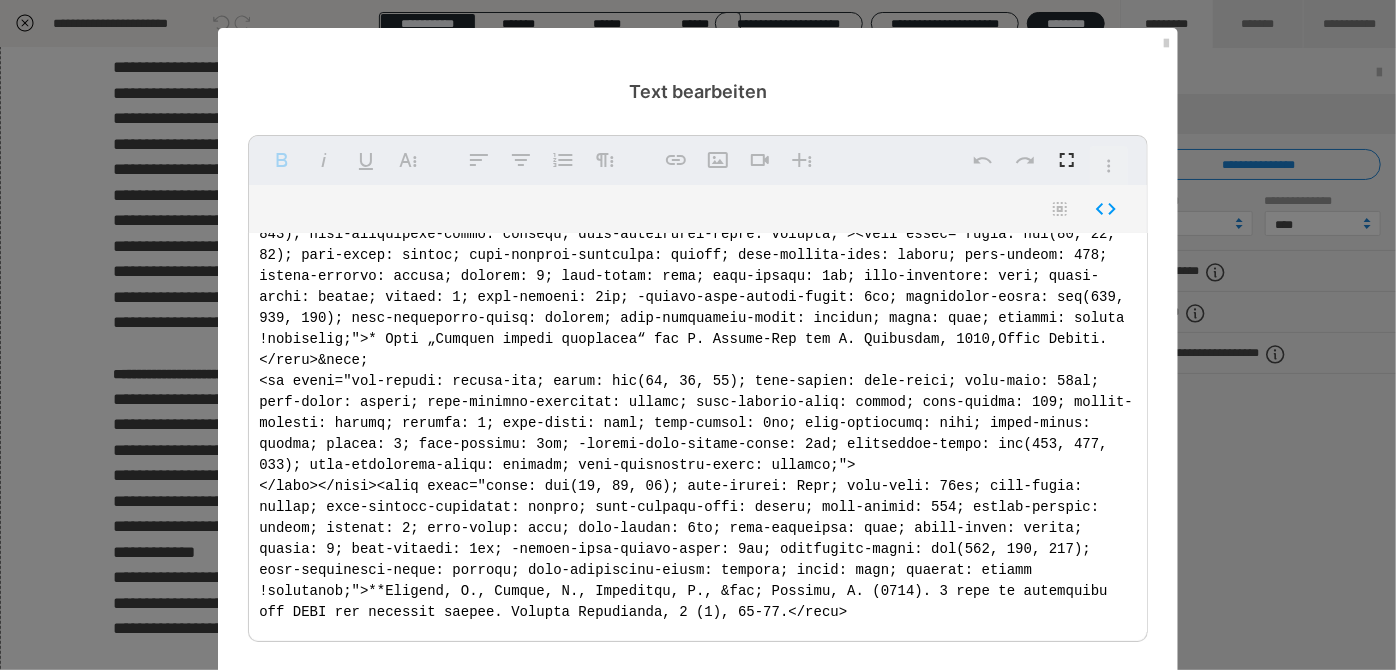 scroll, scrollTop: 9000, scrollLeft: 0, axis: vertical 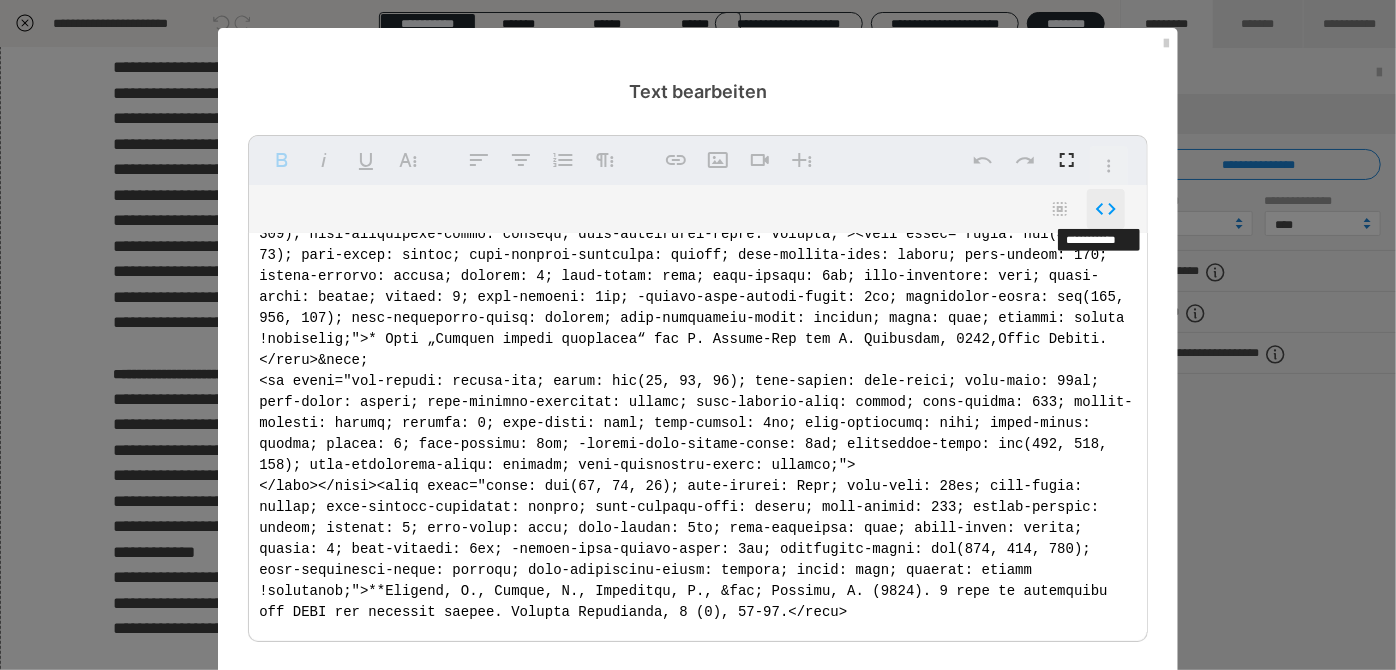 click 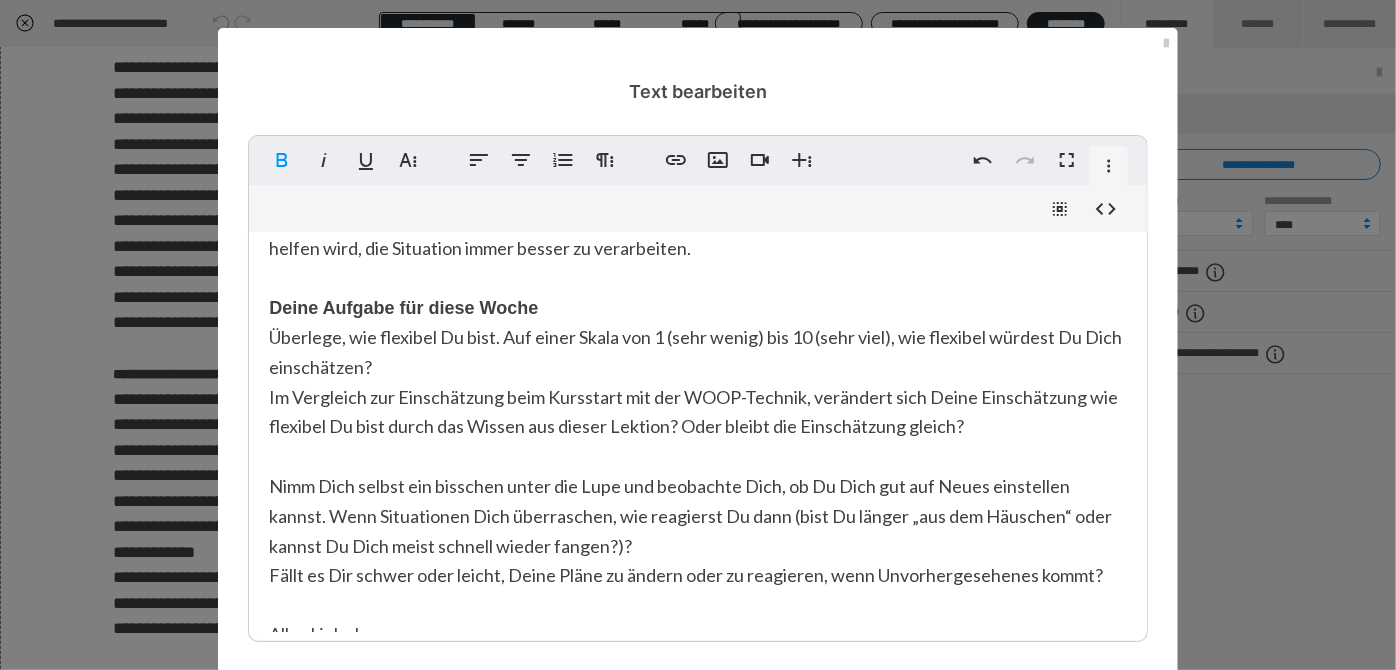 scroll, scrollTop: 2866, scrollLeft: 0, axis: vertical 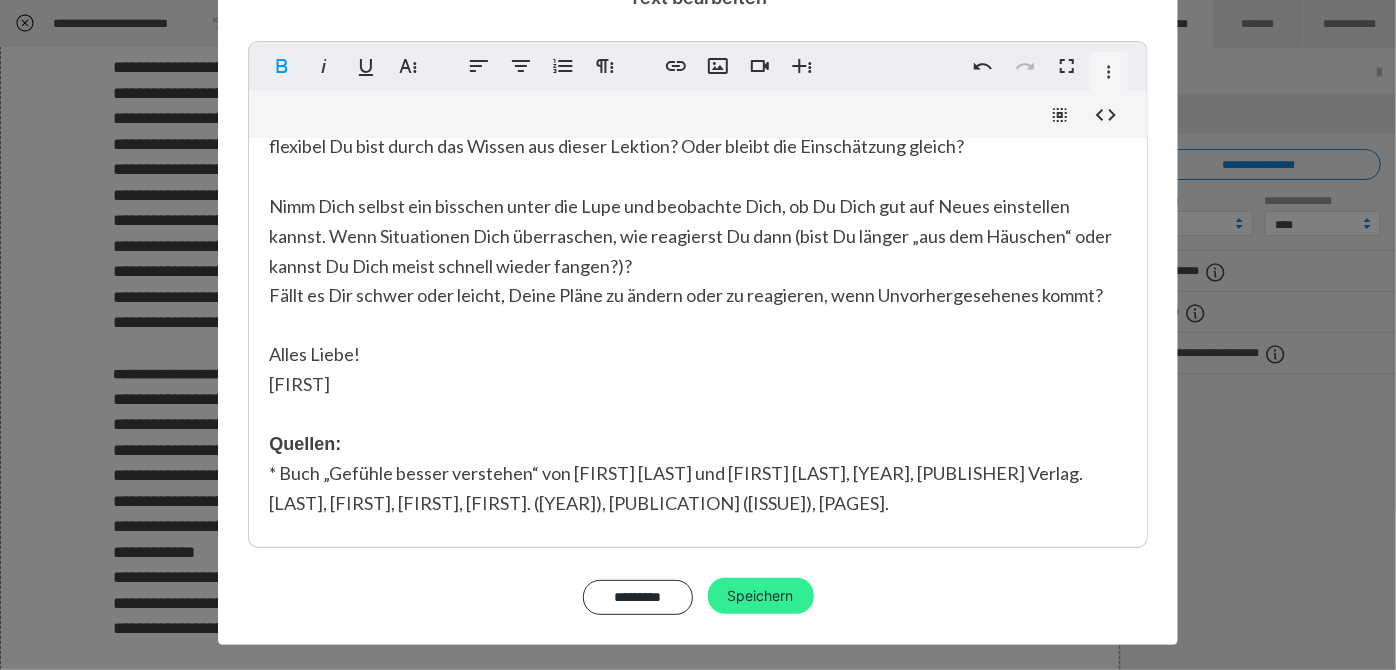 click on "Speichern" at bounding box center [761, 596] 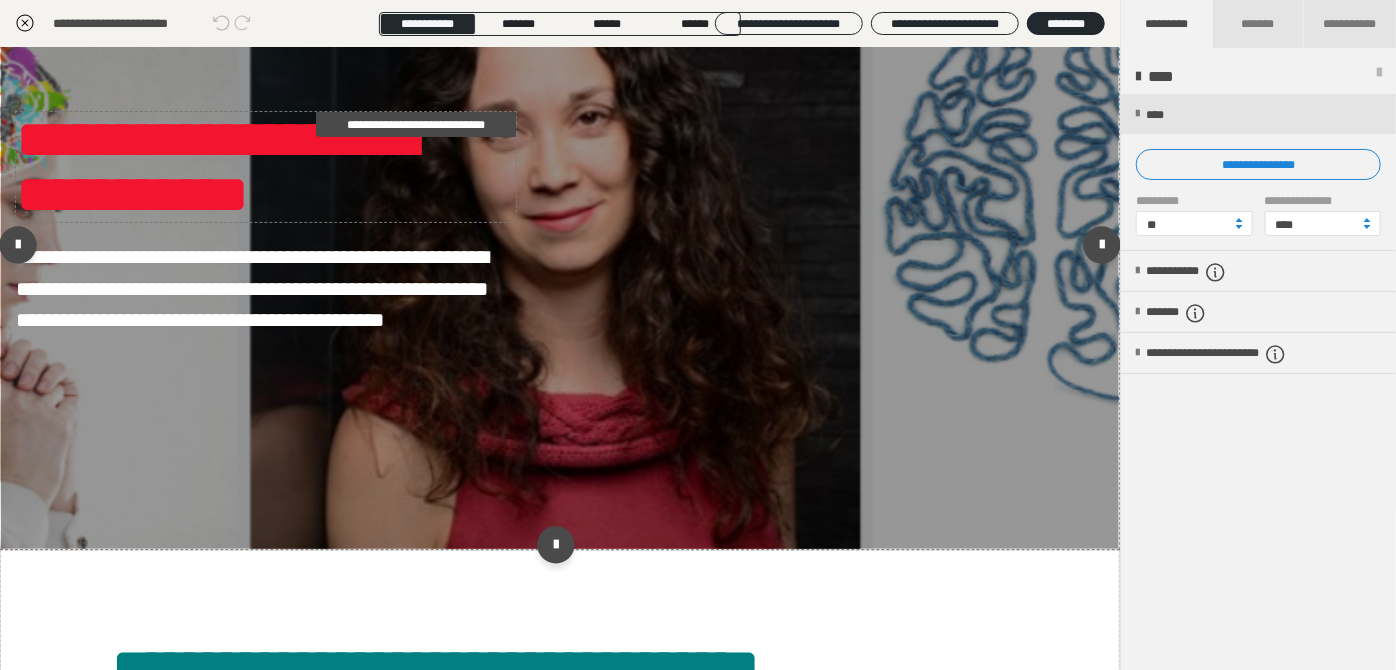 scroll, scrollTop: 0, scrollLeft: 0, axis: both 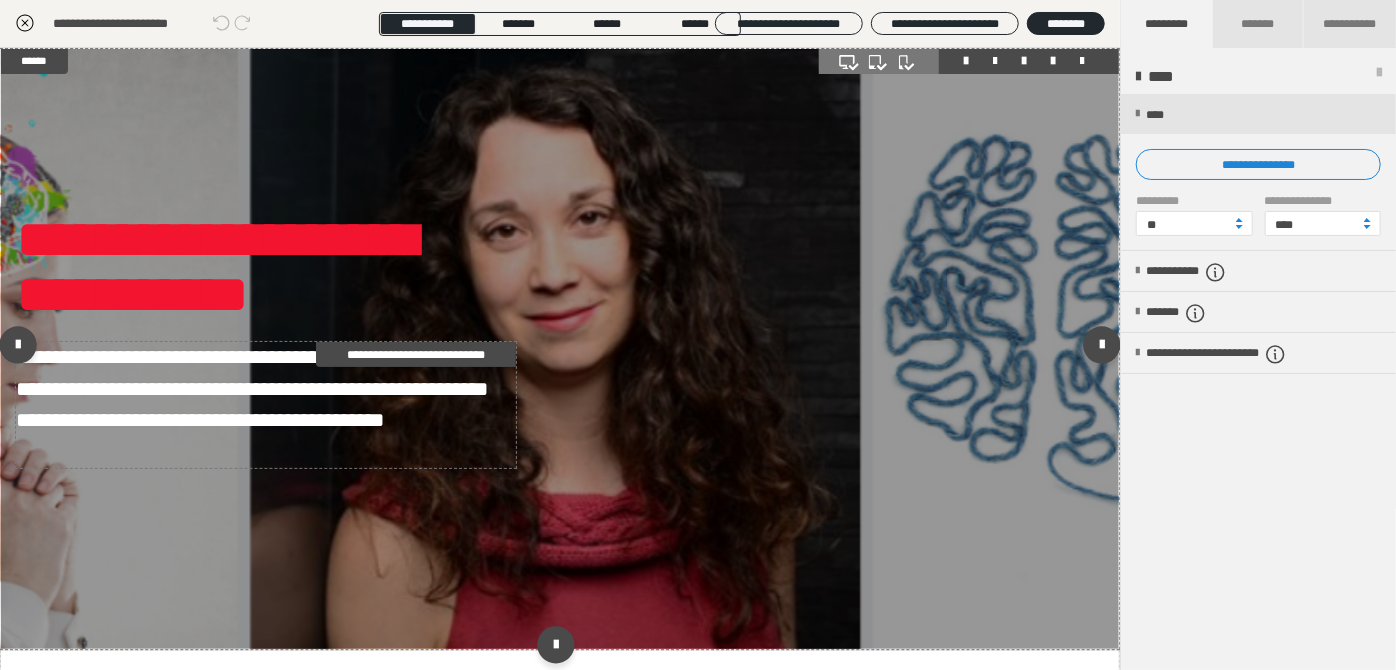 click on "**********" at bounding box center [266, 405] 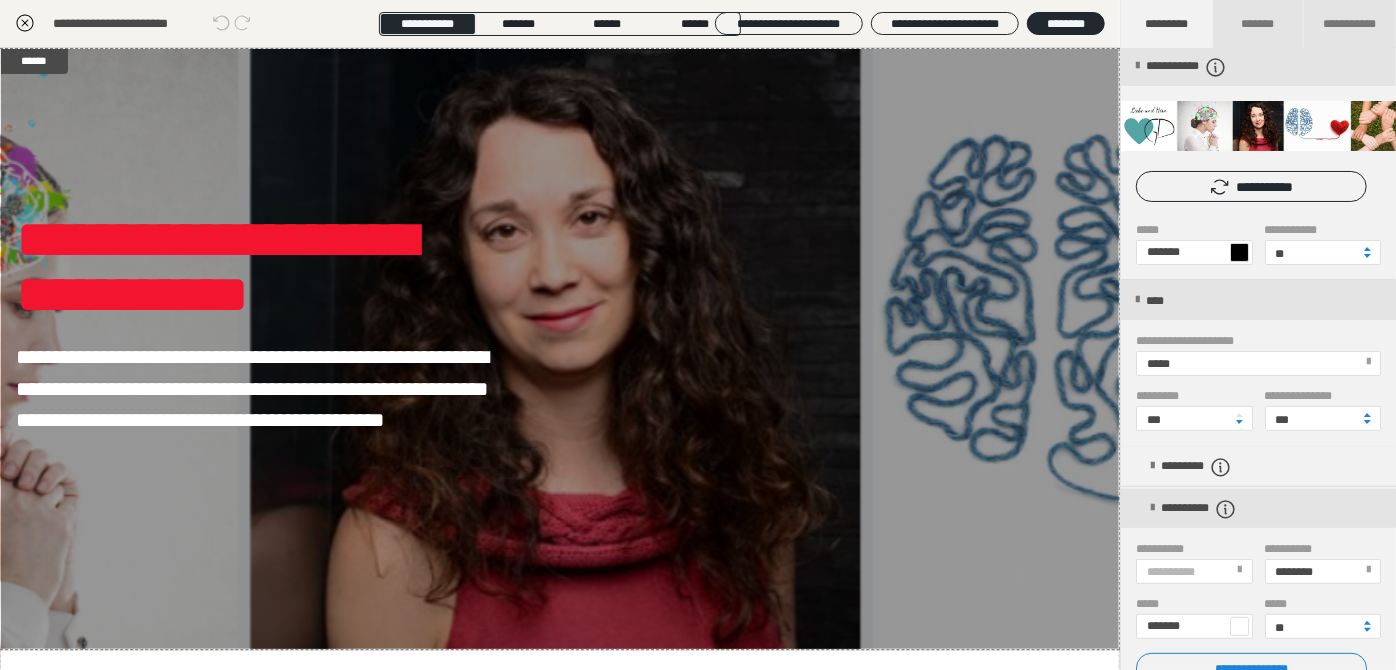 scroll, scrollTop: 90, scrollLeft: 0, axis: vertical 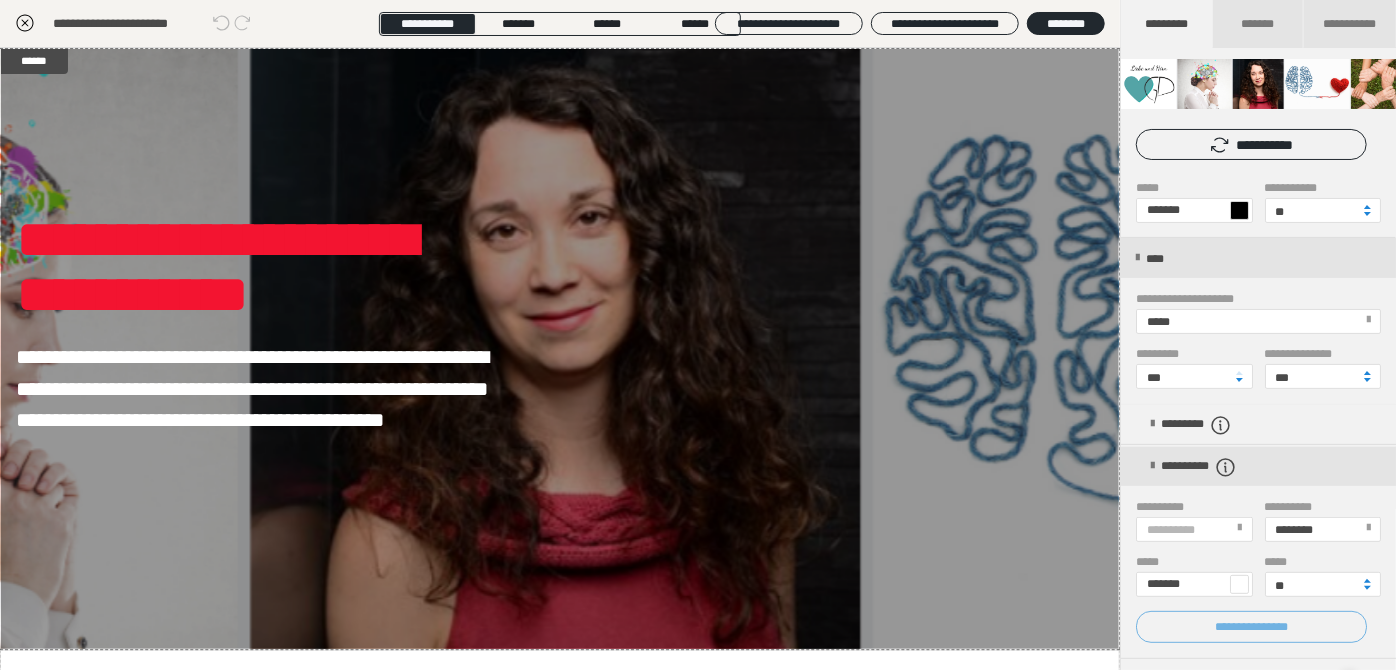 click on "**********" at bounding box center [1251, 626] 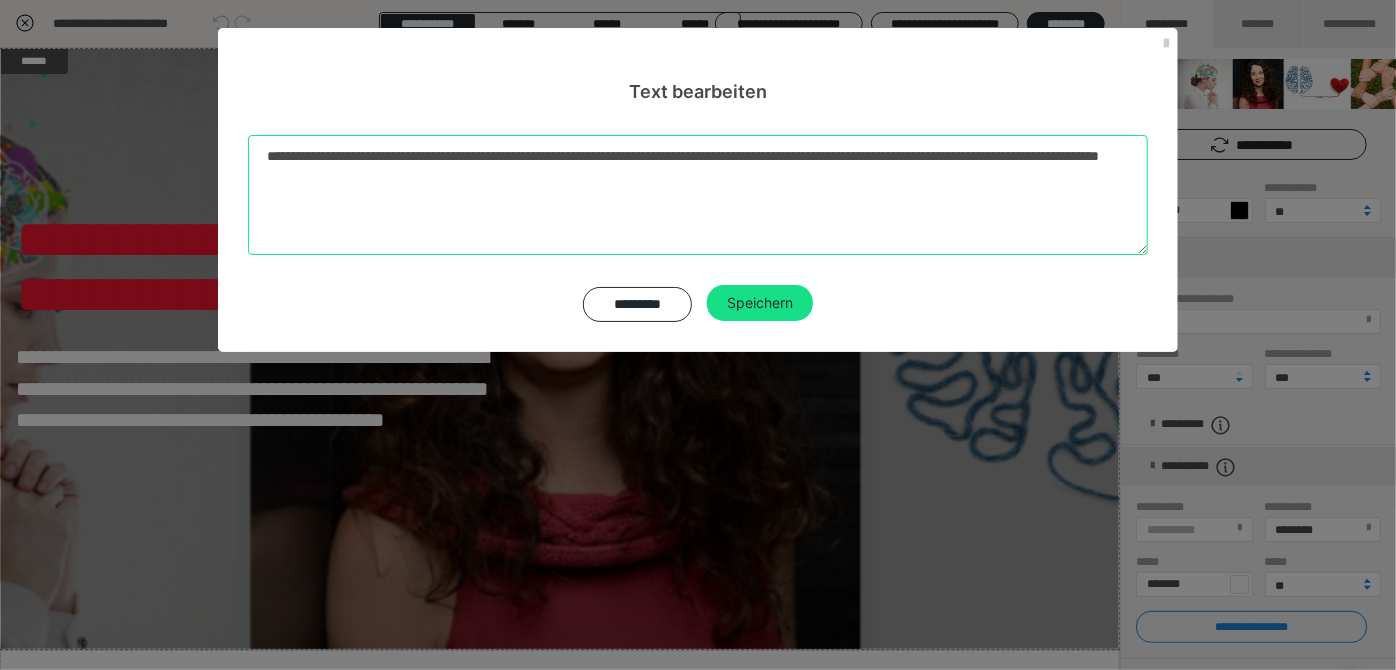 click on "**********" at bounding box center (698, 195) 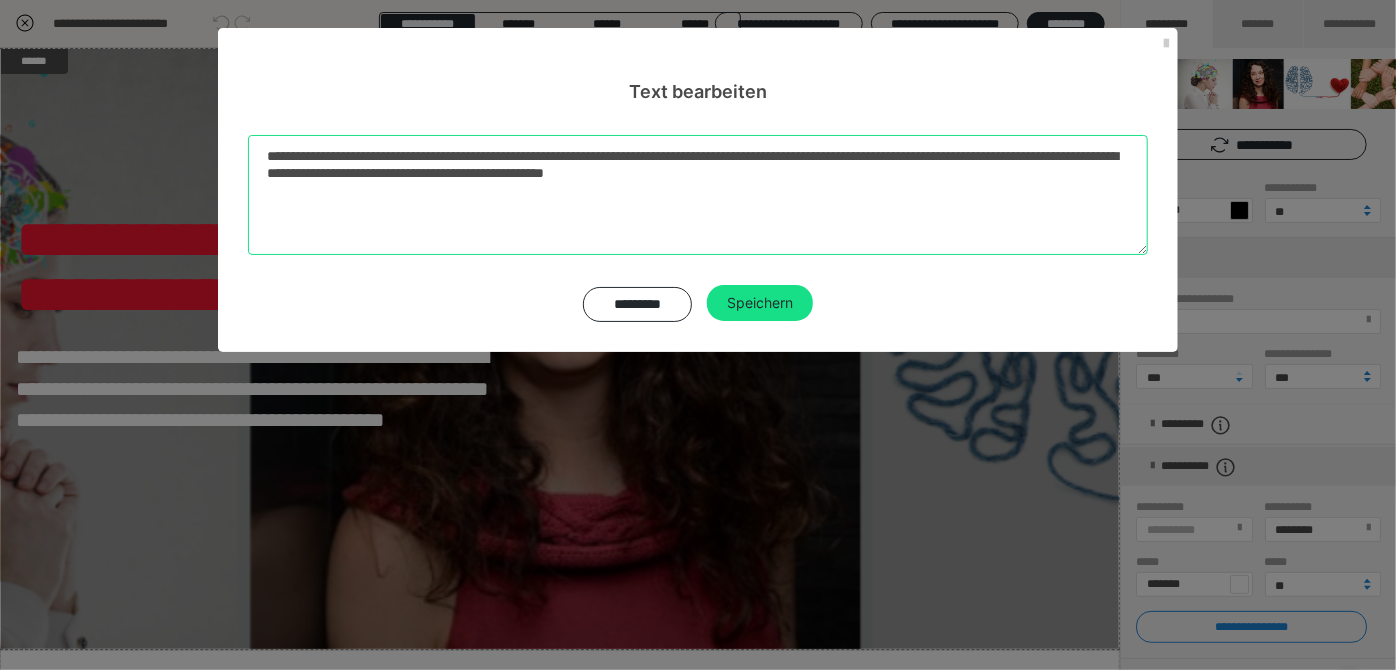click on "**********" at bounding box center (698, 195) 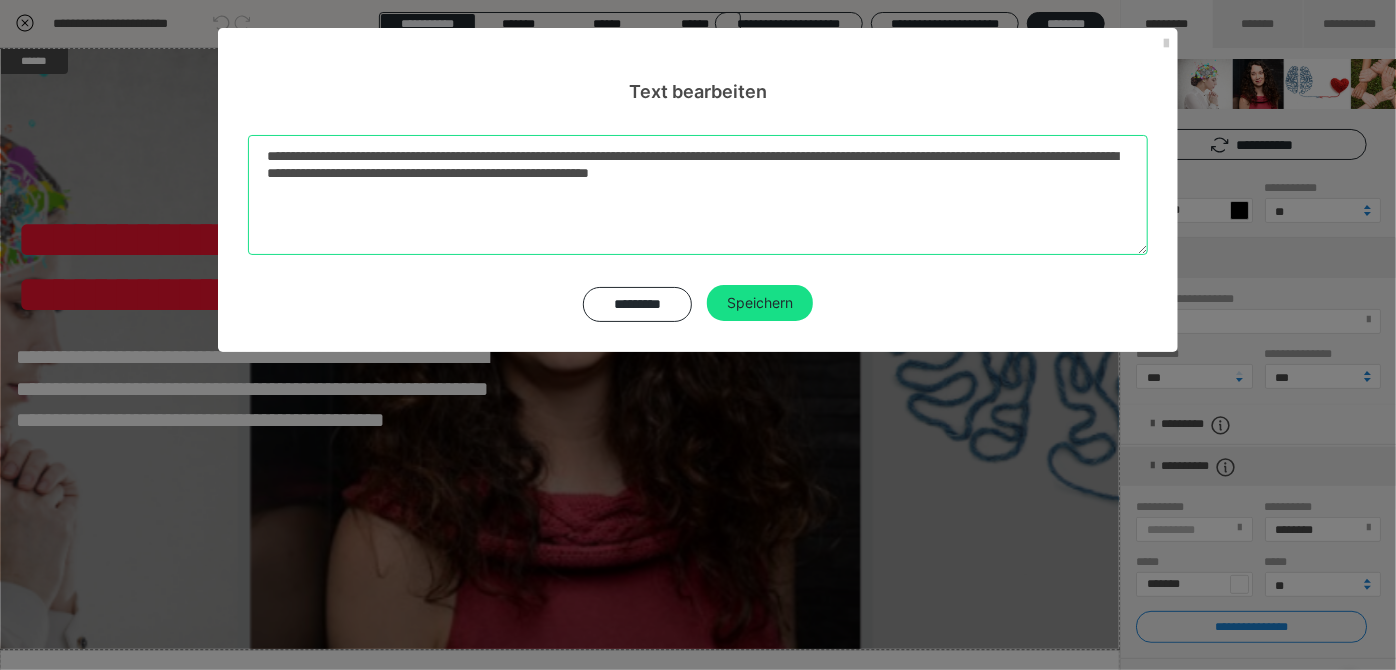 click on "**********" at bounding box center [698, 195] 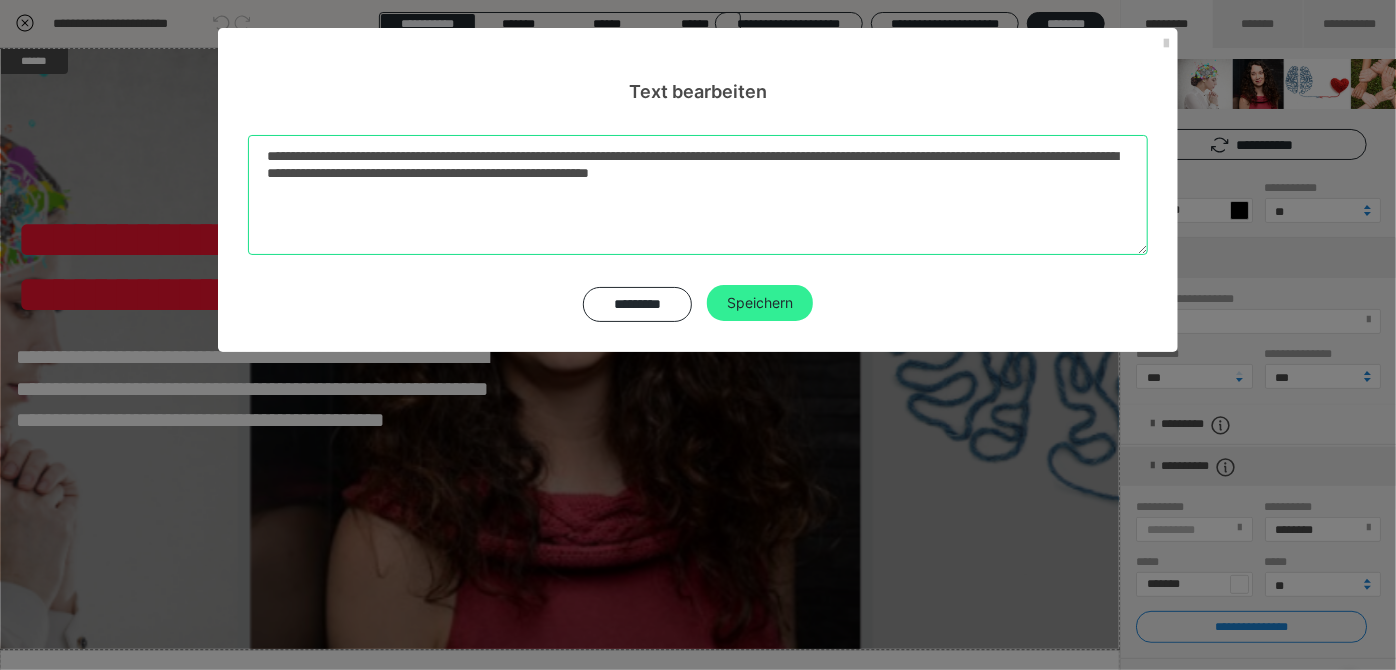 type on "**********" 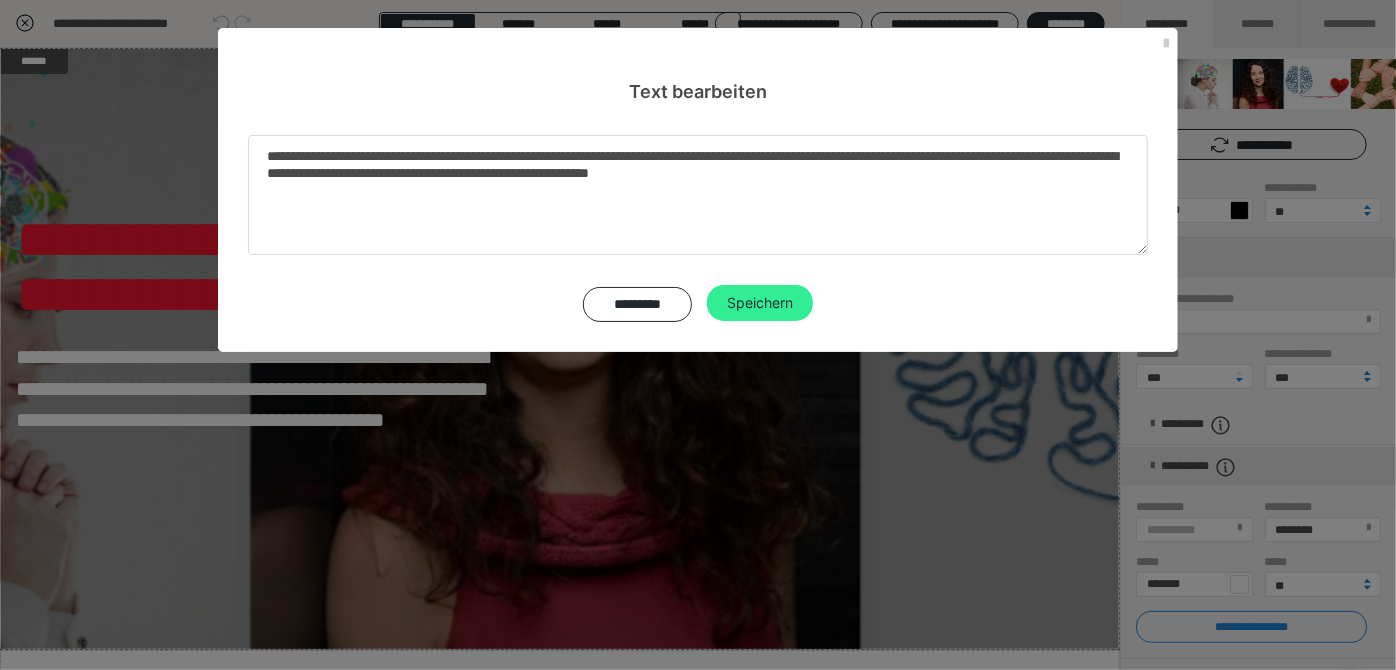 click on "Speichern" at bounding box center (760, 303) 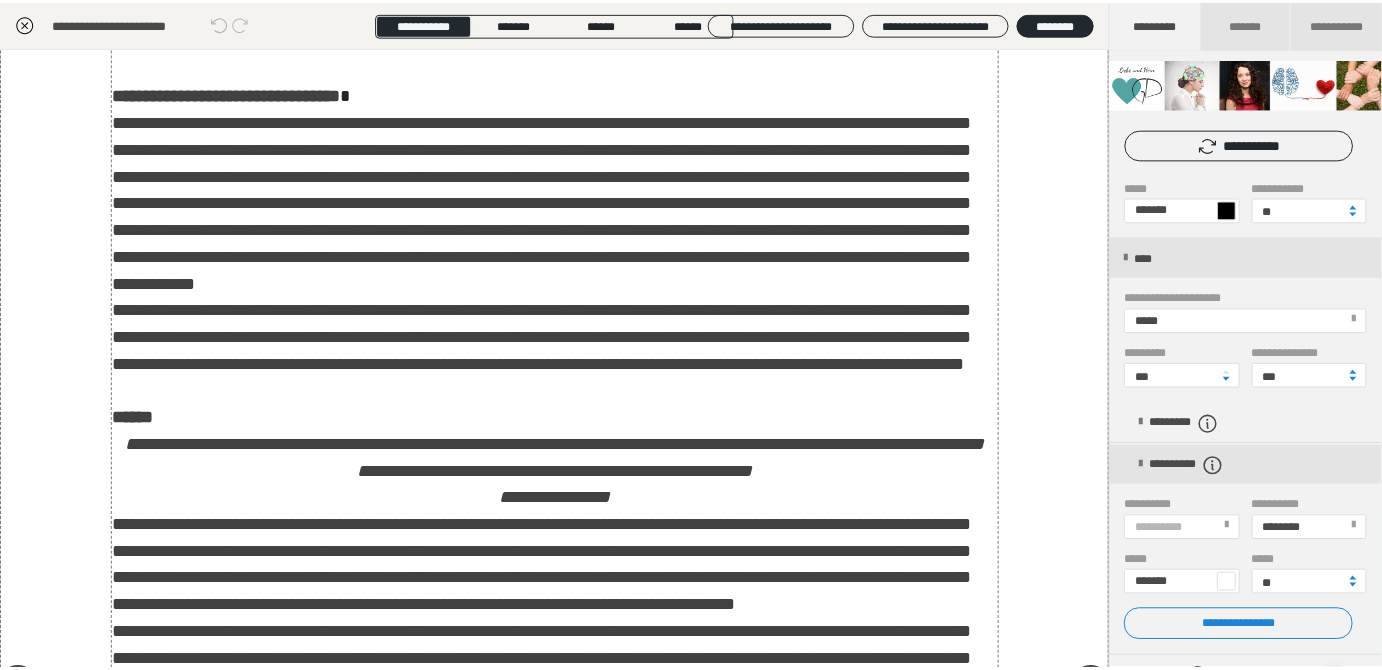 scroll, scrollTop: 2636, scrollLeft: 0, axis: vertical 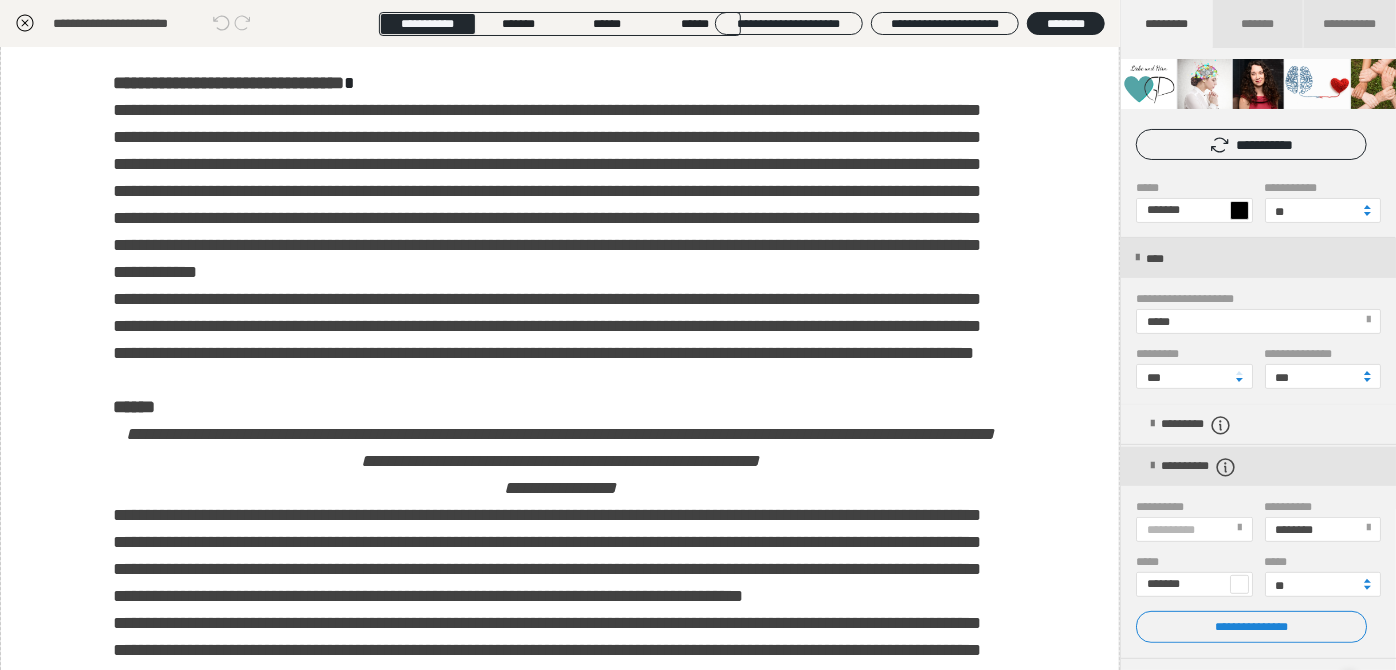 drag, startPoint x: 21, startPoint y: 20, endPoint x: 32, endPoint y: 37, distance: 20.248457 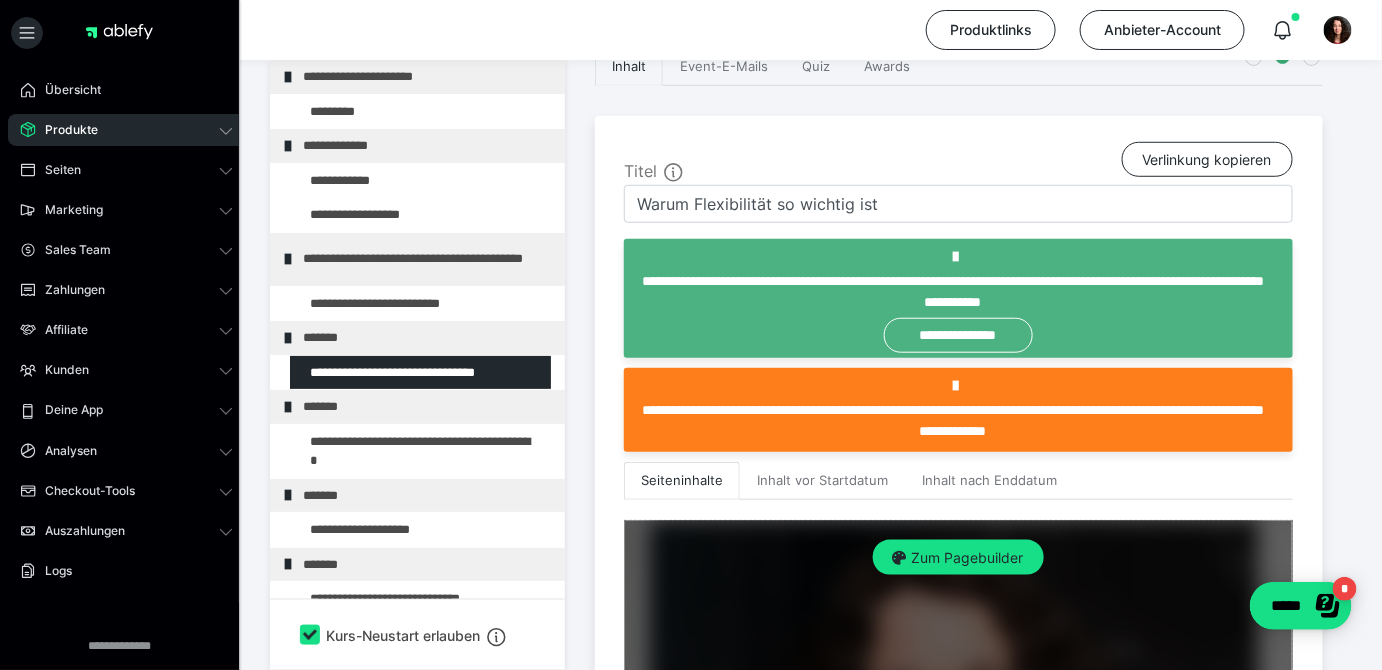 scroll, scrollTop: 554, scrollLeft: 0, axis: vertical 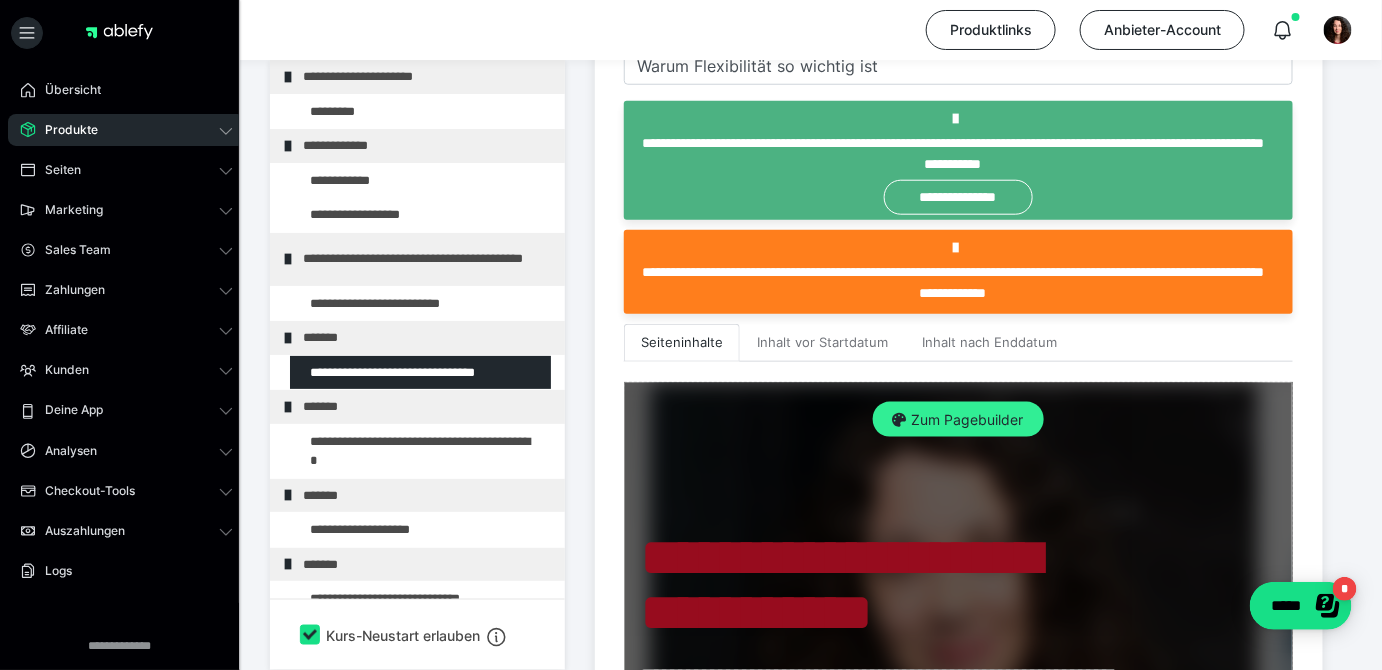 click on "Zum Pagebuilder" at bounding box center (958, 420) 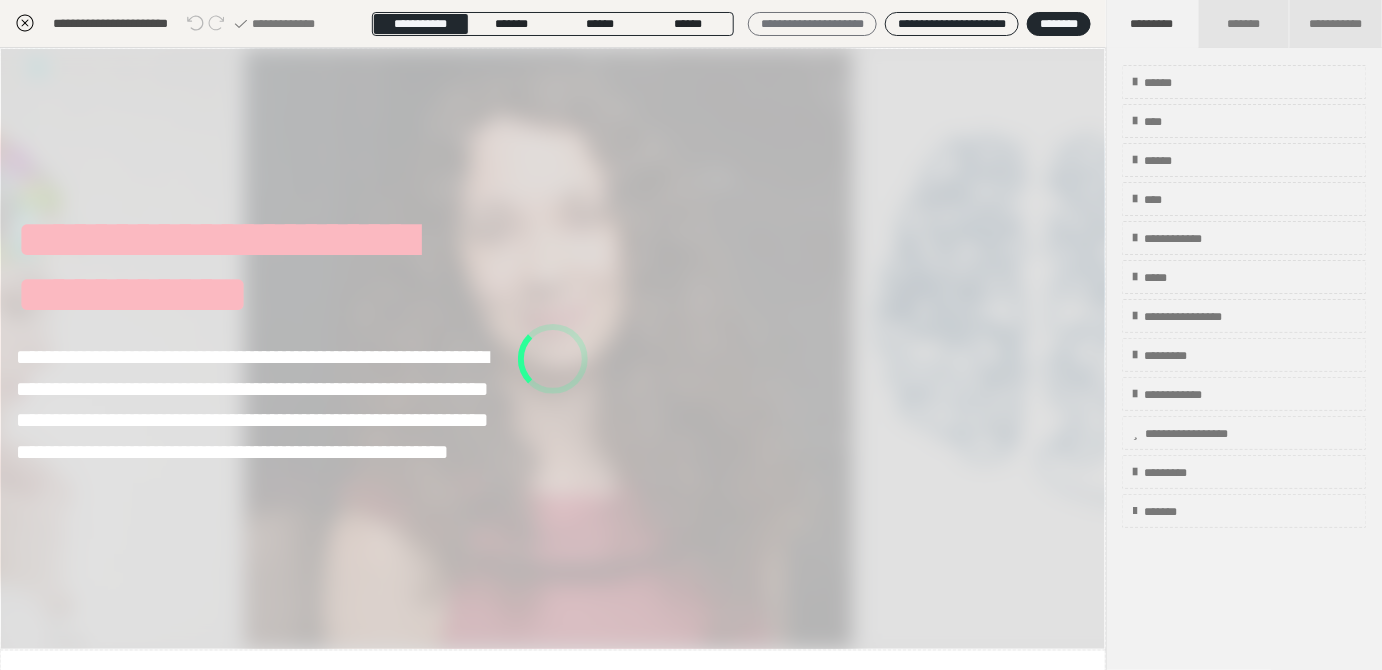 click on "**********" at bounding box center (812, 24) 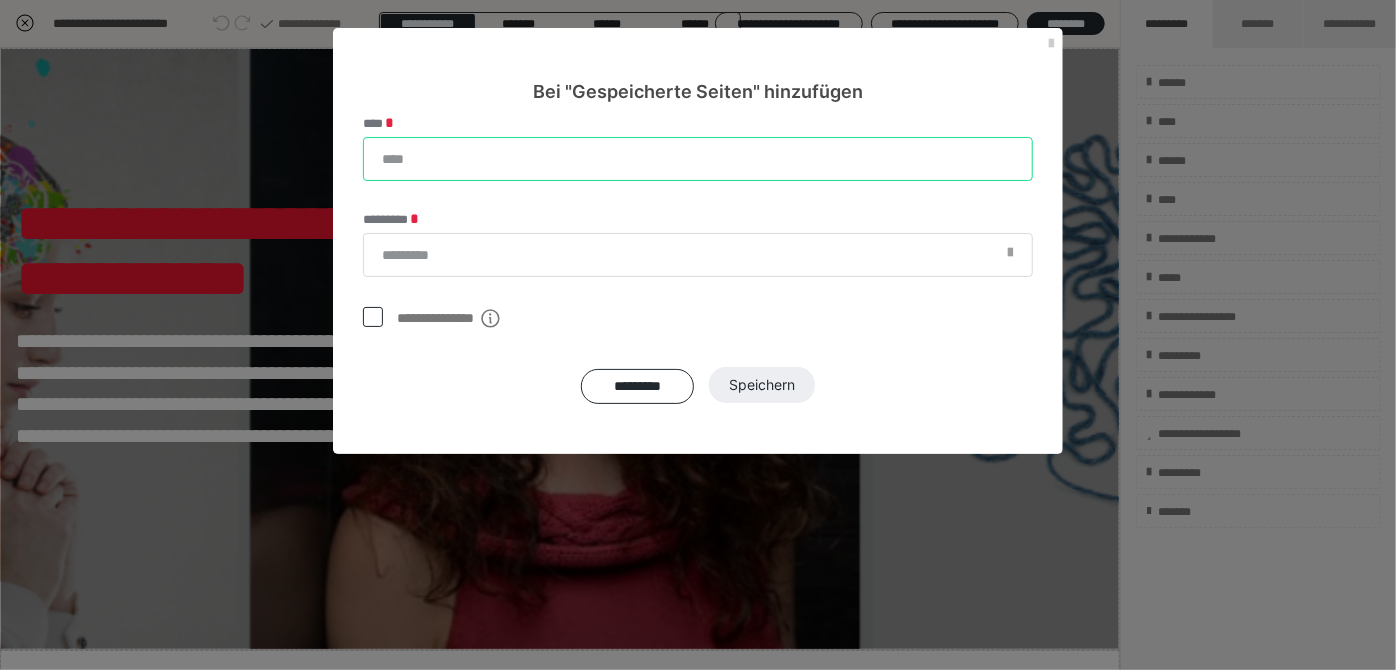 click on "****" at bounding box center (698, 159) 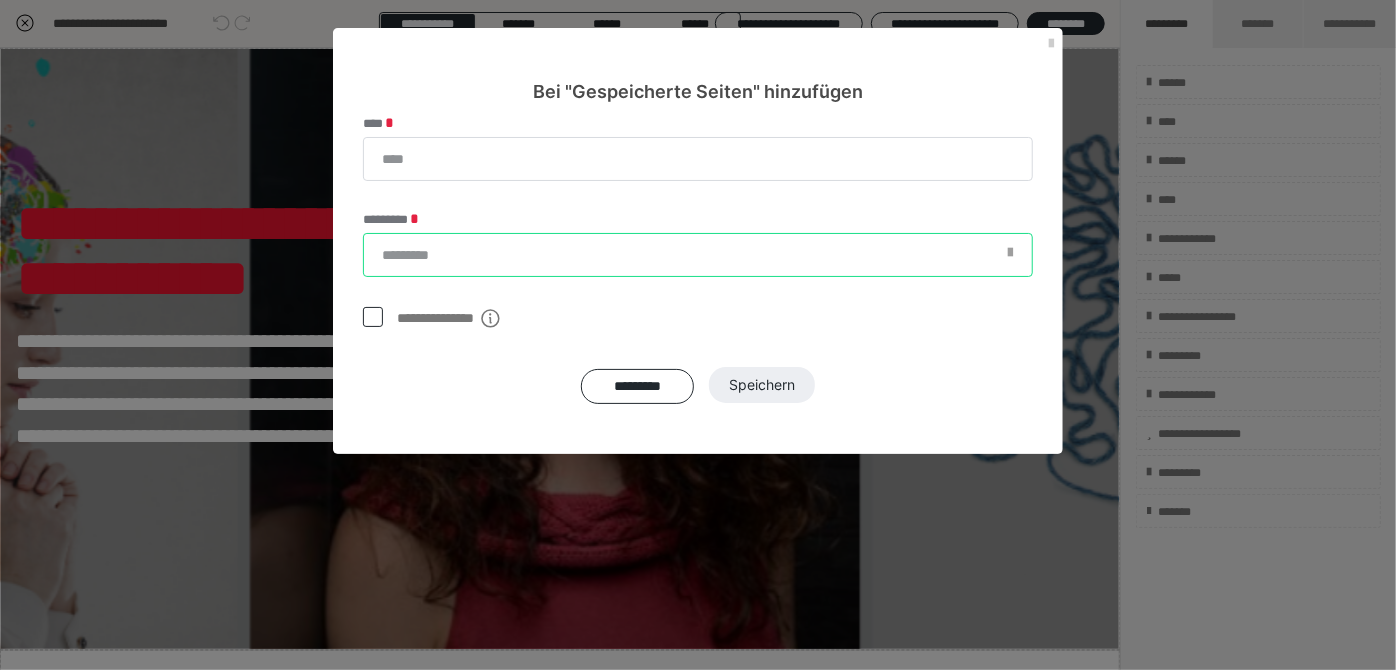click on "*********" at bounding box center [698, 255] 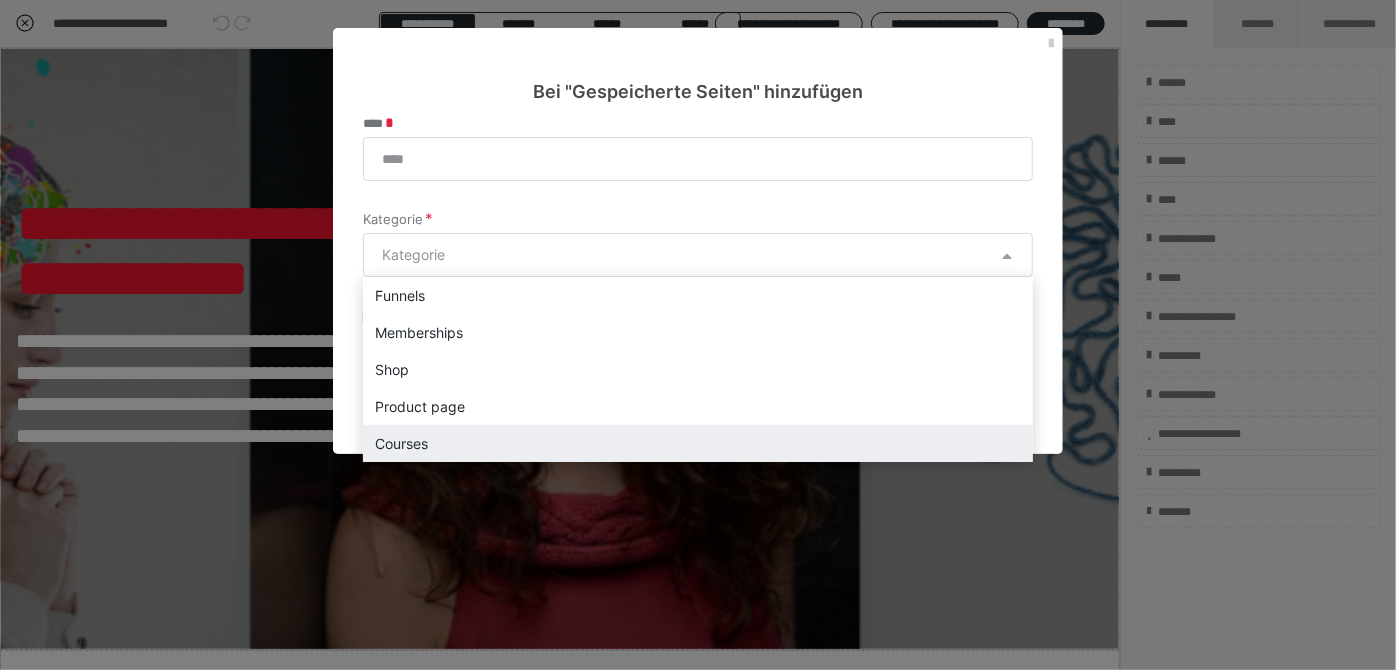 click on "Courses" at bounding box center [698, 443] 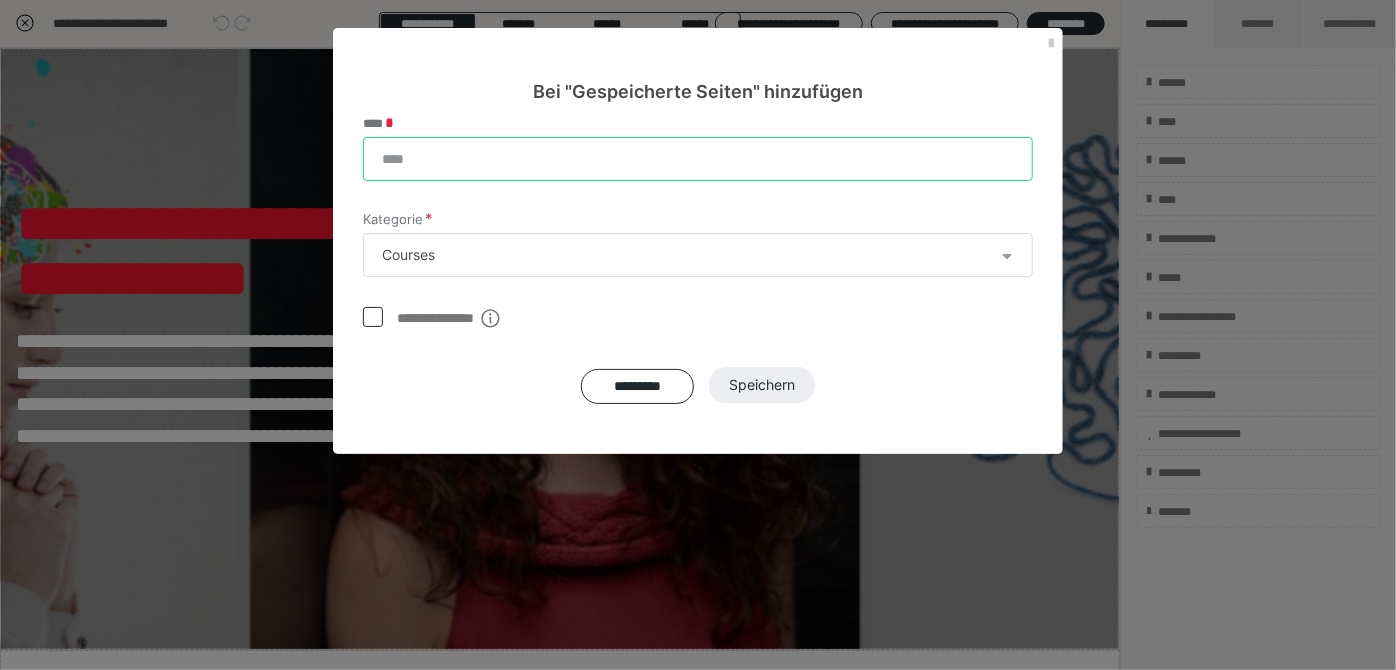 click on "****" at bounding box center (698, 159) 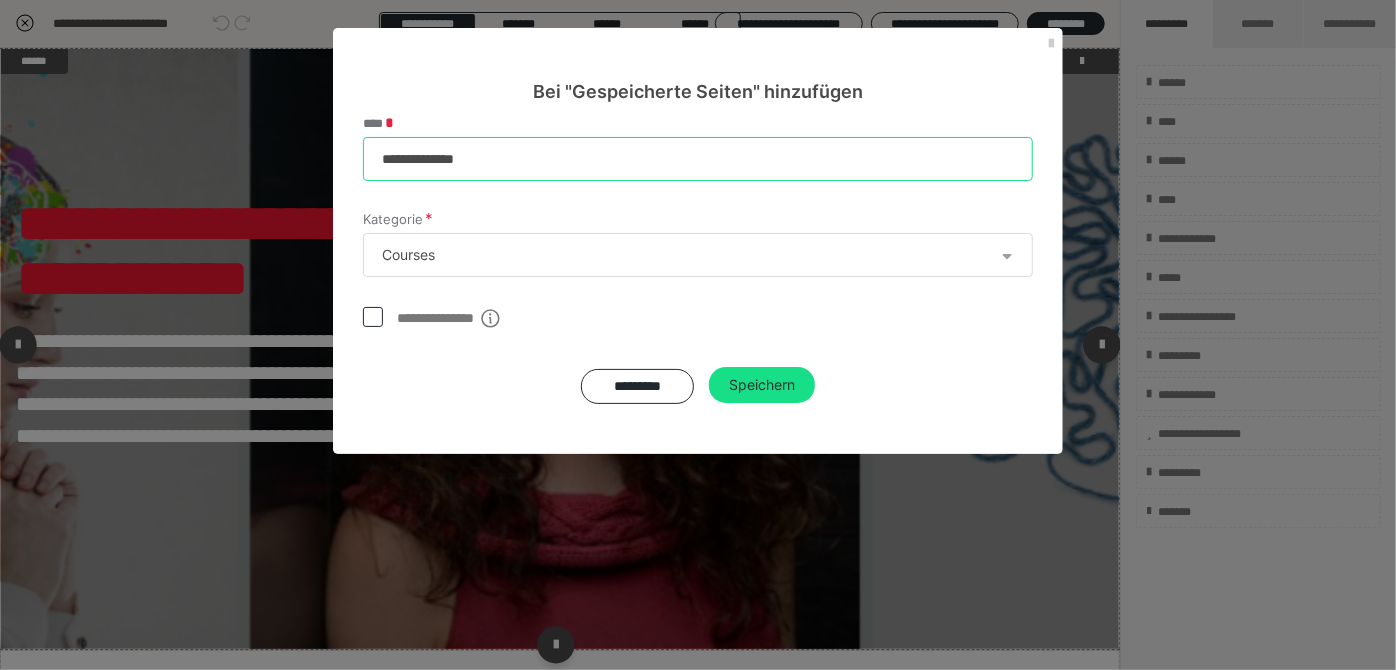 type on "**********" 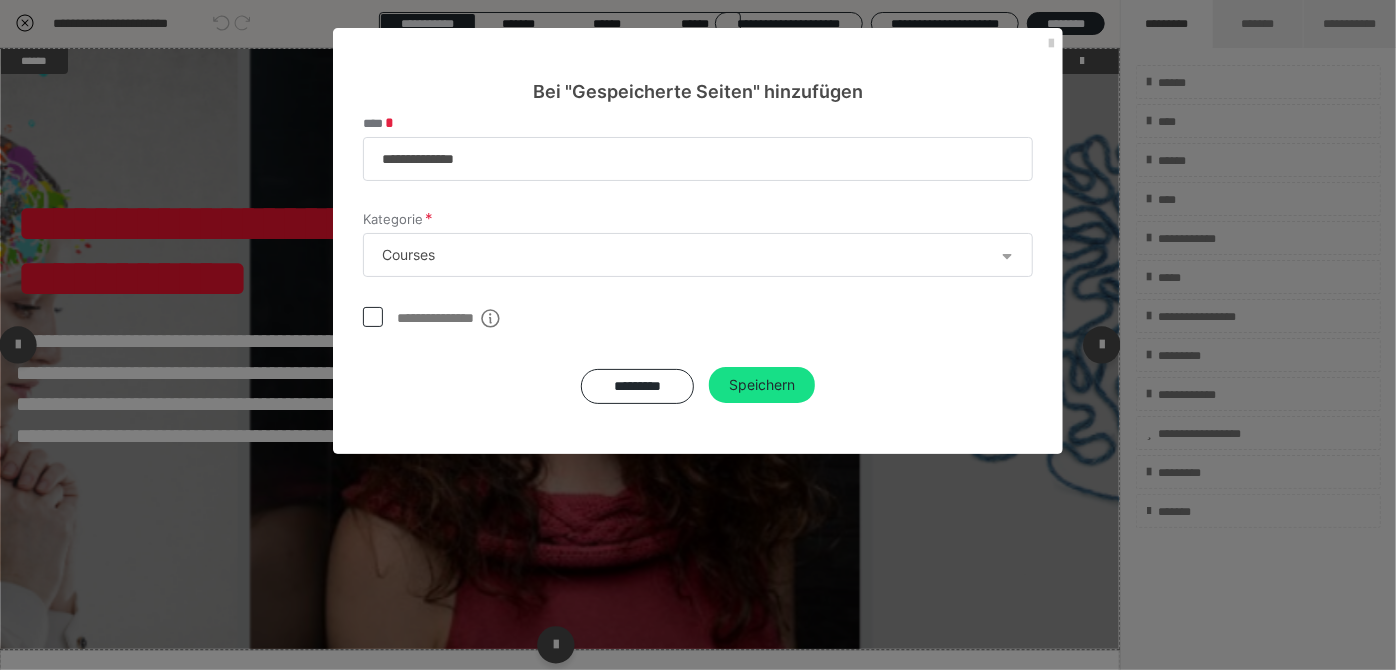 click on "Speichern" at bounding box center [762, 385] 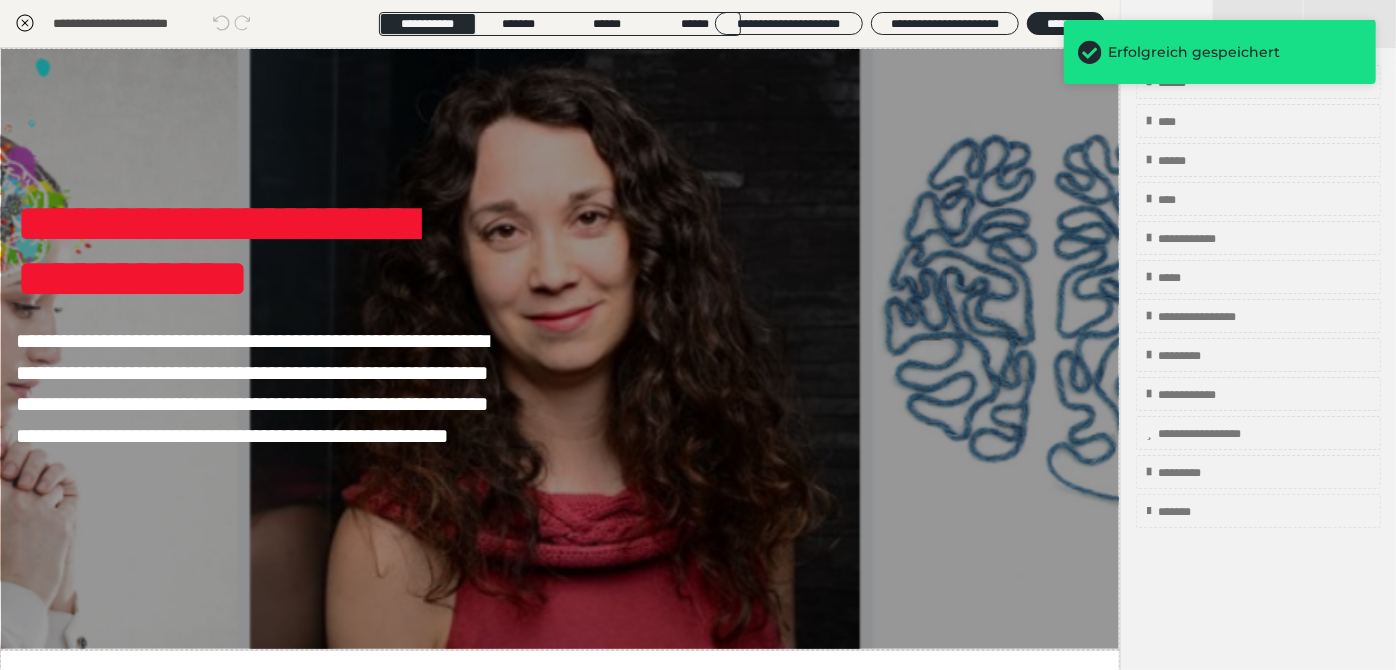click 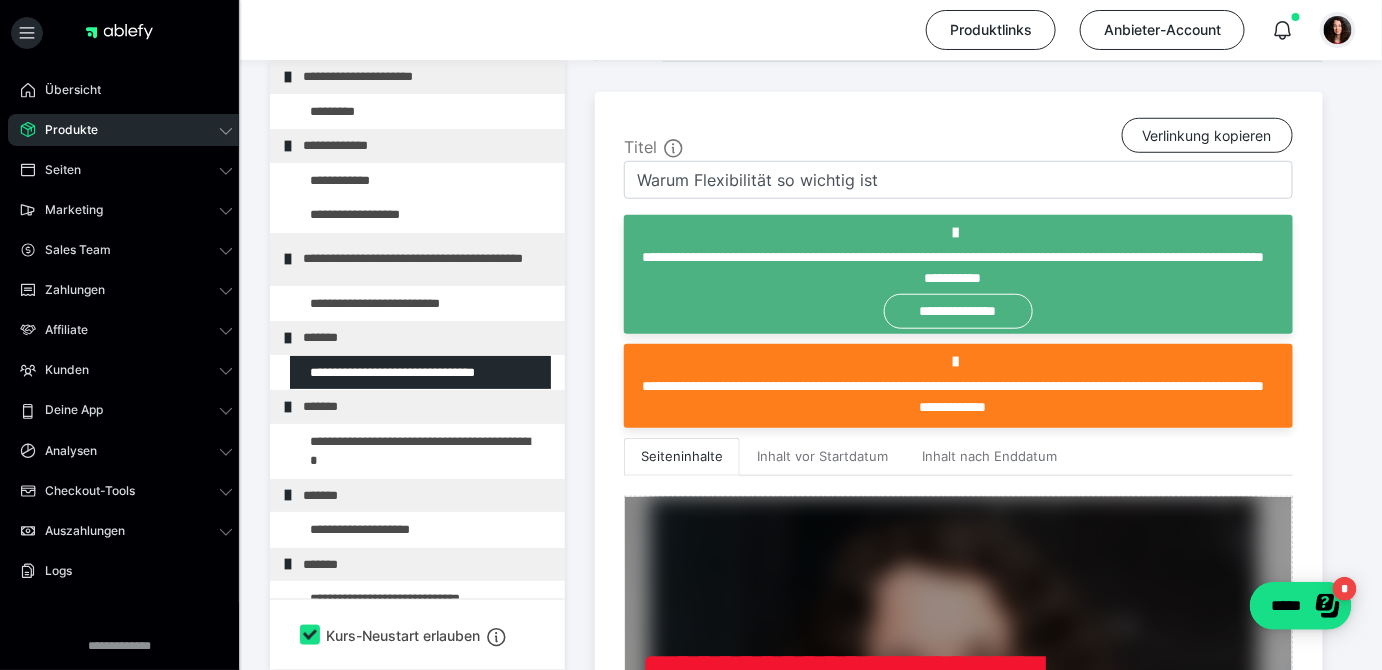 click on "Erfolgreich gespeichert" at bounding box center (1206, 52) 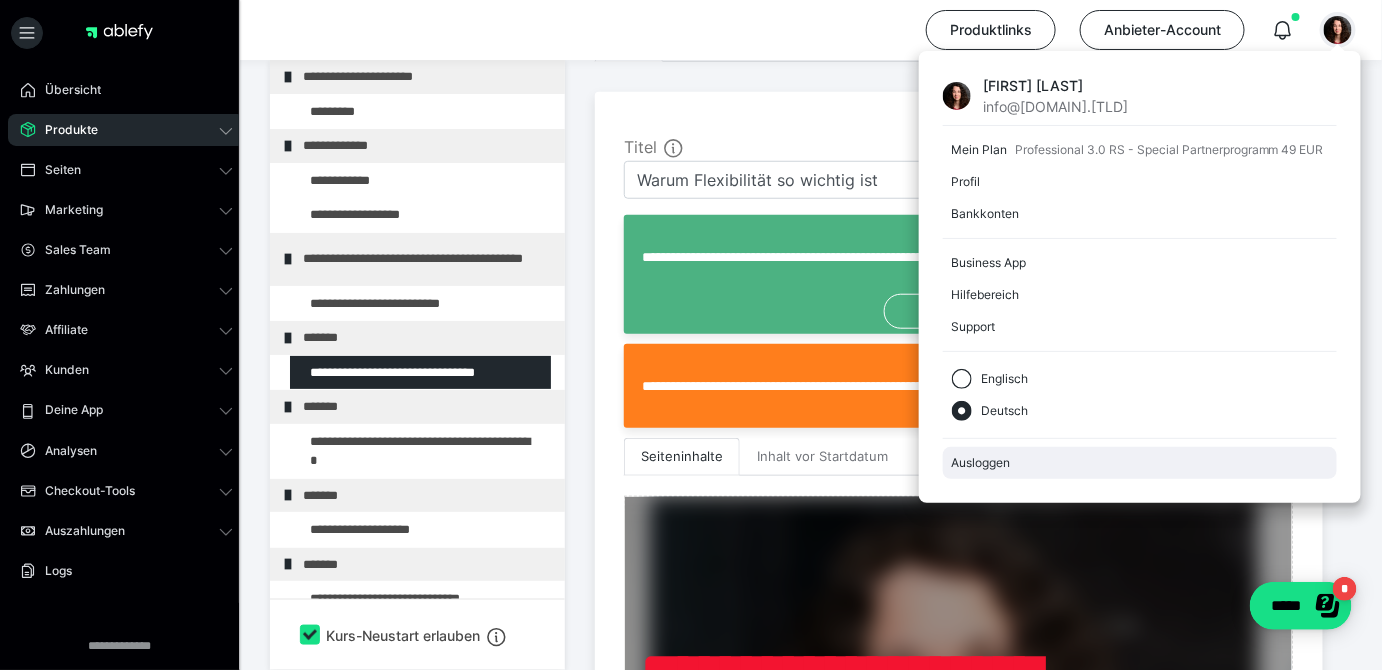 click on "Ausloggen" at bounding box center (1140, 463) 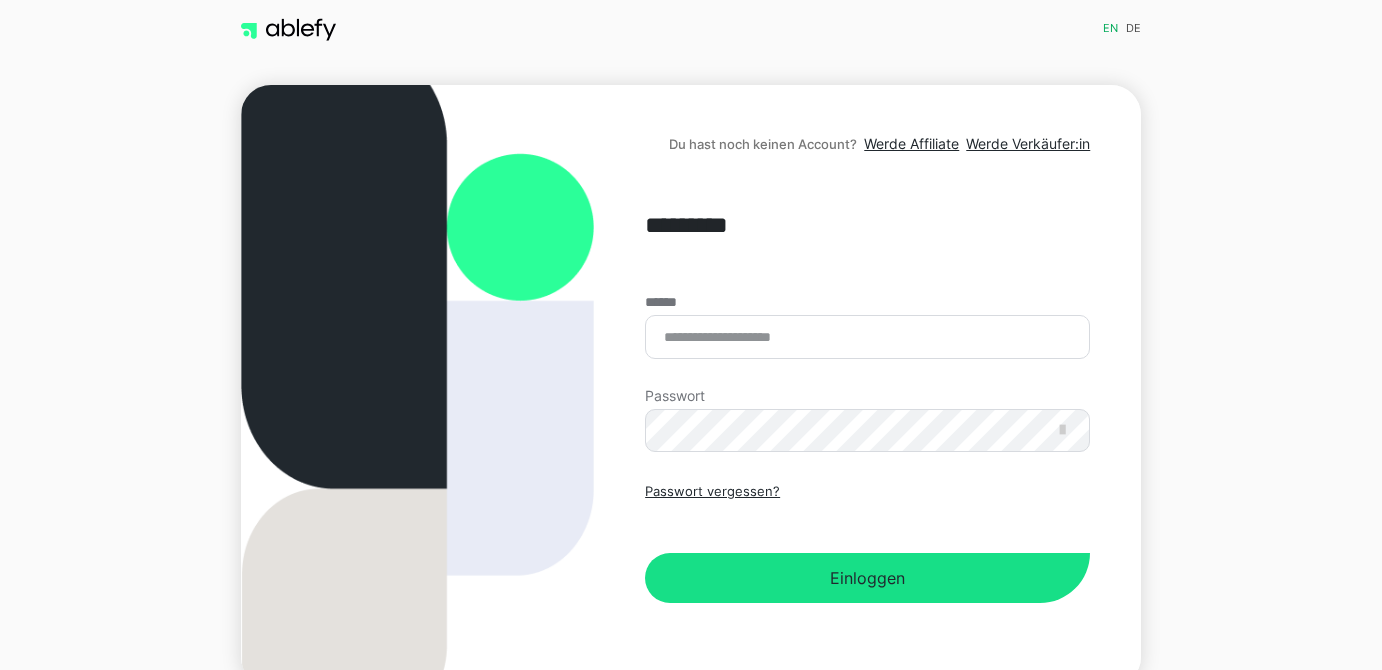 scroll, scrollTop: 0, scrollLeft: 0, axis: both 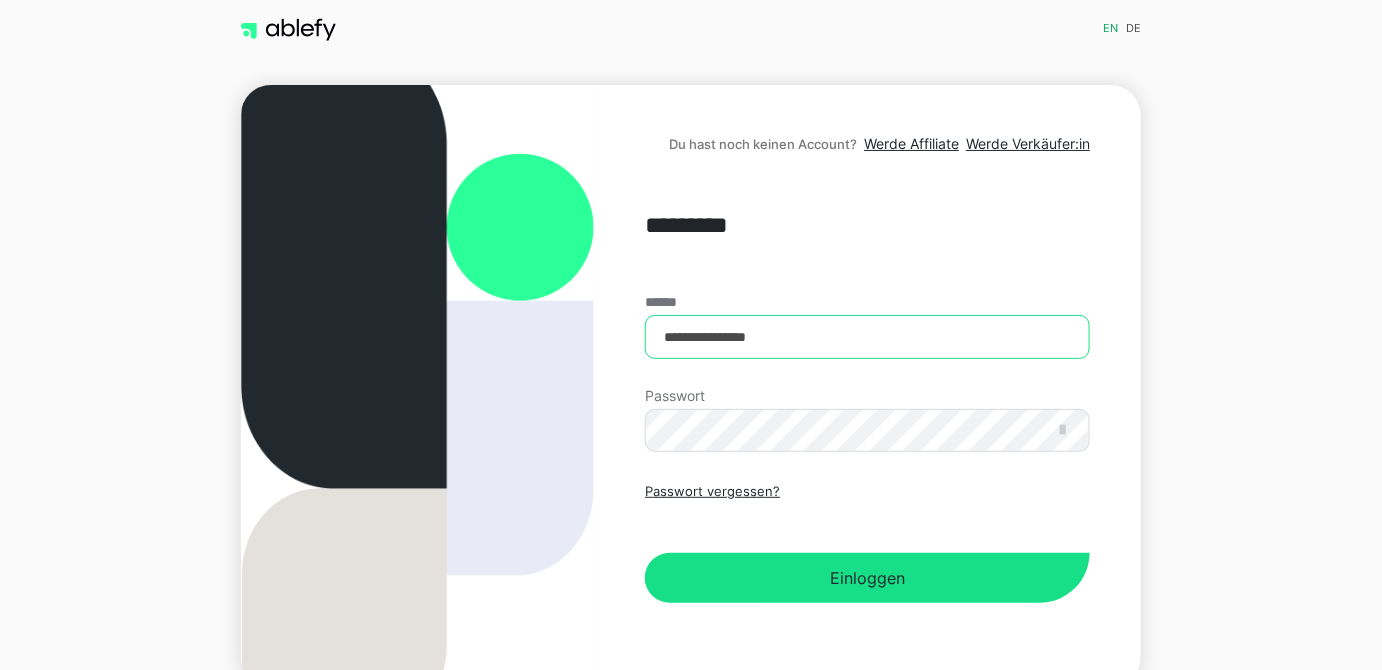 click on "**********" at bounding box center (867, 337) 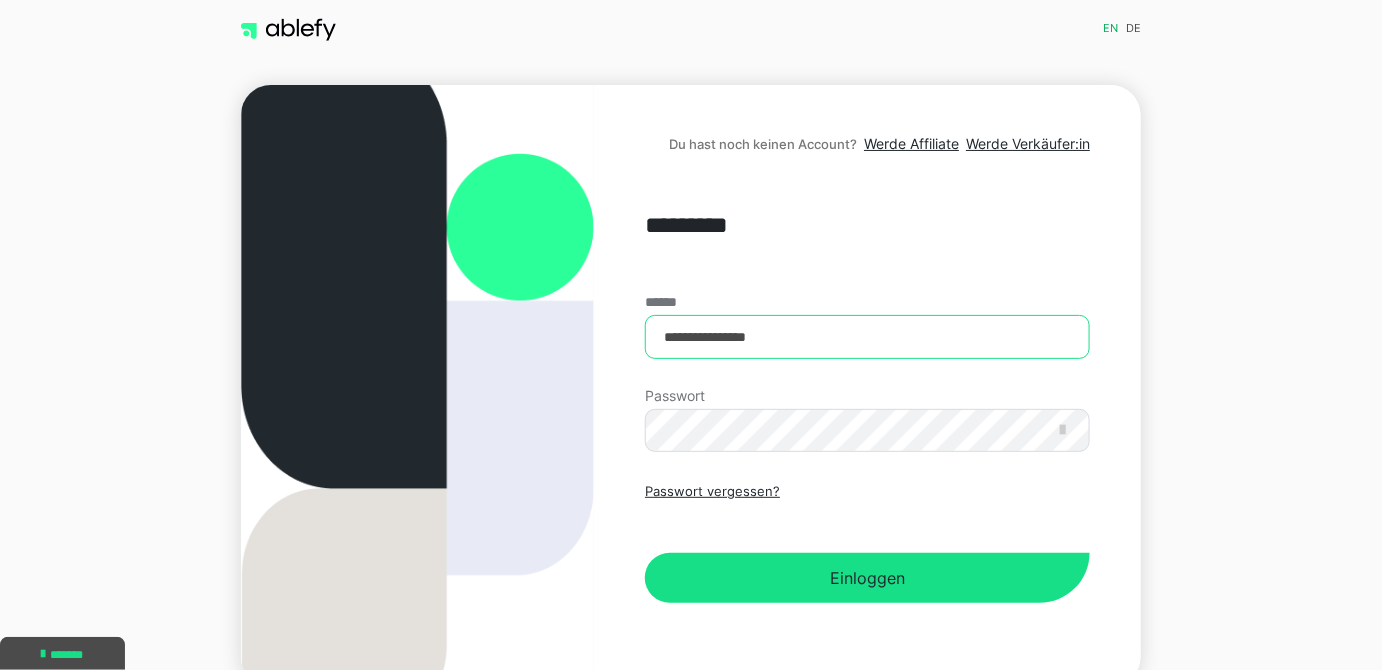 type on "**********" 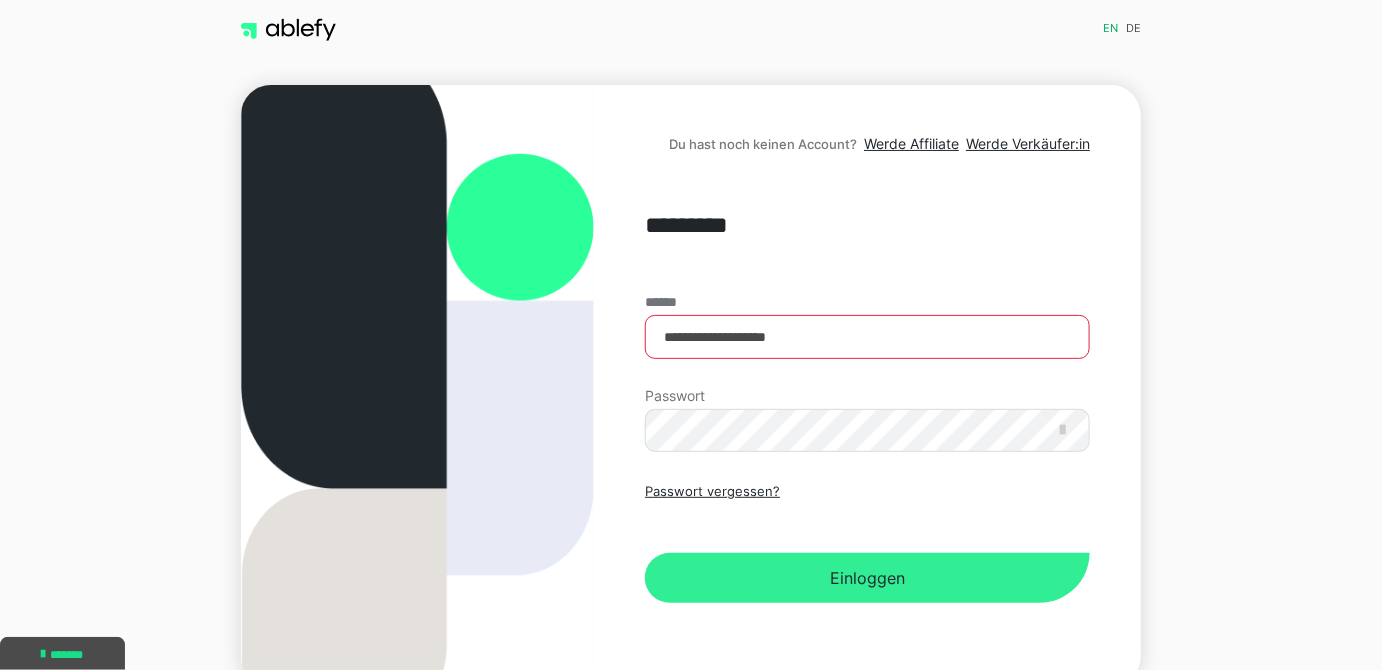 click on "Einloggen" at bounding box center (867, 578) 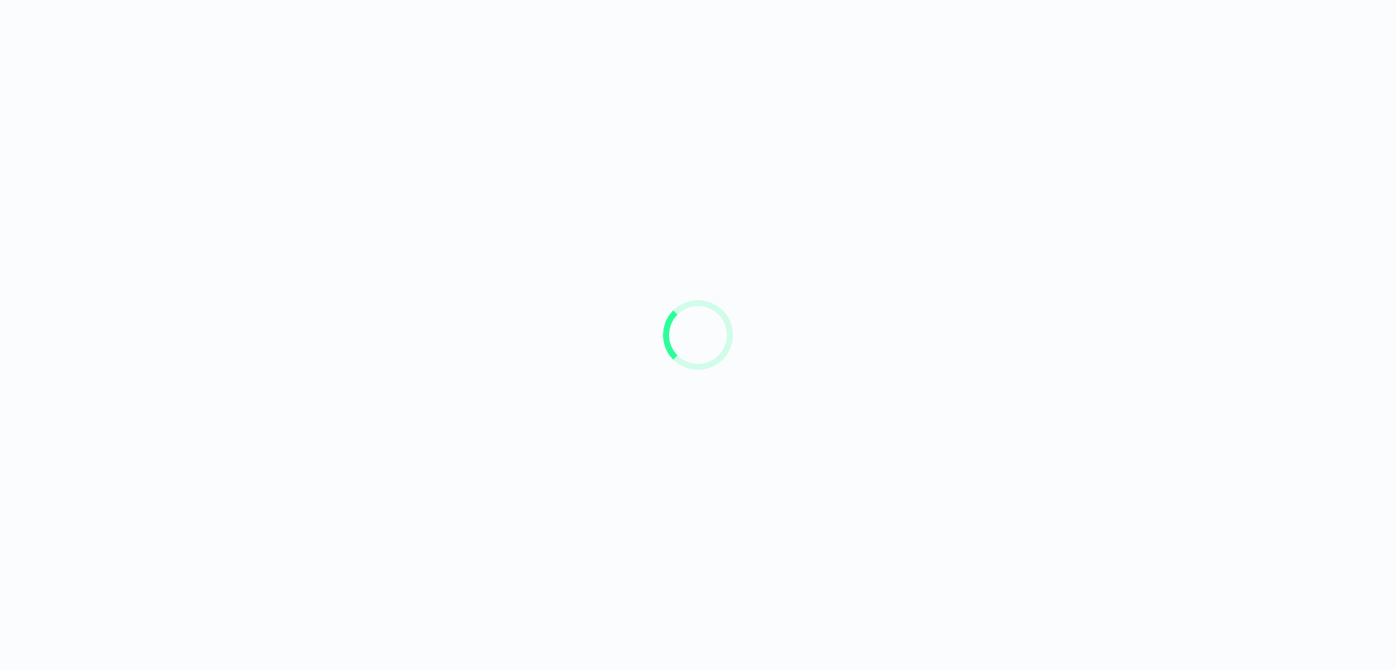 scroll, scrollTop: 0, scrollLeft: 0, axis: both 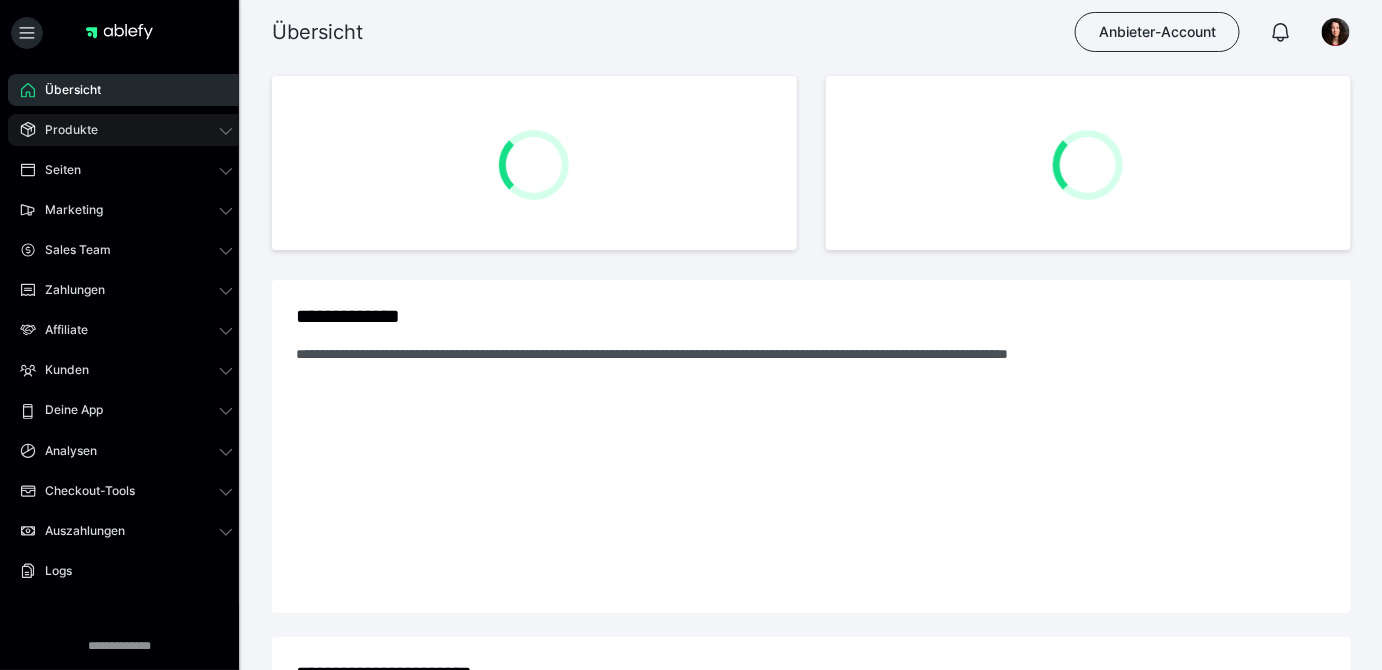 click on "Produkte" at bounding box center (126, 130) 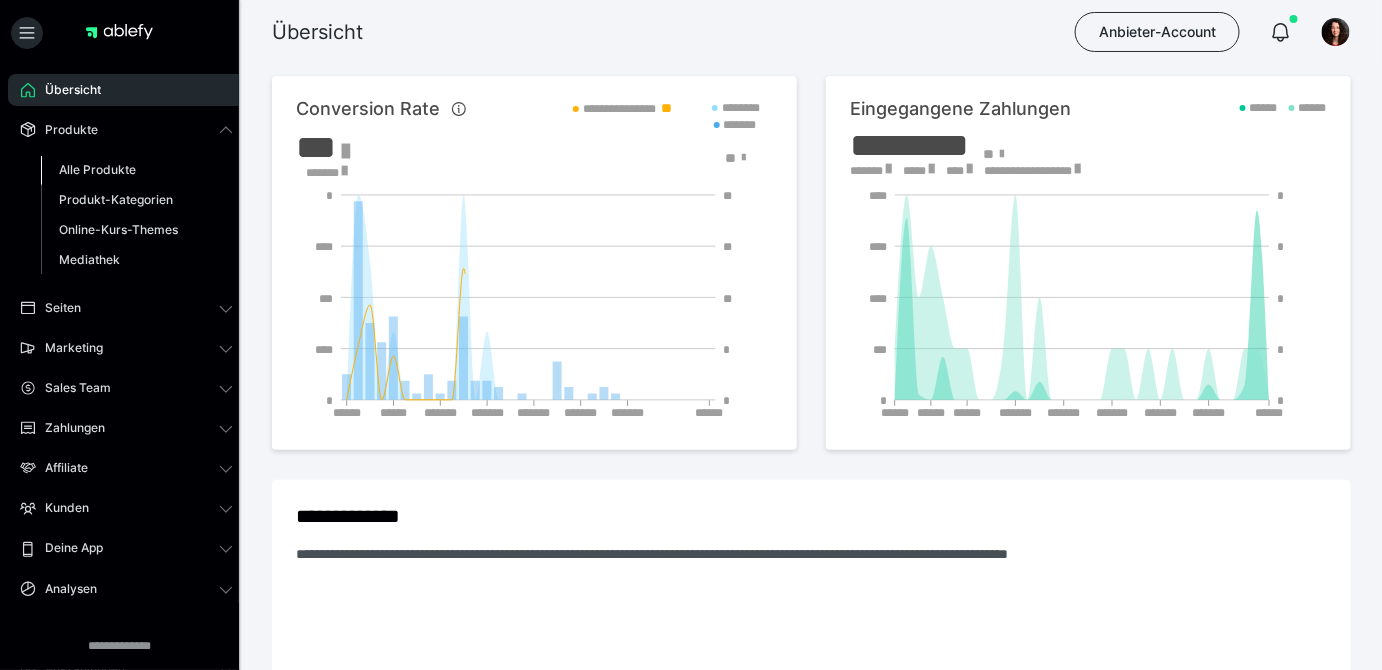 click on "Alle Produkte" at bounding box center [97, 169] 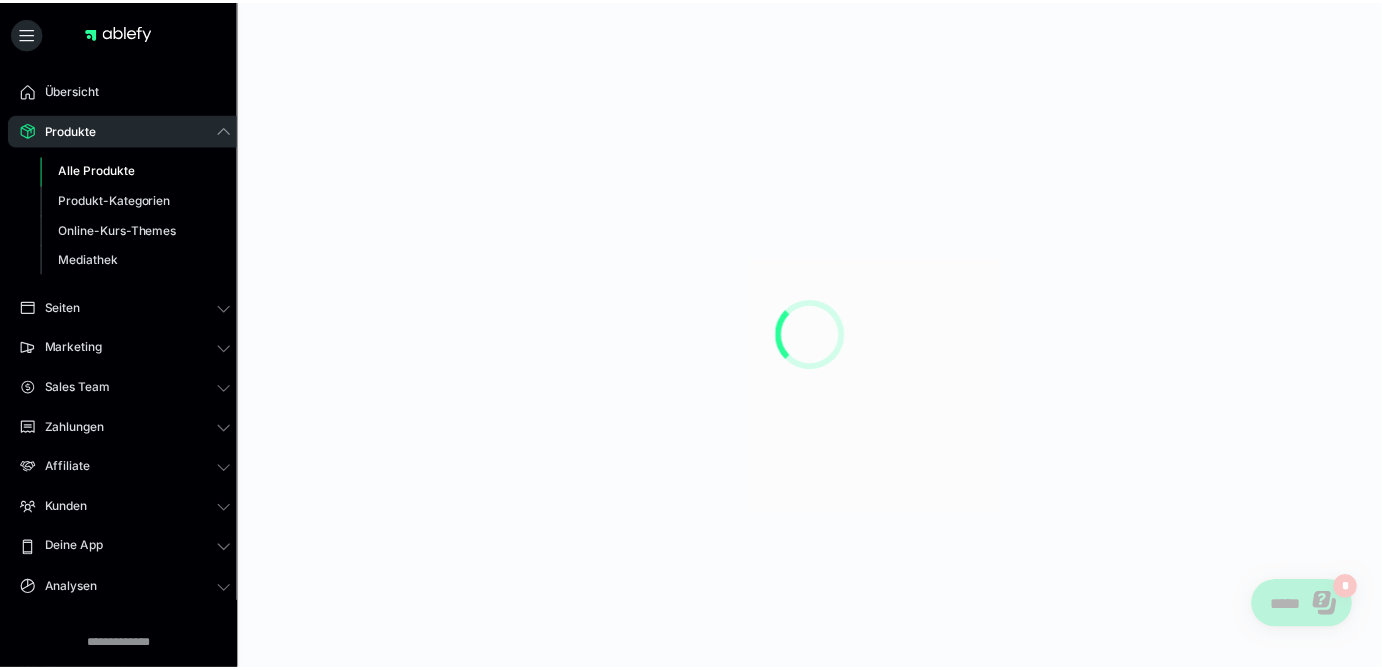 scroll, scrollTop: 0, scrollLeft: 0, axis: both 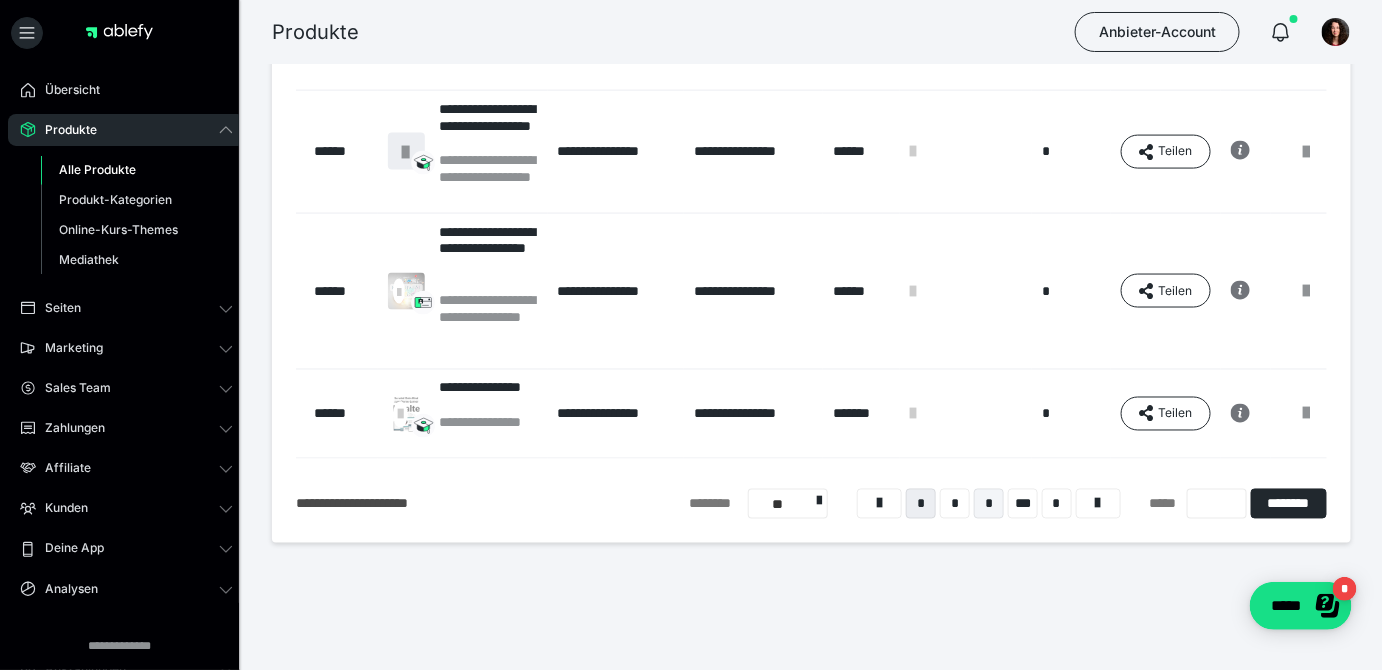 click on "*" at bounding box center [989, 504] 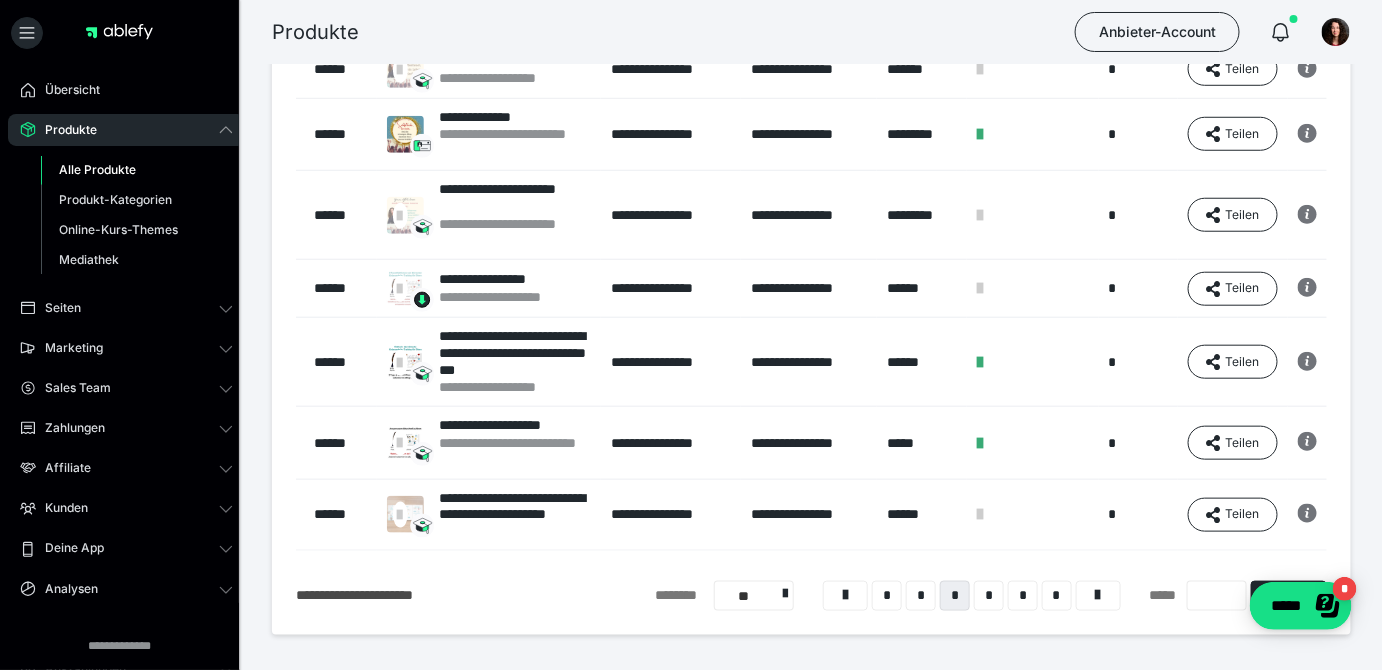 scroll, scrollTop: 470, scrollLeft: 0, axis: vertical 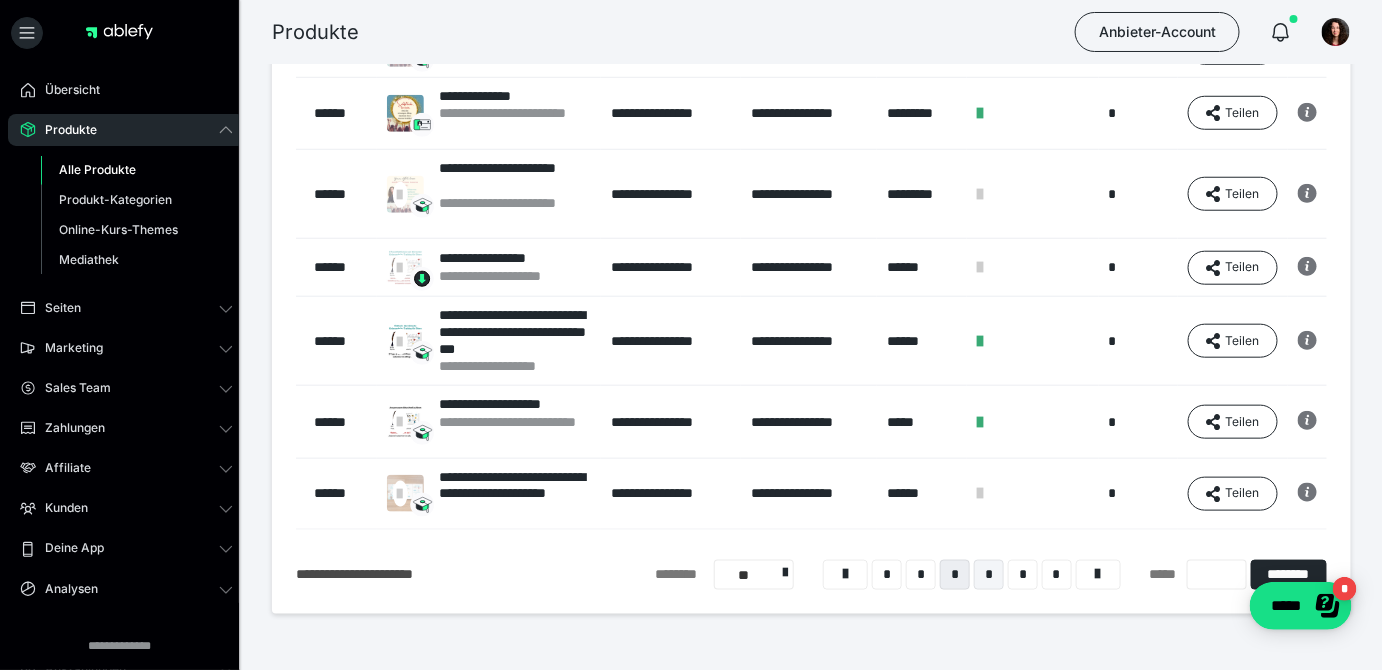 click on "*" at bounding box center [989, 575] 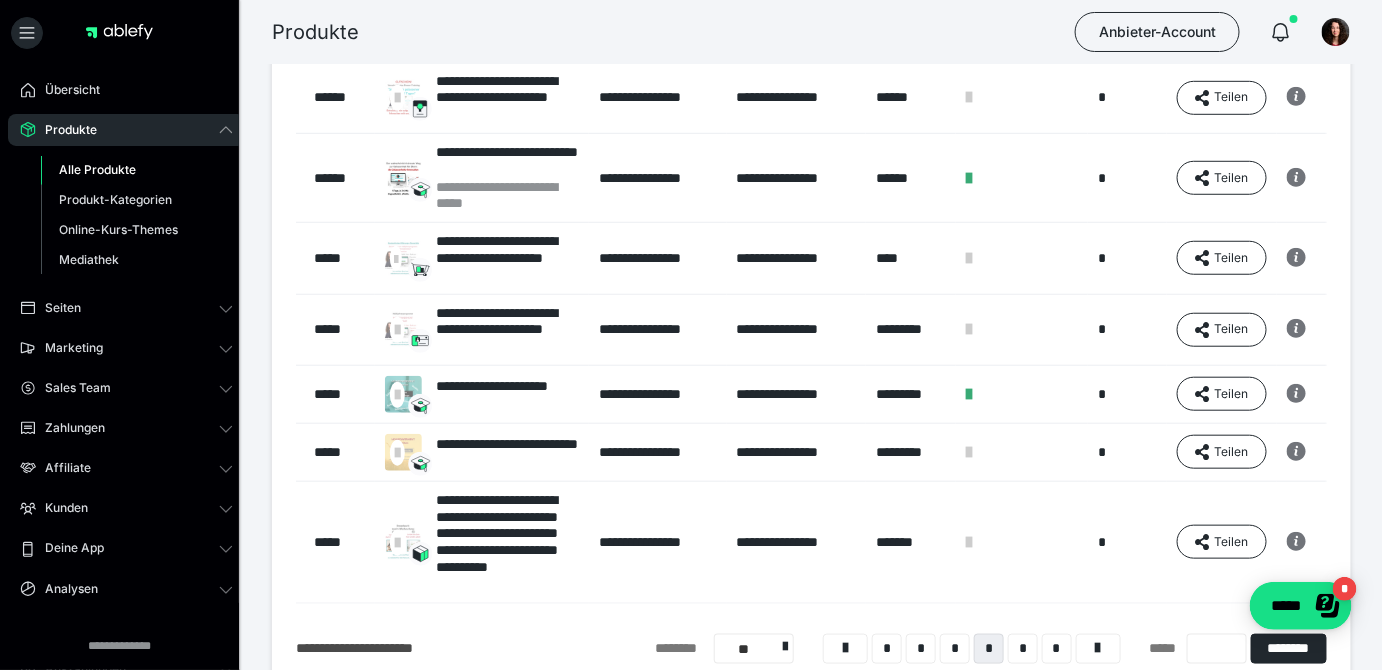 scroll, scrollTop: 470, scrollLeft: 0, axis: vertical 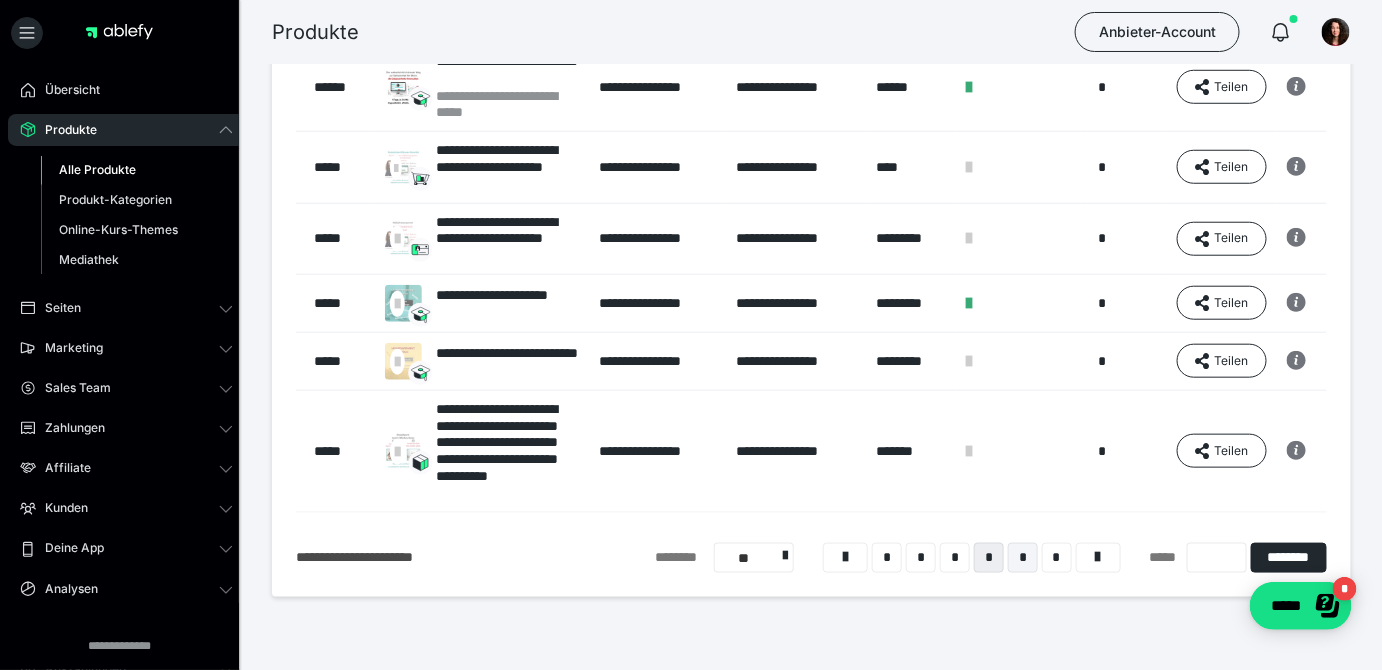 click on "*" at bounding box center [1023, 558] 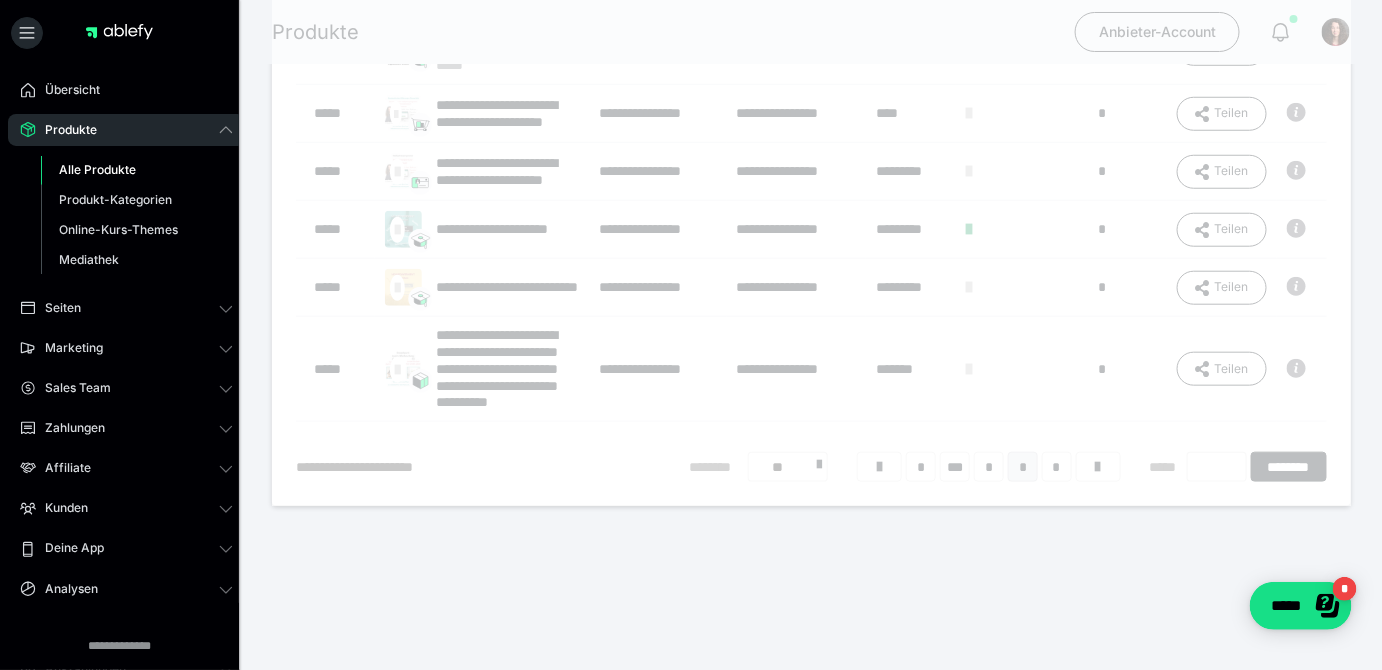 scroll, scrollTop: 16, scrollLeft: 0, axis: vertical 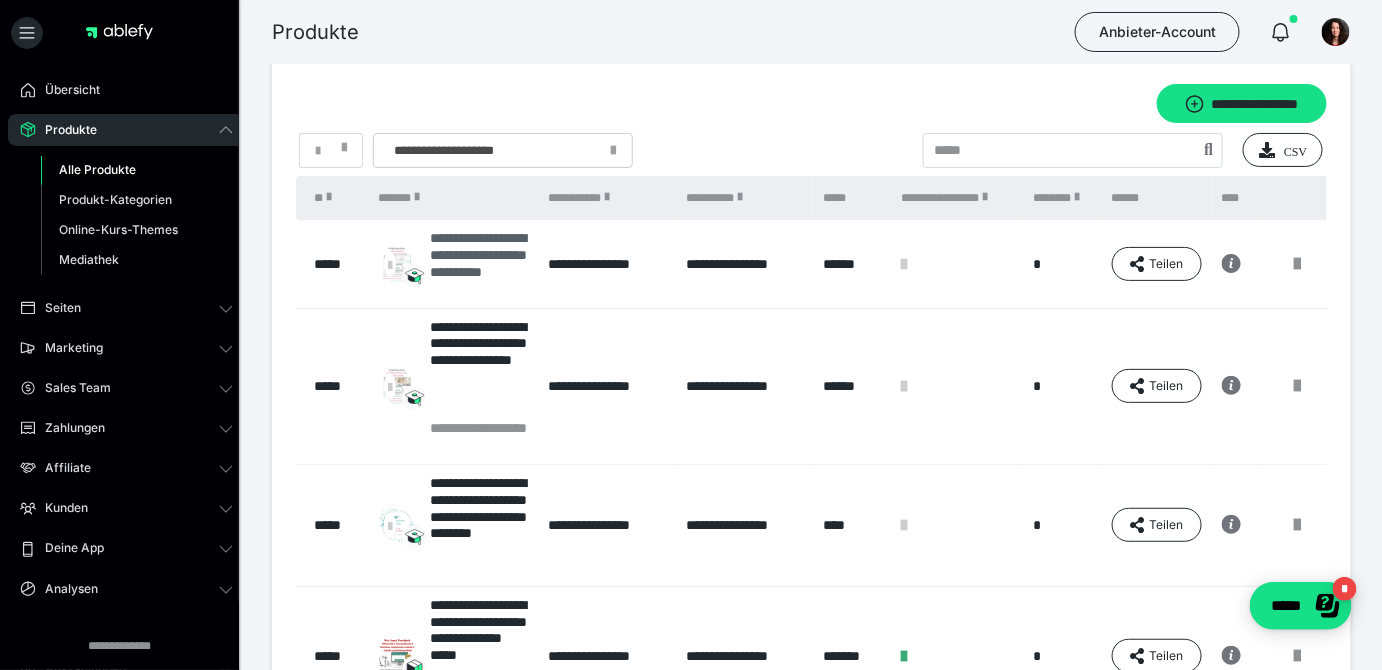 click on "**********" at bounding box center (480, 263) 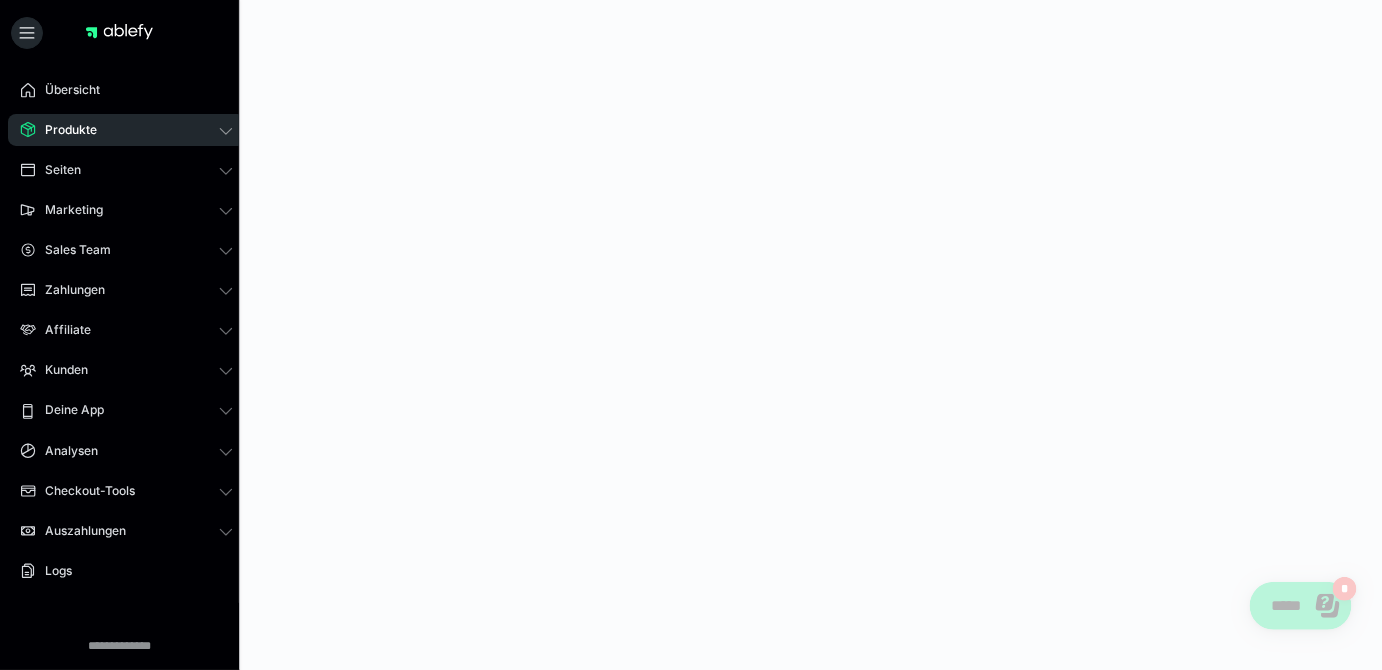 scroll, scrollTop: 0, scrollLeft: 0, axis: both 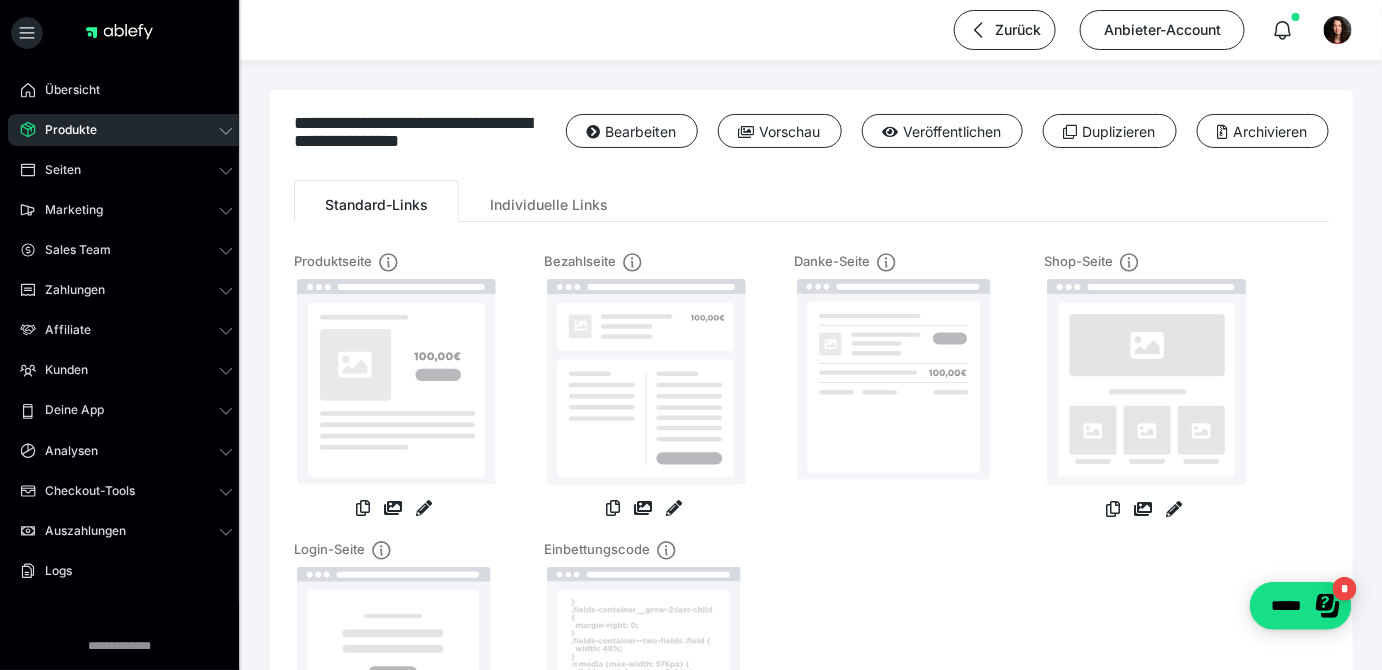 click on "Produkte" at bounding box center [64, 130] 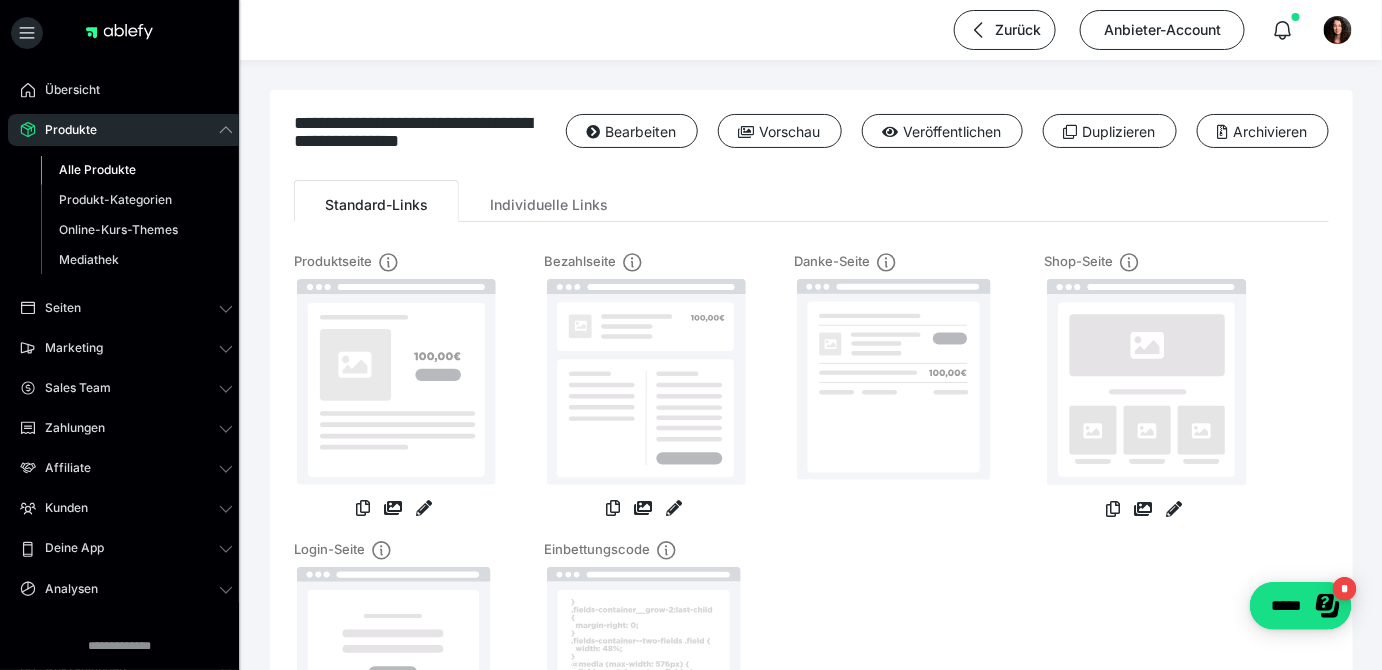 click on "Alle Produkte" at bounding box center (97, 169) 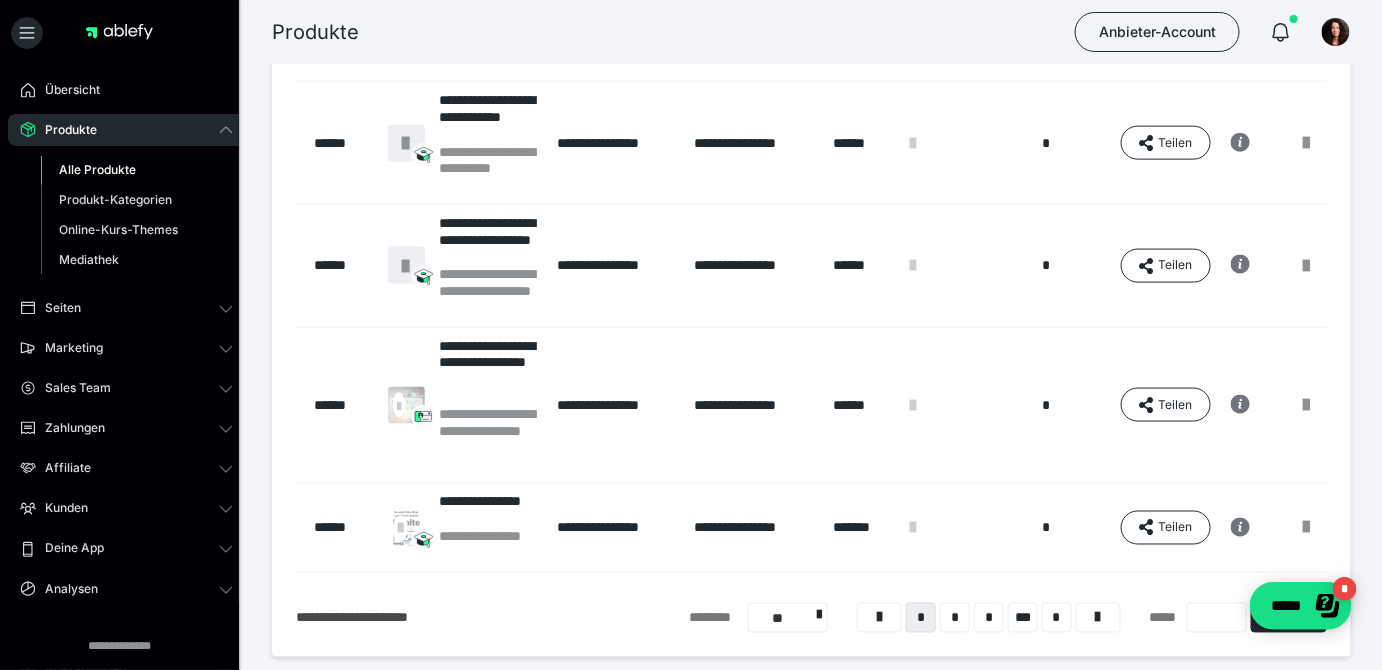 scroll, scrollTop: 904, scrollLeft: 0, axis: vertical 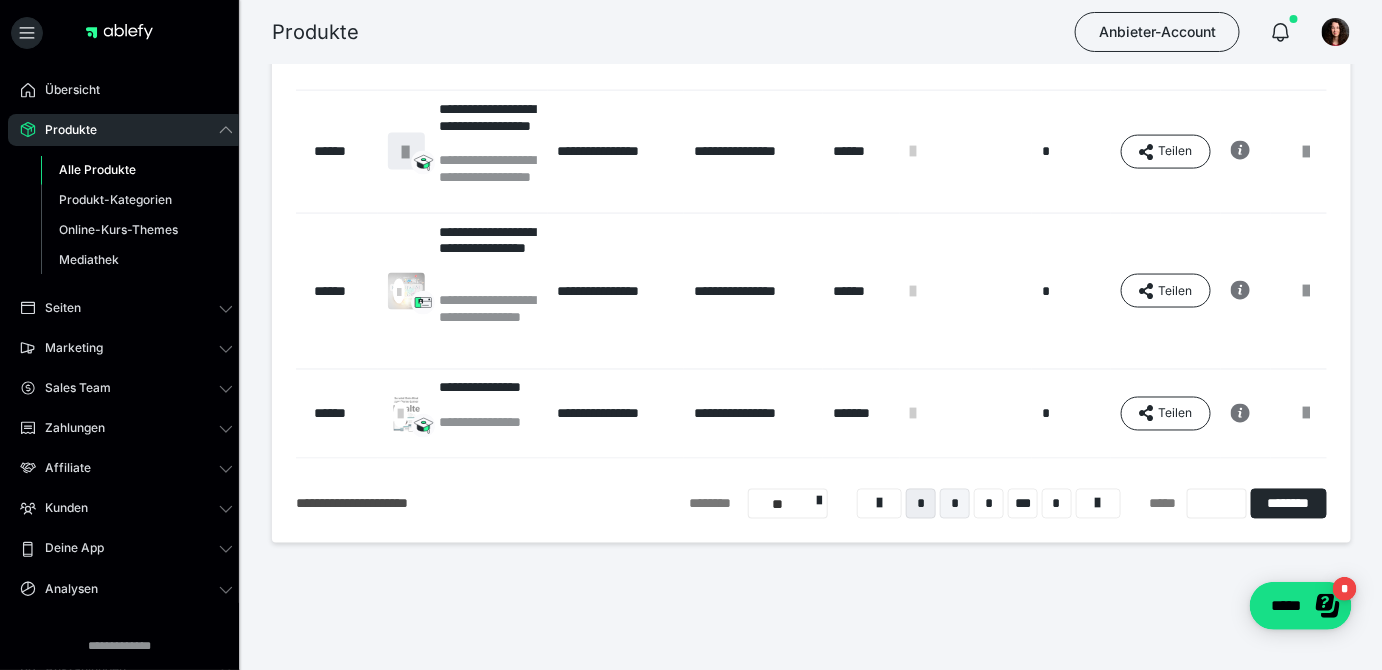 click on "*" at bounding box center [955, 504] 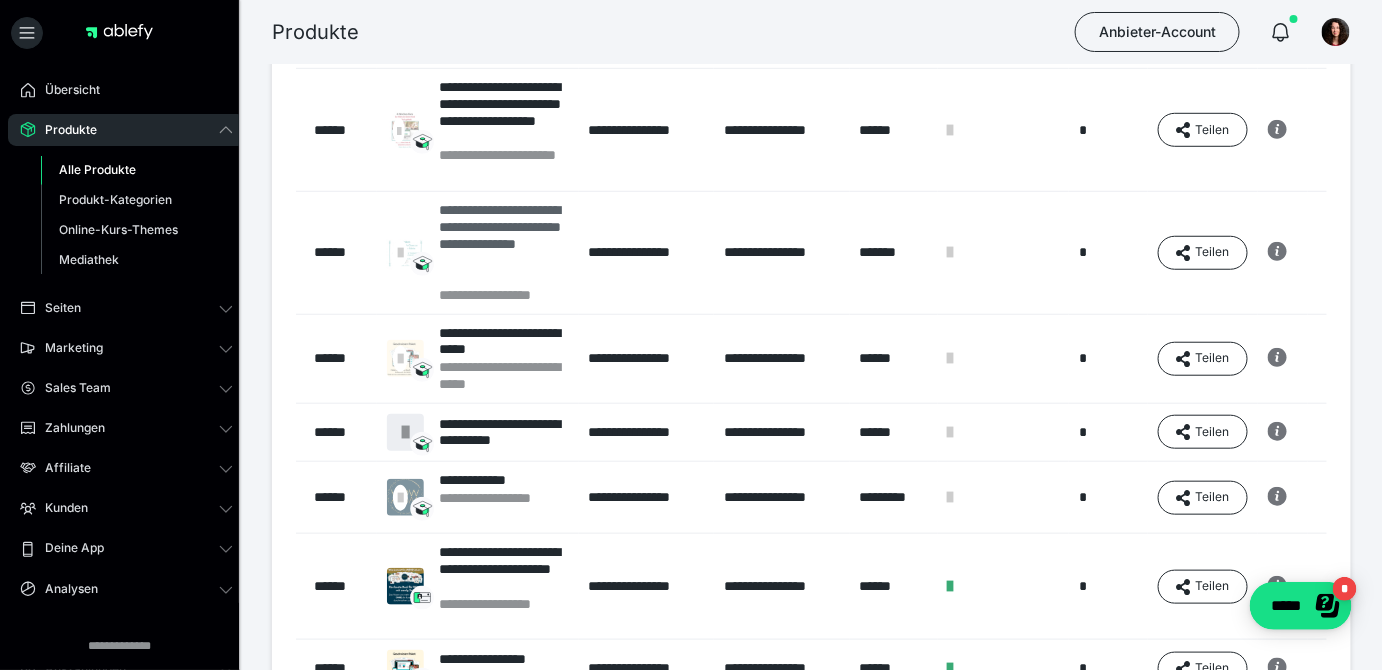 scroll, scrollTop: 561, scrollLeft: 0, axis: vertical 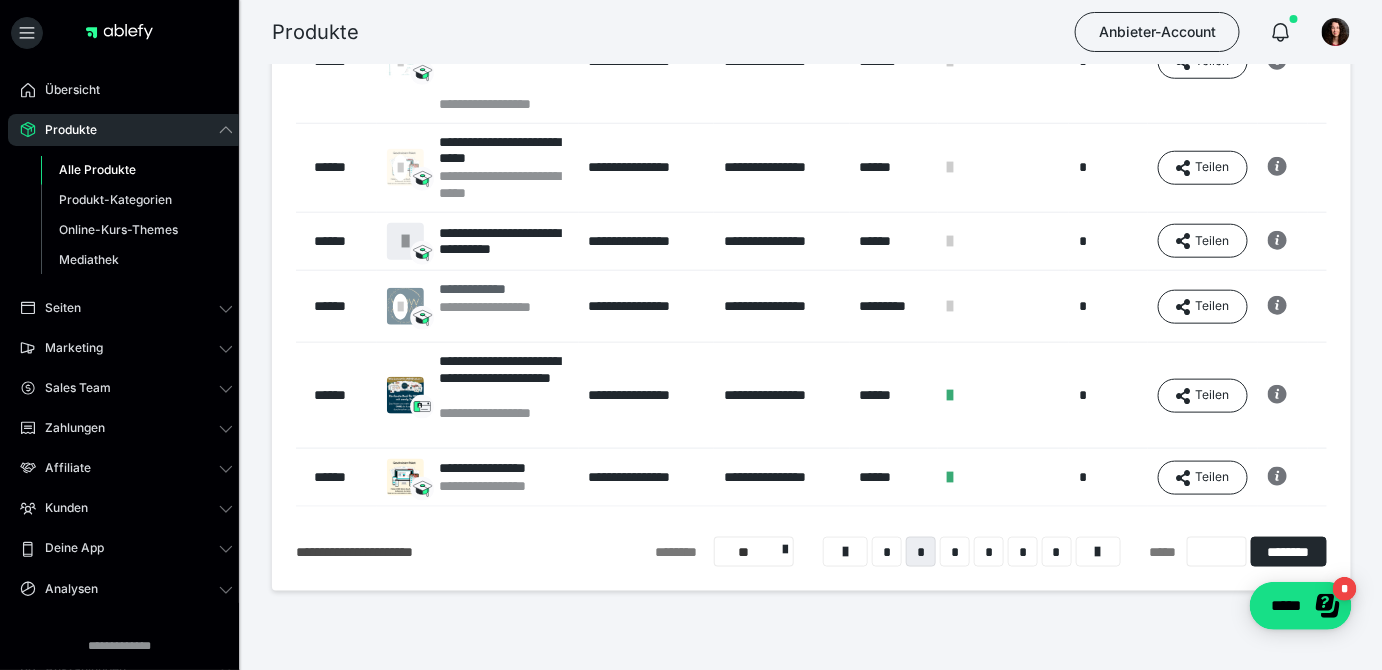 click on "**********" at bounding box center (503, 316) 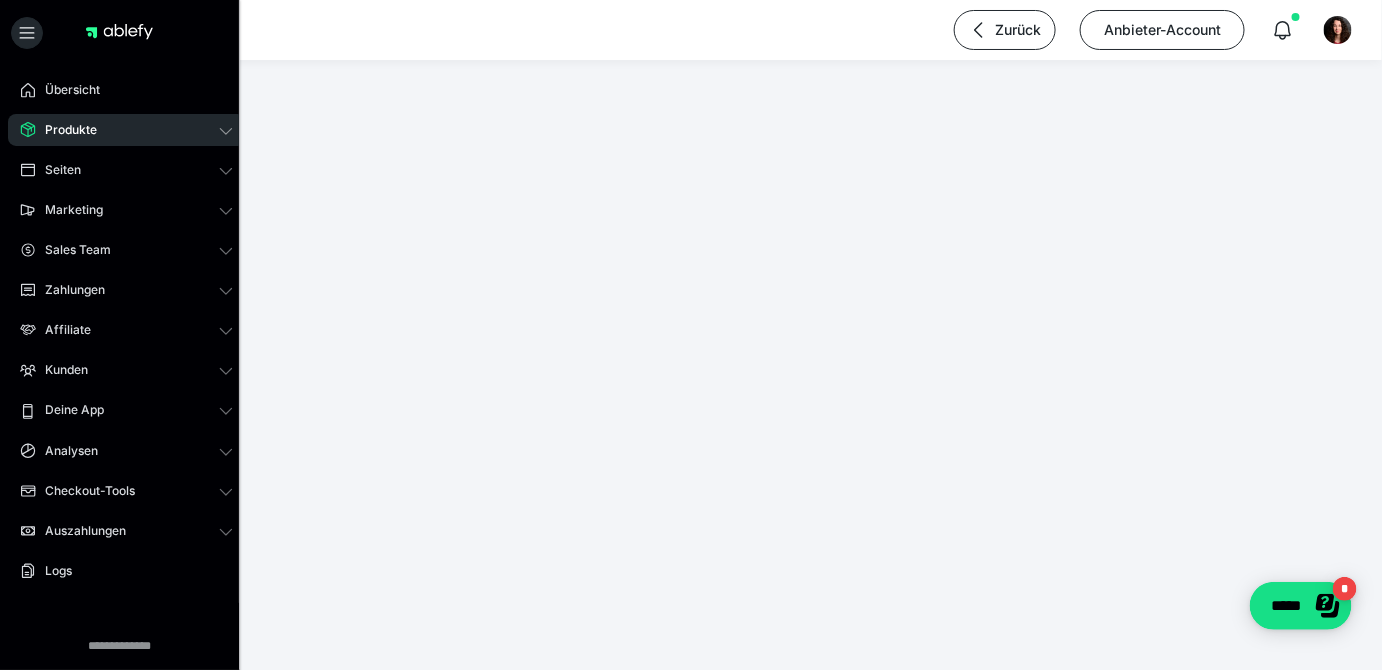 scroll, scrollTop: 0, scrollLeft: 0, axis: both 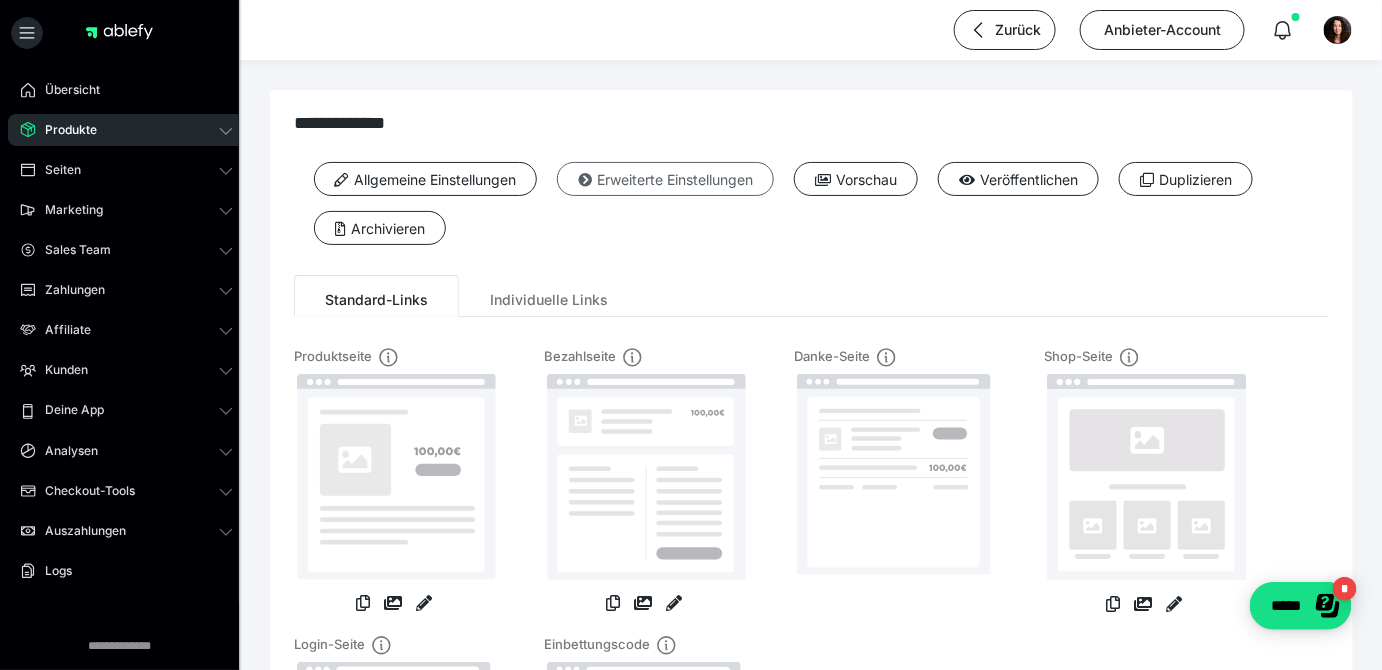 click on "Erweiterte Einstellungen" at bounding box center [665, 179] 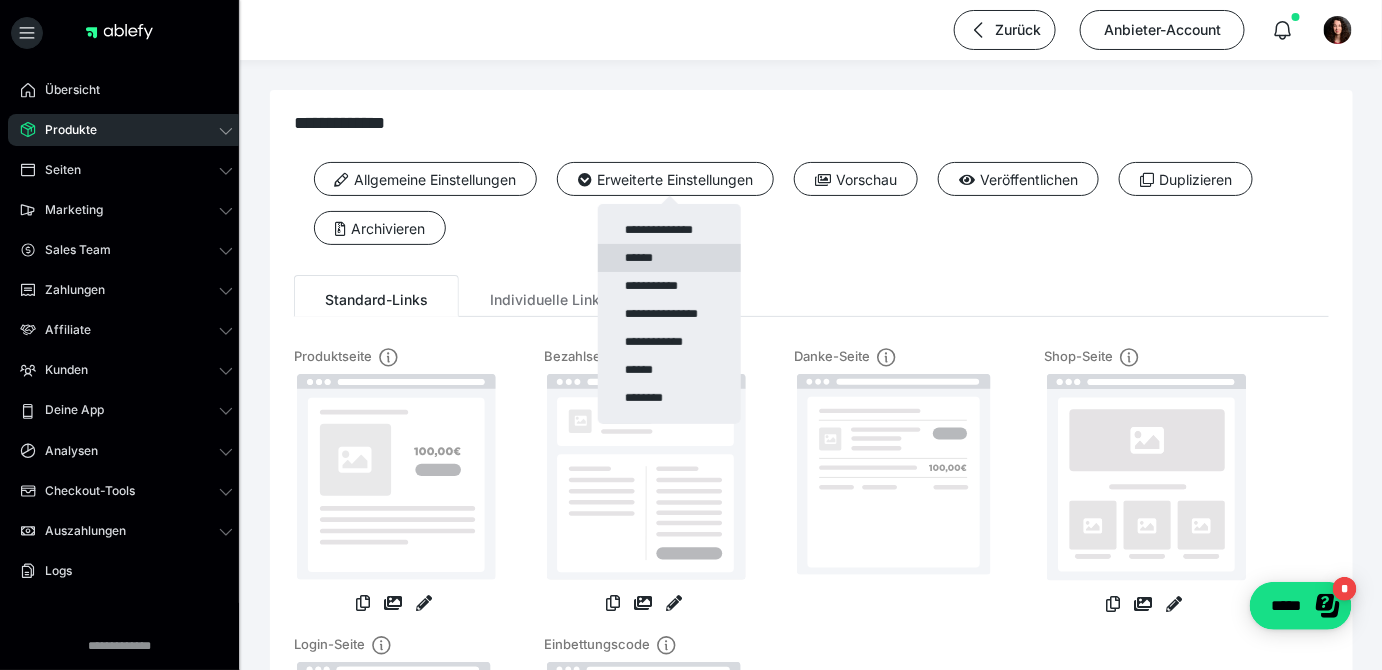 click on "******" at bounding box center [669, 258] 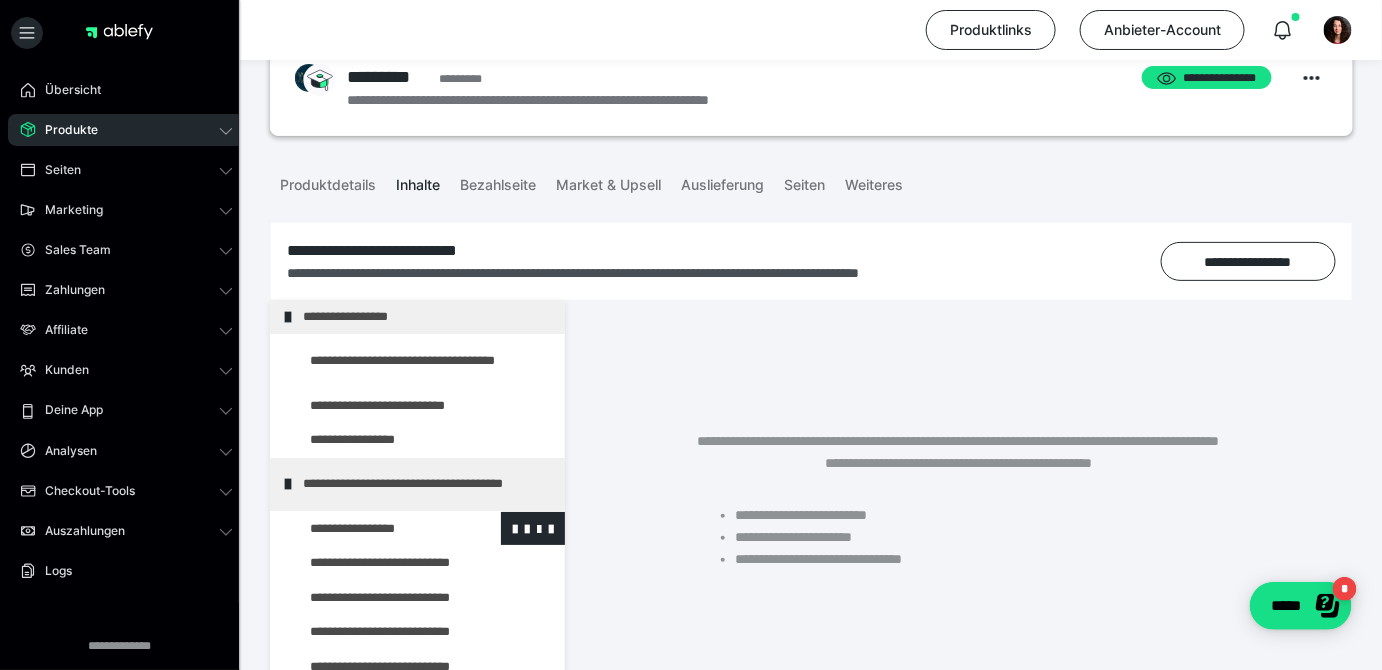 scroll, scrollTop: 181, scrollLeft: 0, axis: vertical 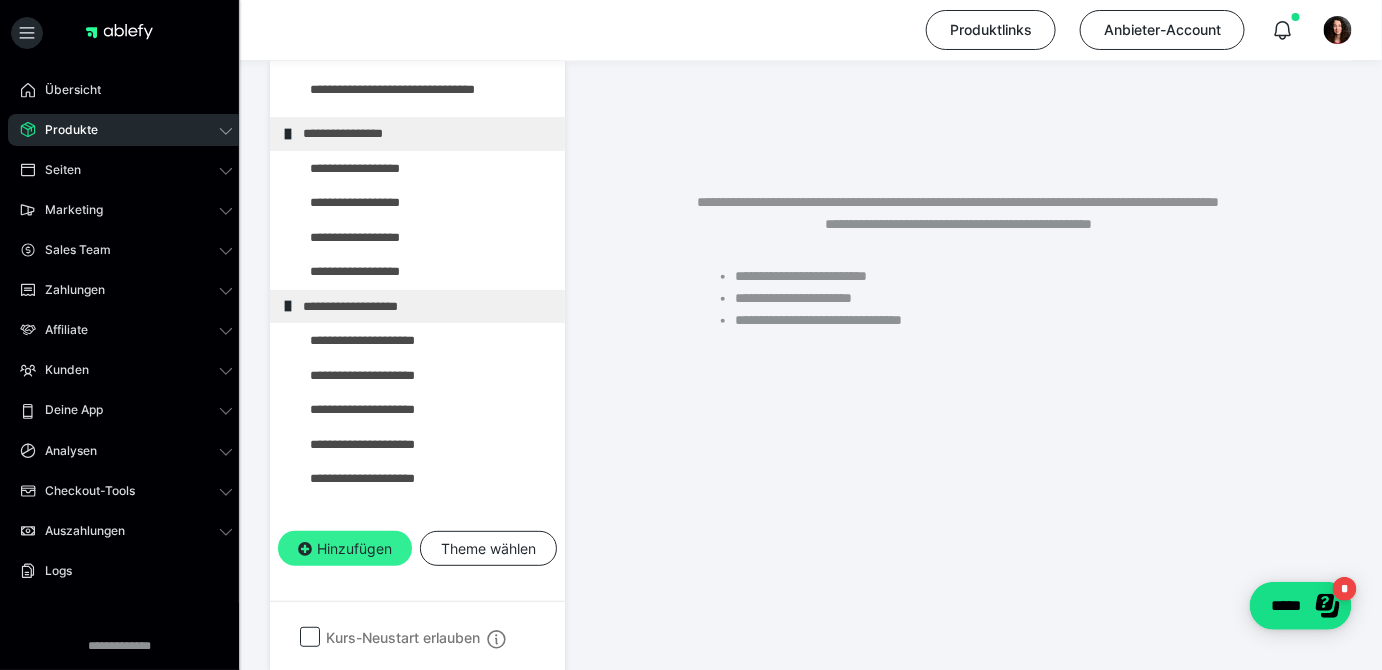 click on "Hinzufügen" at bounding box center (345, 549) 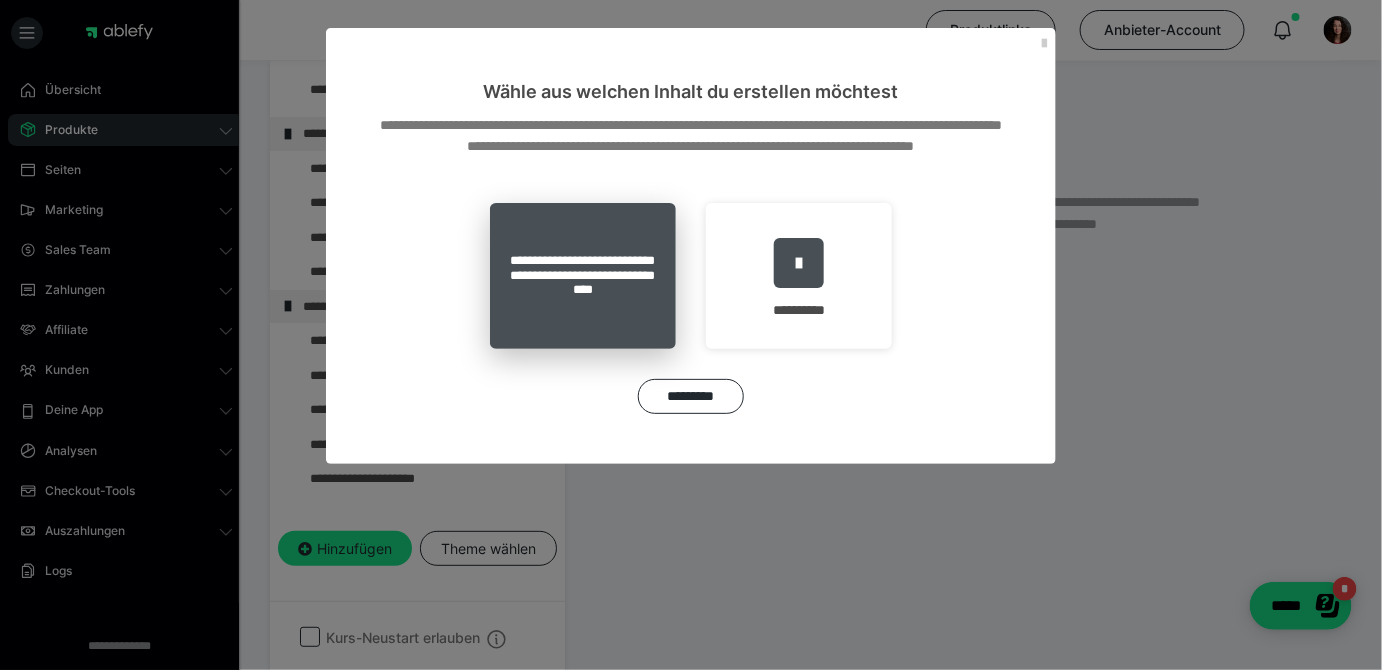 click on "**********" at bounding box center [583, 276] 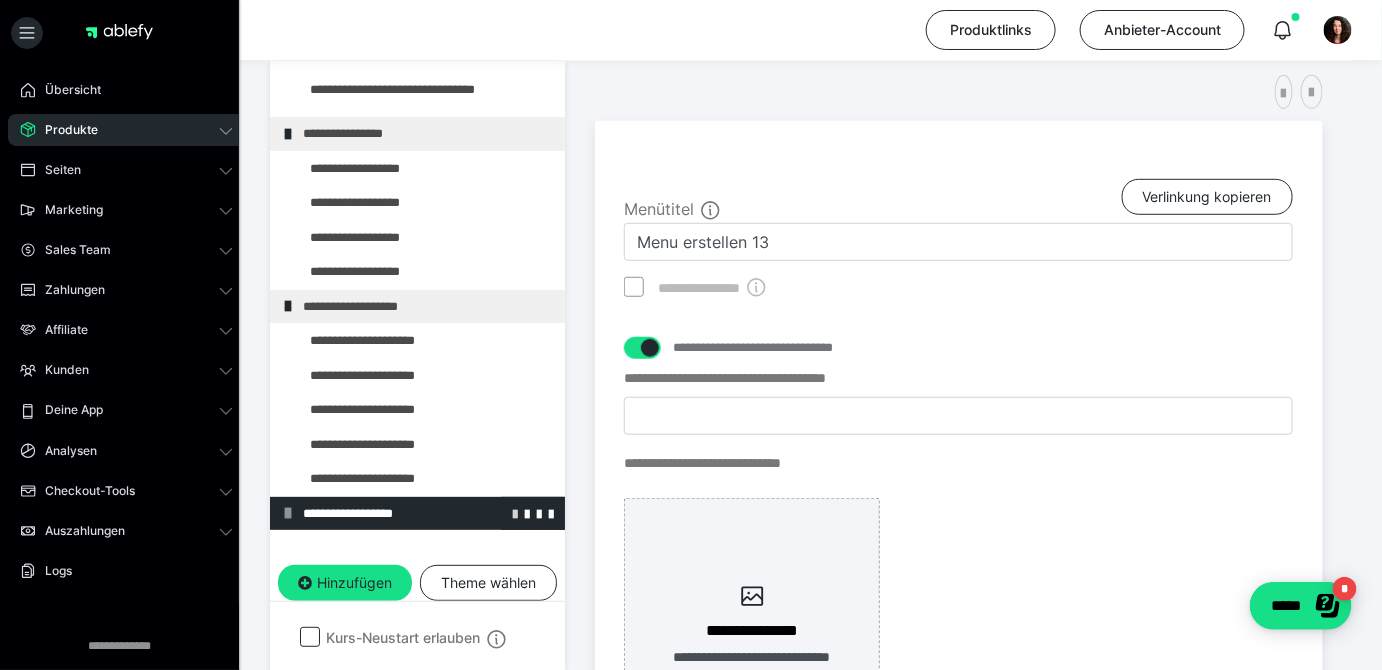 click at bounding box center (515, 513) 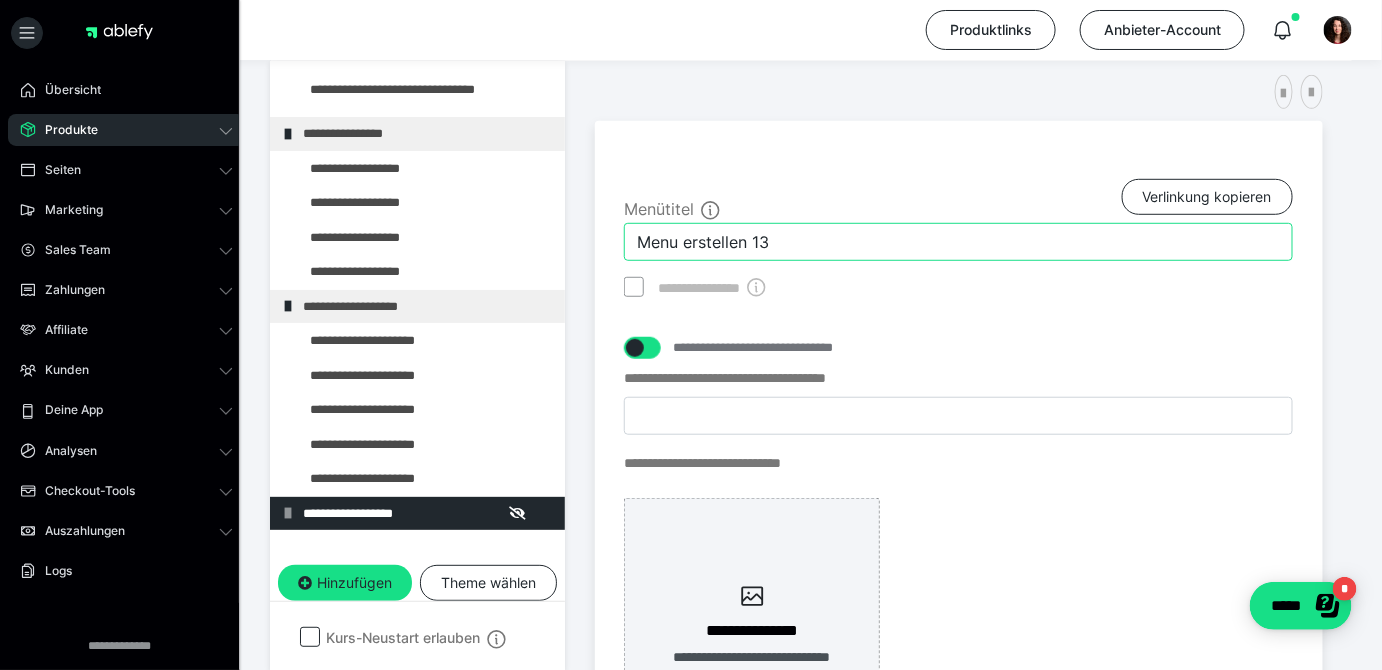 drag, startPoint x: 813, startPoint y: 240, endPoint x: 609, endPoint y: 221, distance: 204.88289 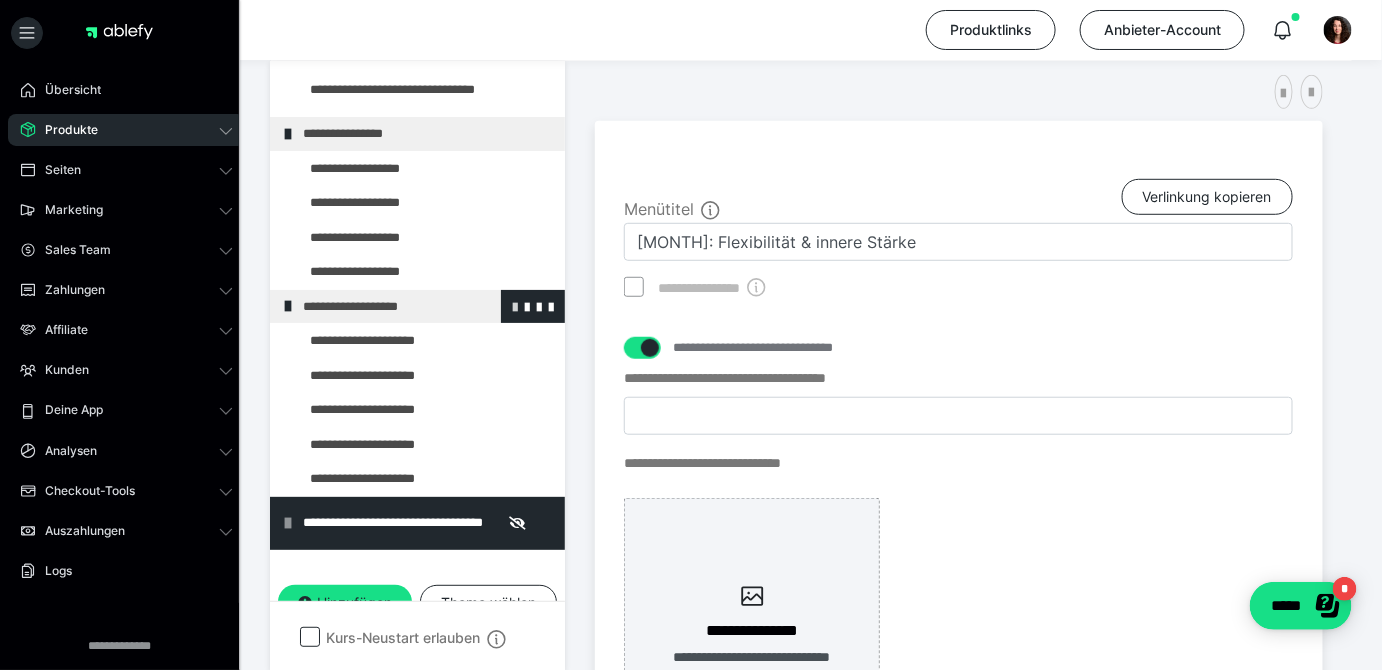 click at bounding box center (515, 306) 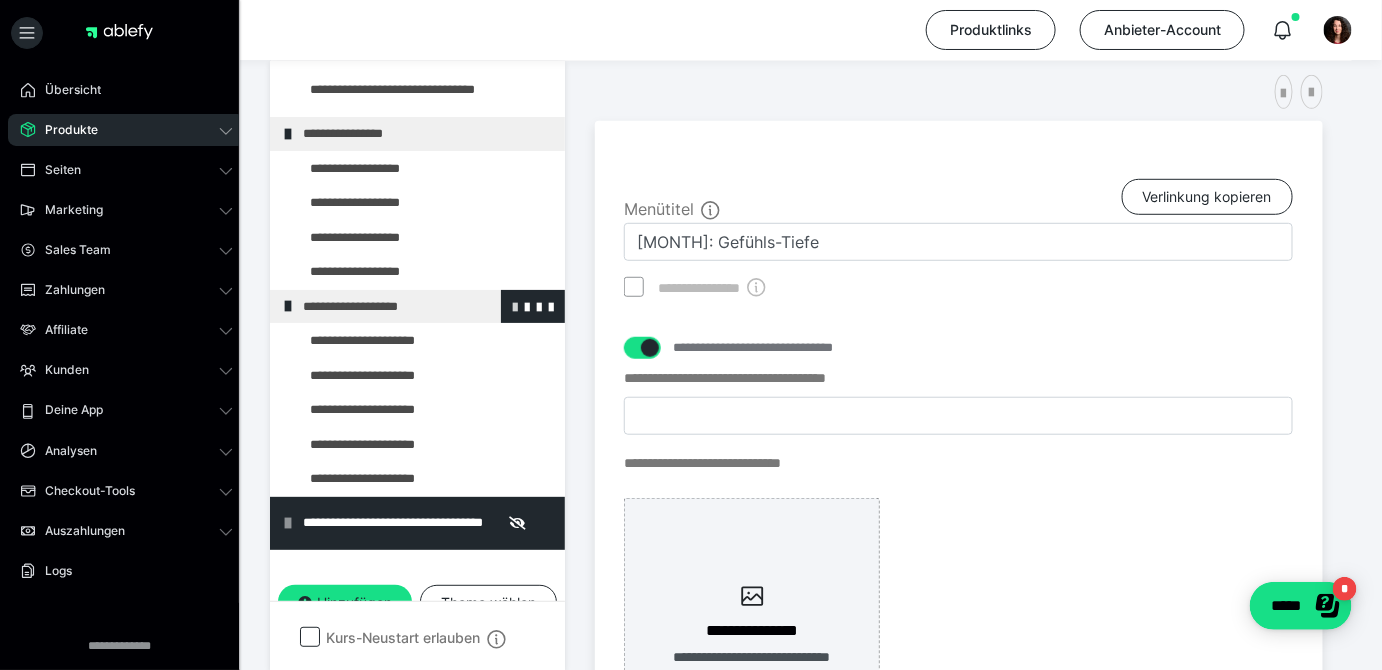 type on "**********" 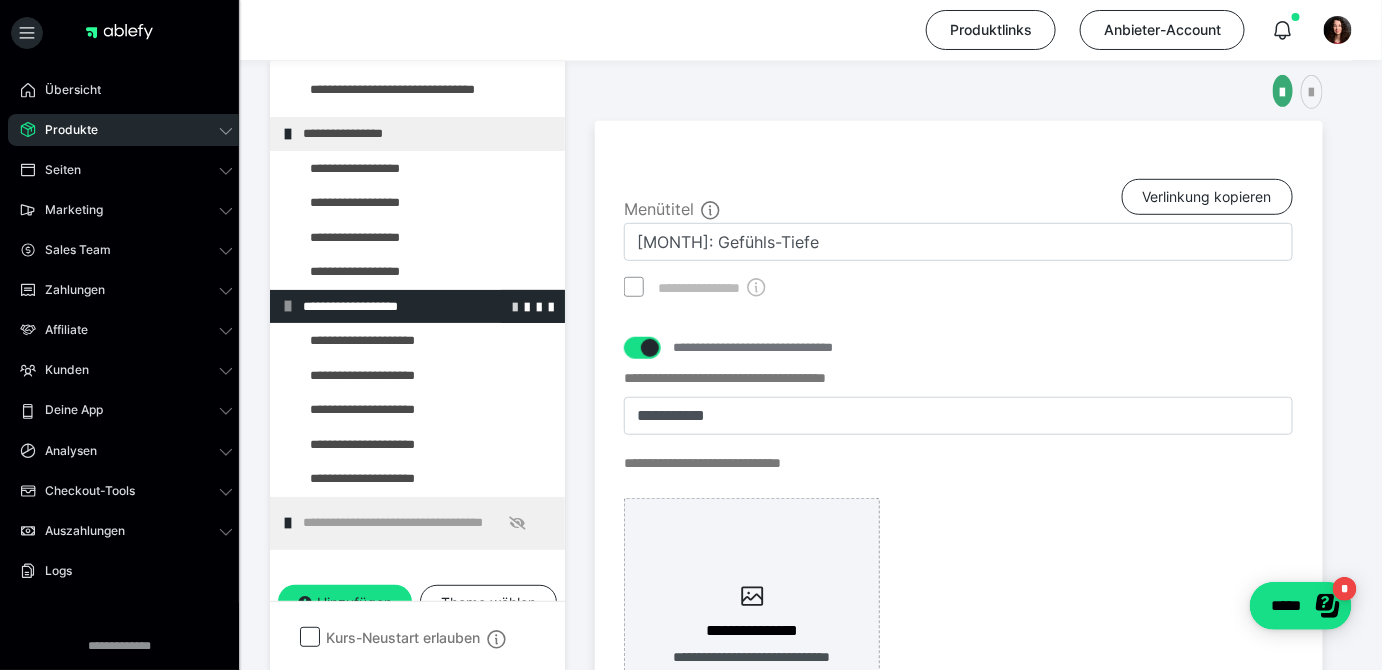 click at bounding box center [515, 306] 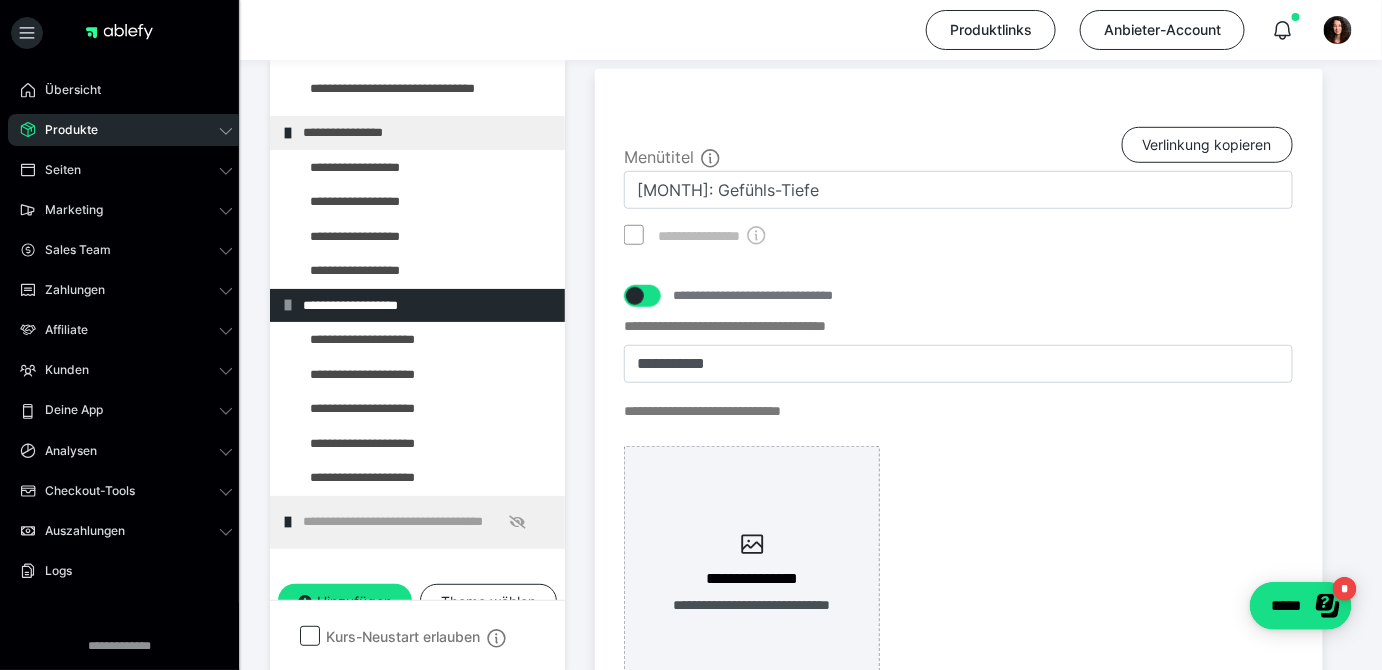 scroll, scrollTop: 583, scrollLeft: 0, axis: vertical 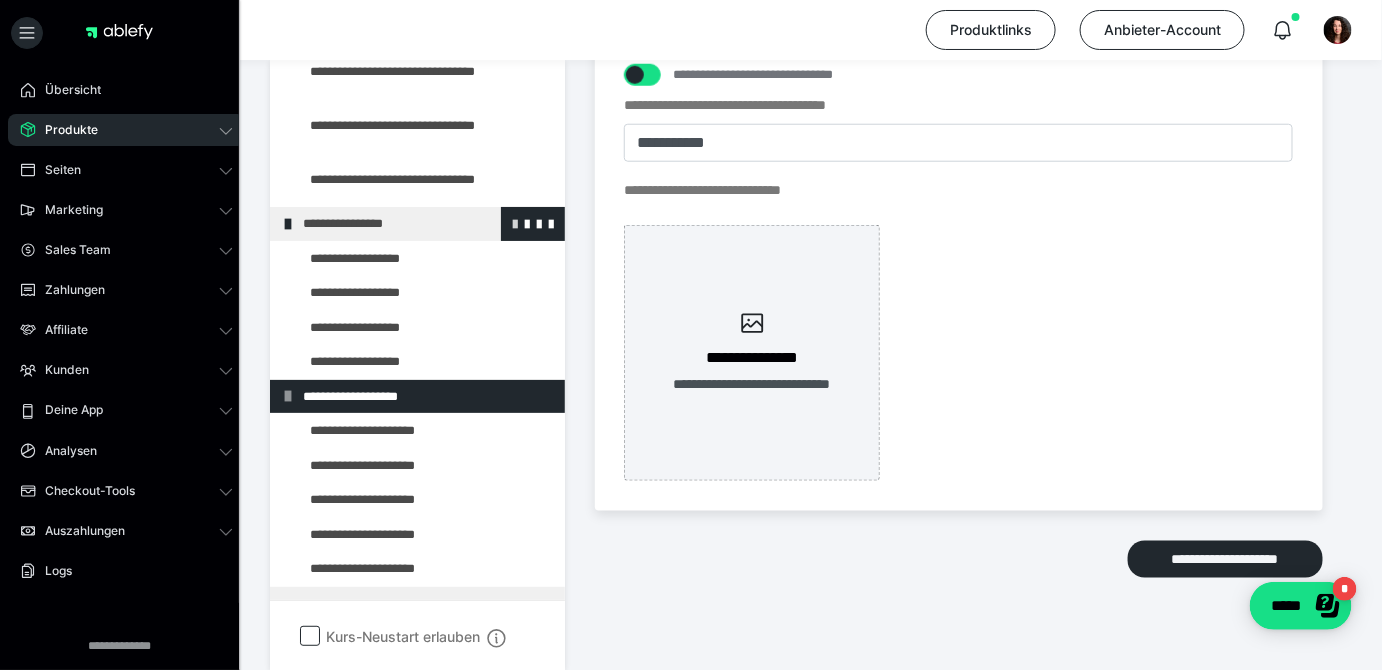click at bounding box center (515, 223) 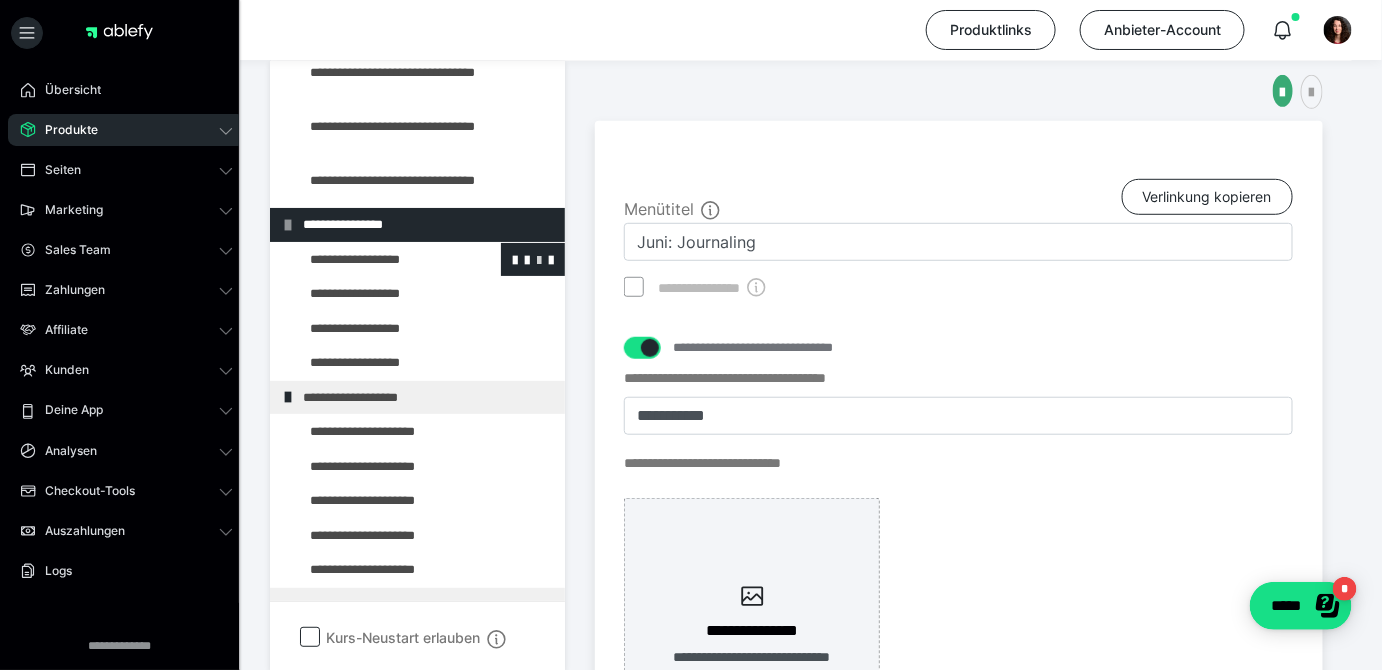 scroll, scrollTop: 583, scrollLeft: 0, axis: vertical 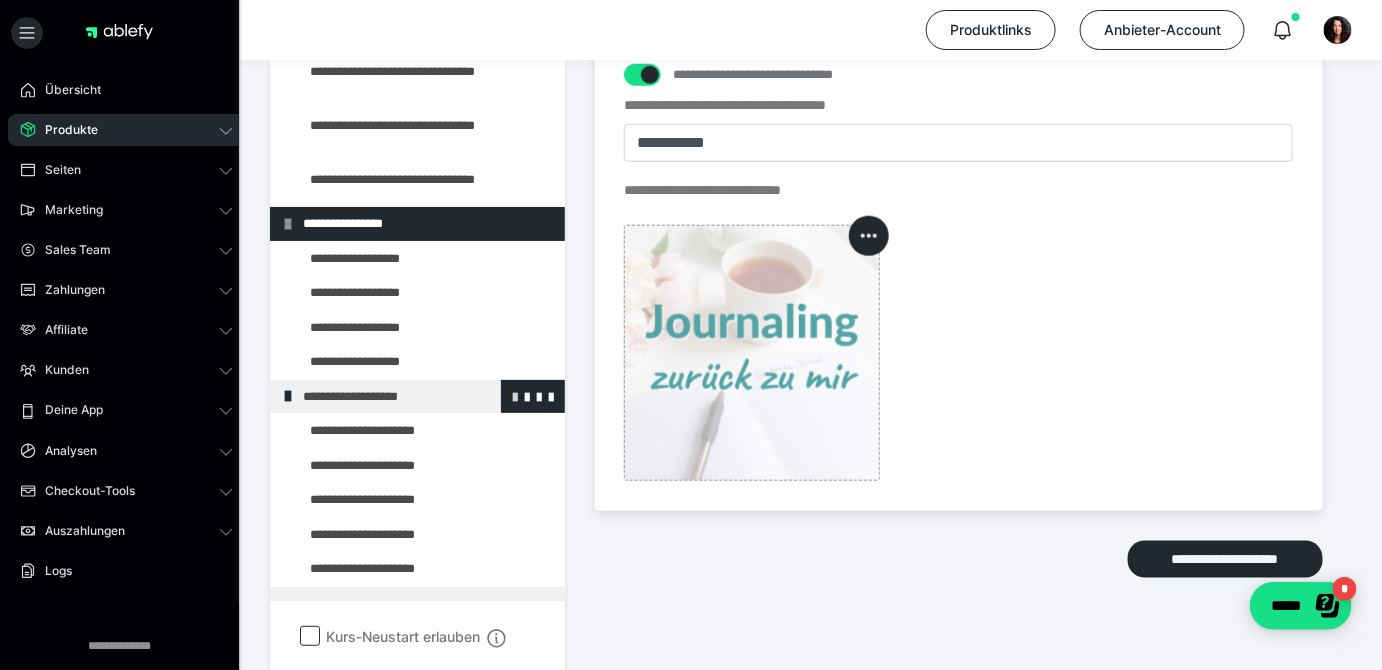 click at bounding box center [515, 396] 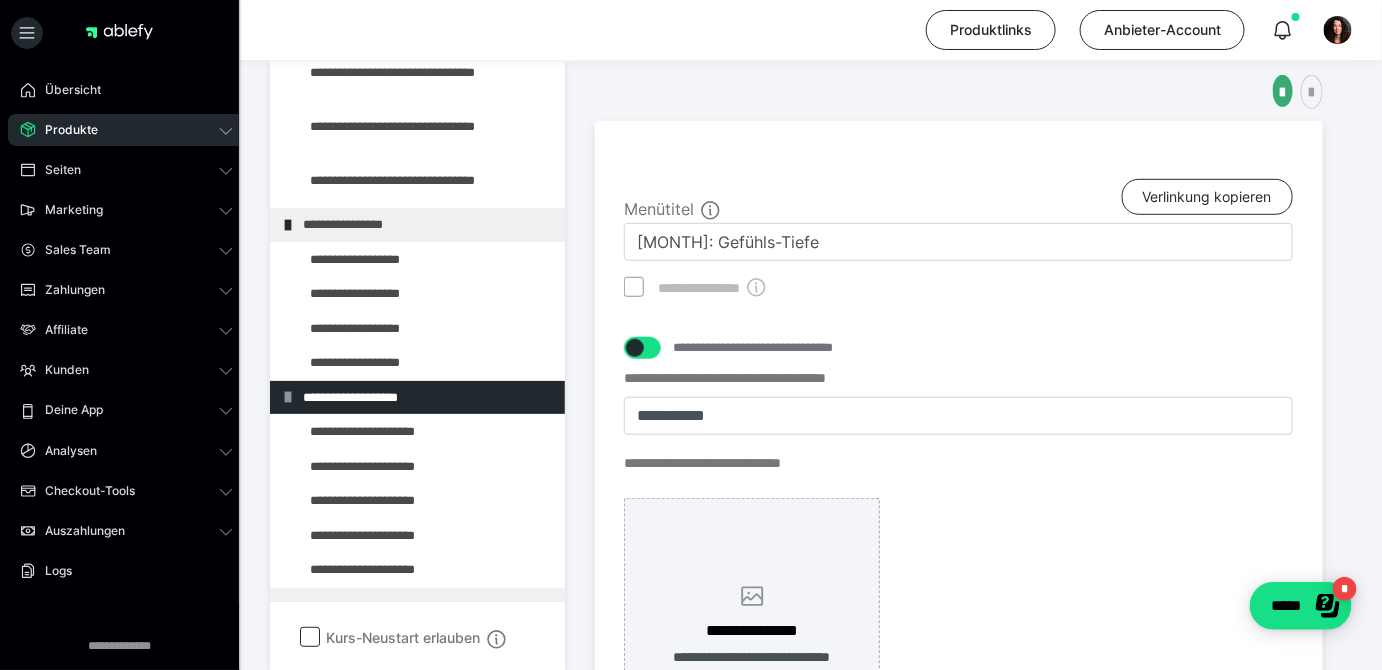 scroll, scrollTop: 583, scrollLeft: 0, axis: vertical 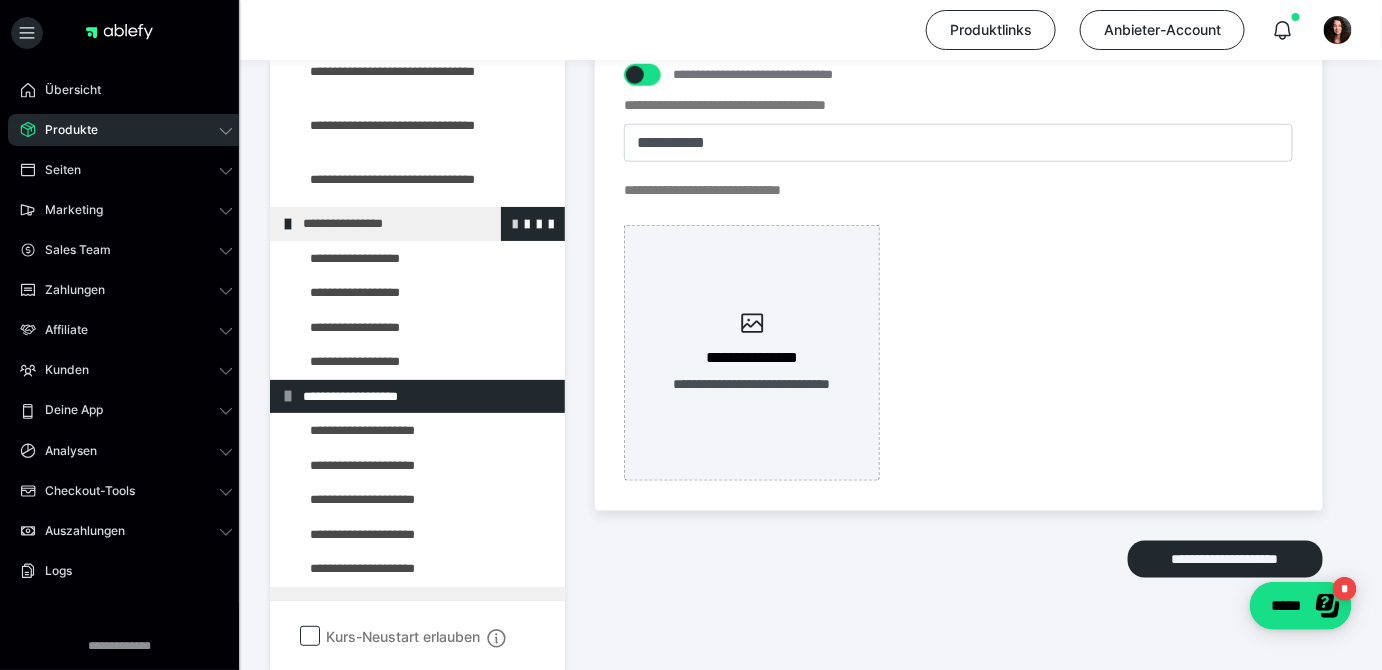 click at bounding box center (515, 223) 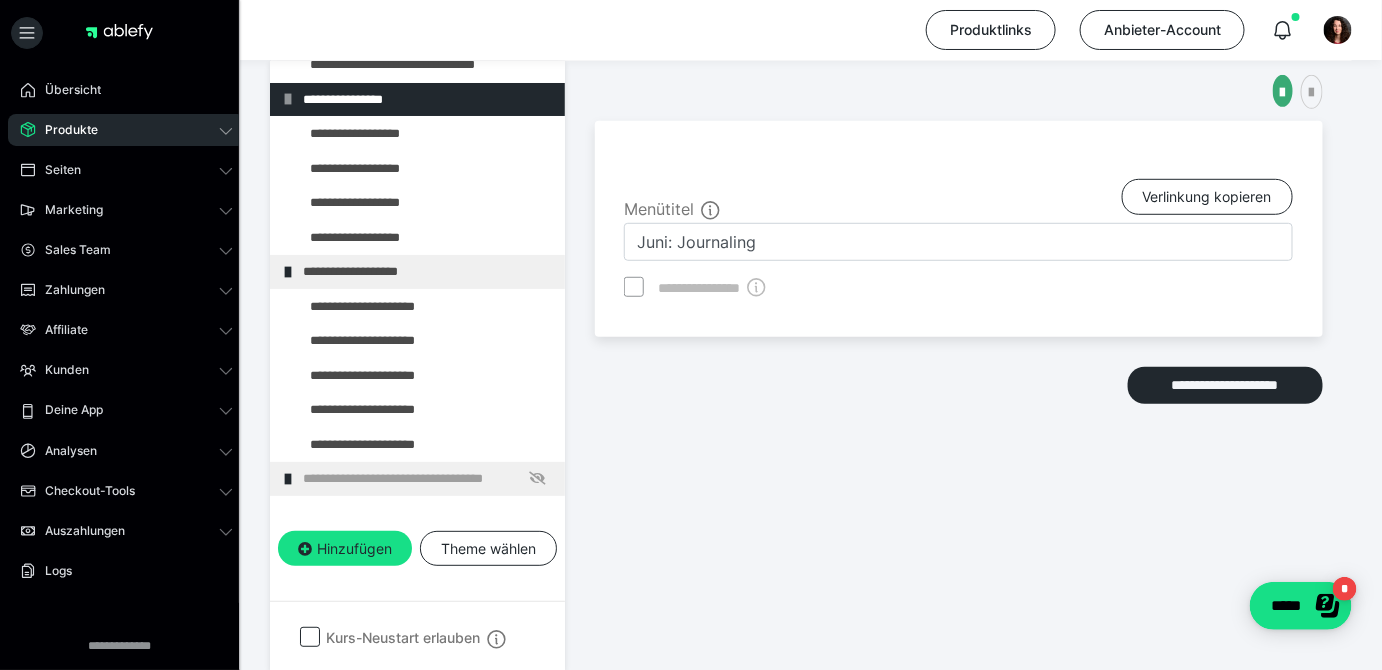 scroll, scrollTop: 583, scrollLeft: 0, axis: vertical 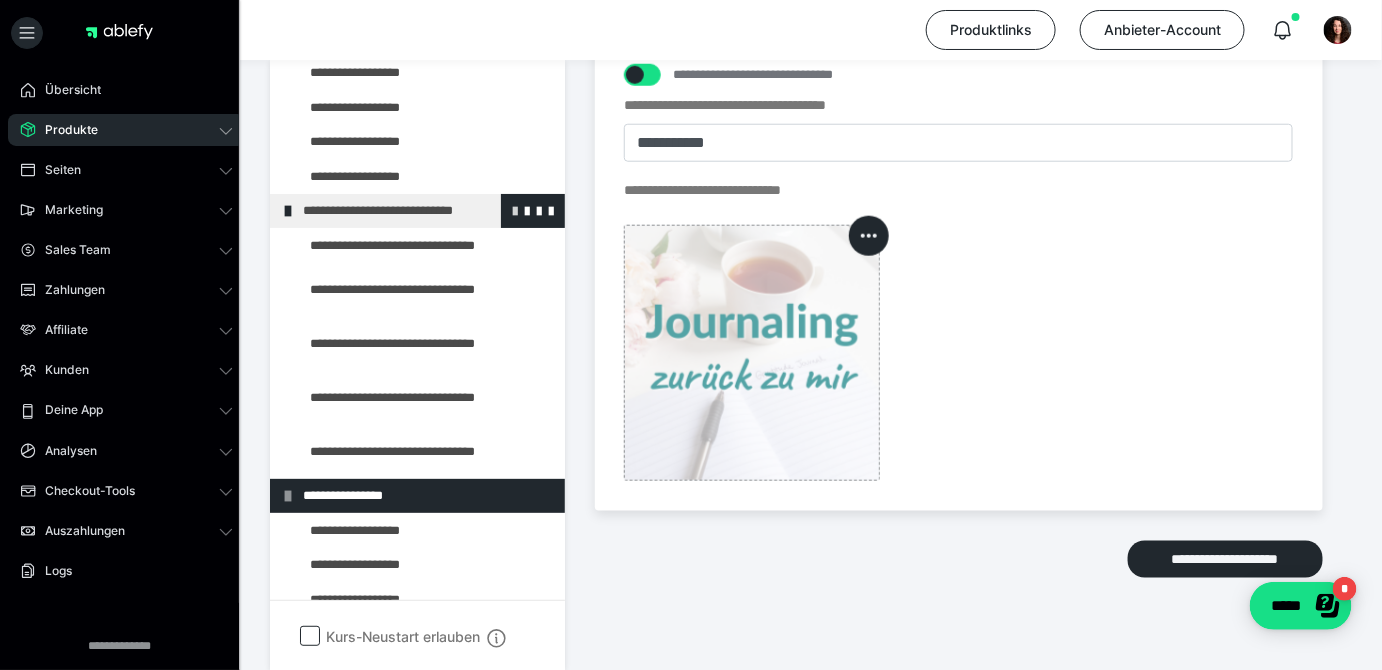 click at bounding box center [515, 210] 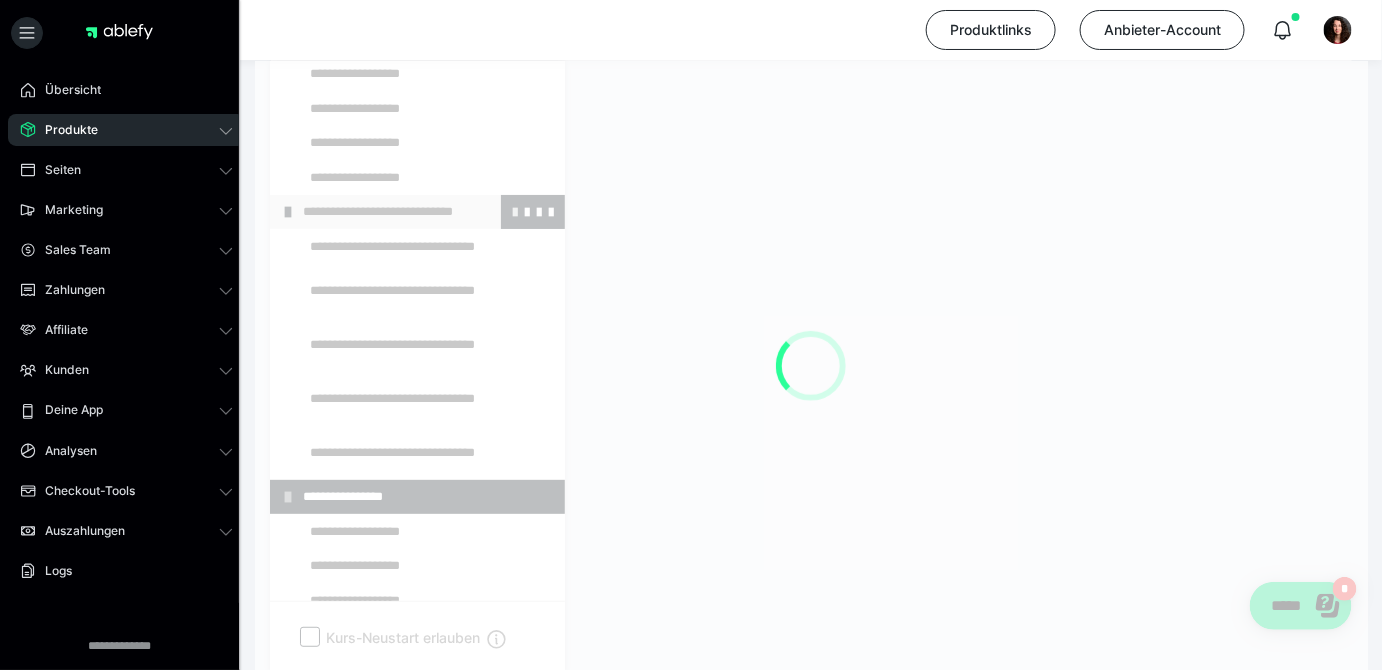 scroll, scrollTop: 583, scrollLeft: 0, axis: vertical 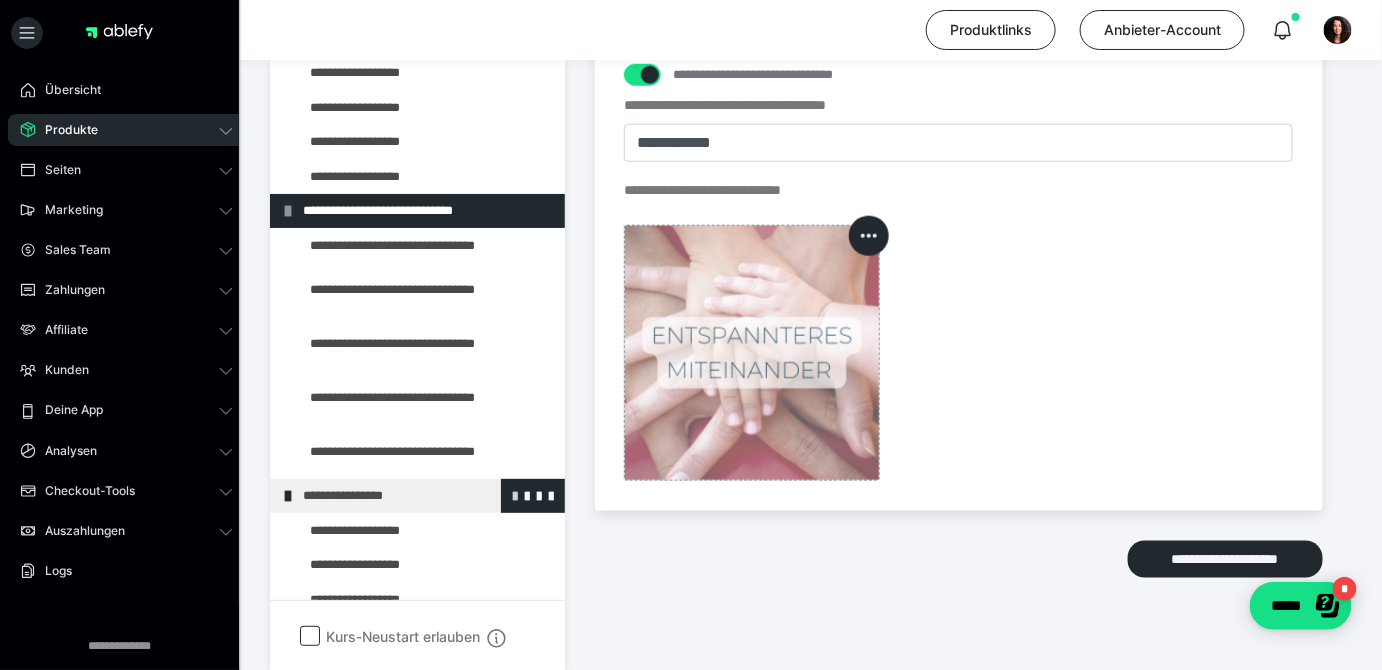 click at bounding box center (515, 495) 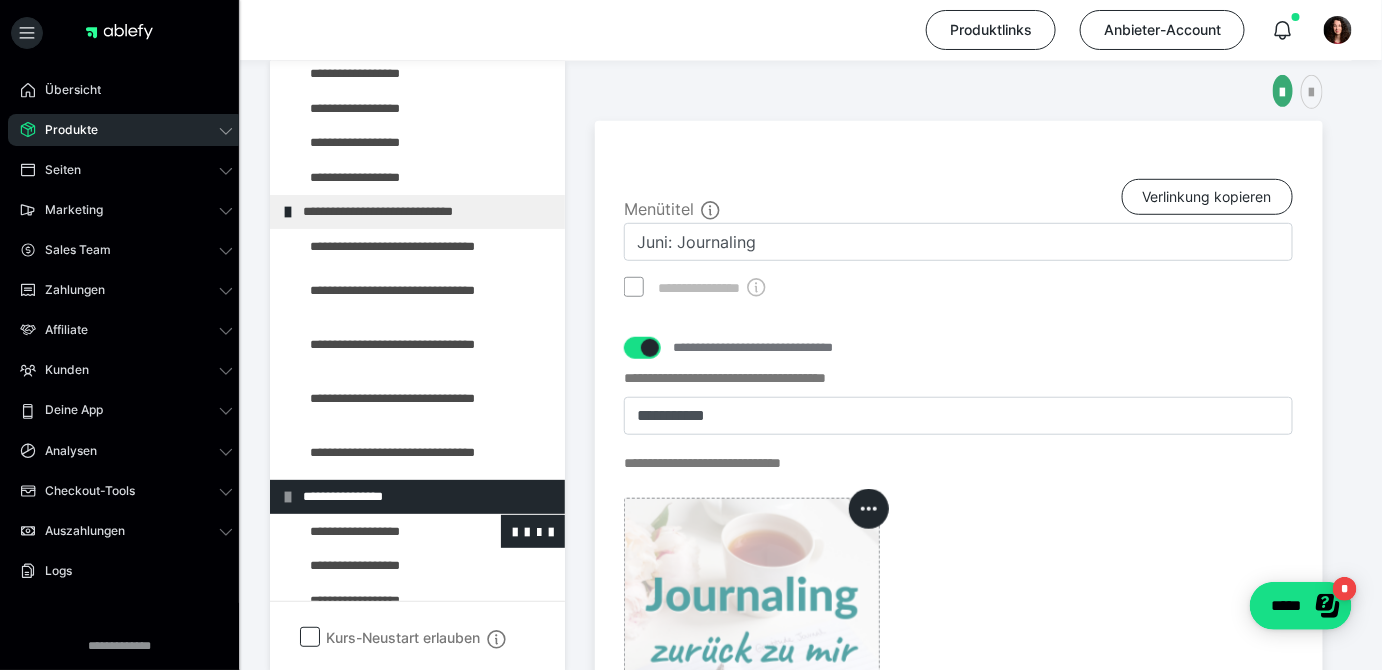 scroll, scrollTop: 583, scrollLeft: 0, axis: vertical 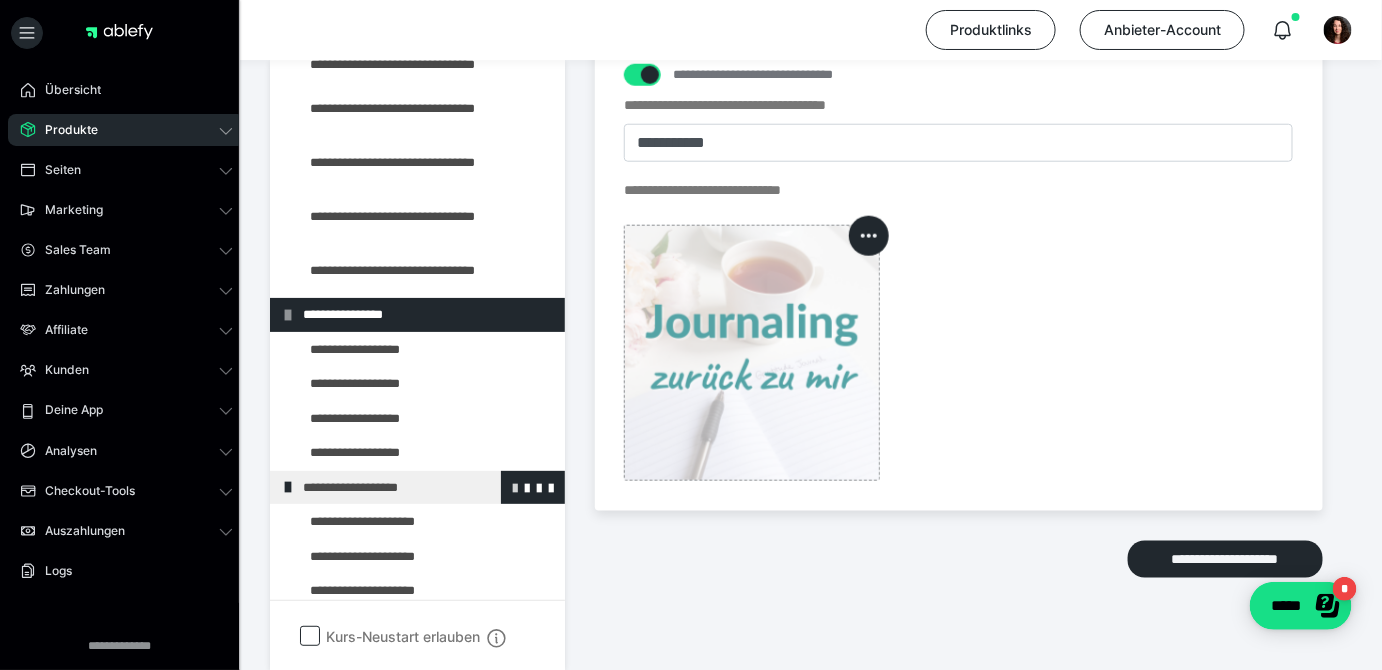 click at bounding box center (515, 487) 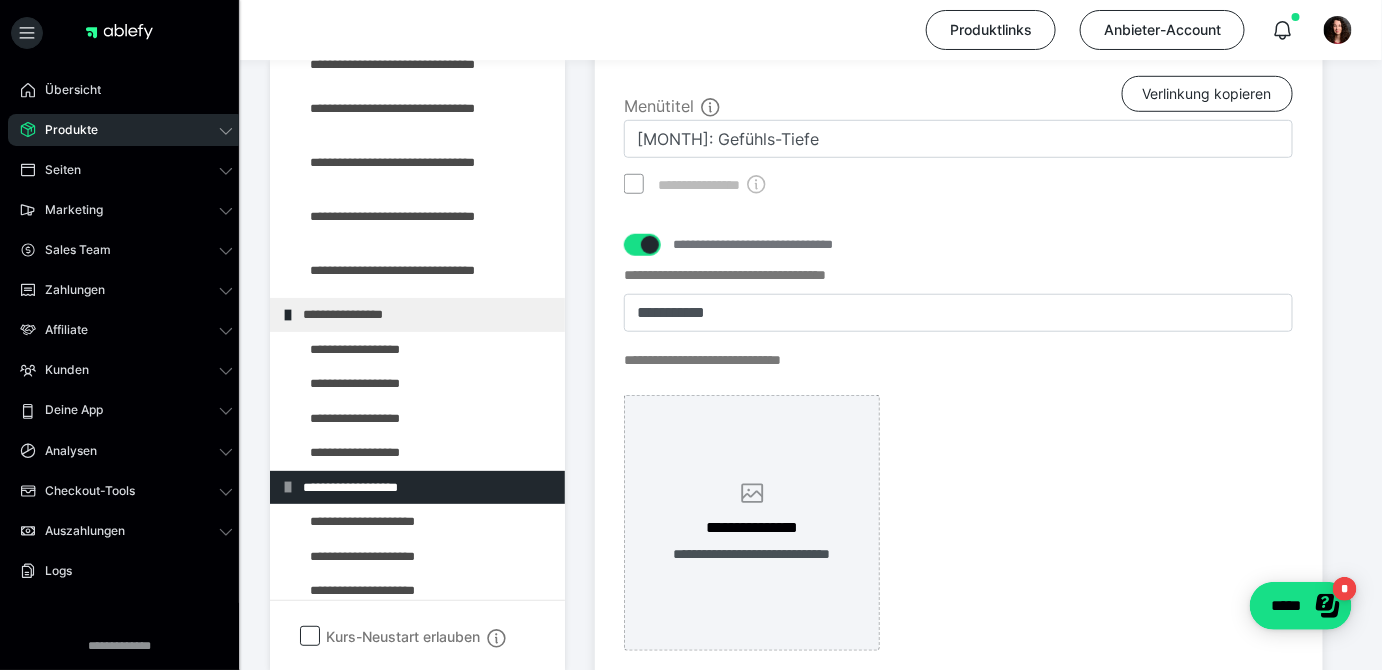 scroll, scrollTop: 401, scrollLeft: 0, axis: vertical 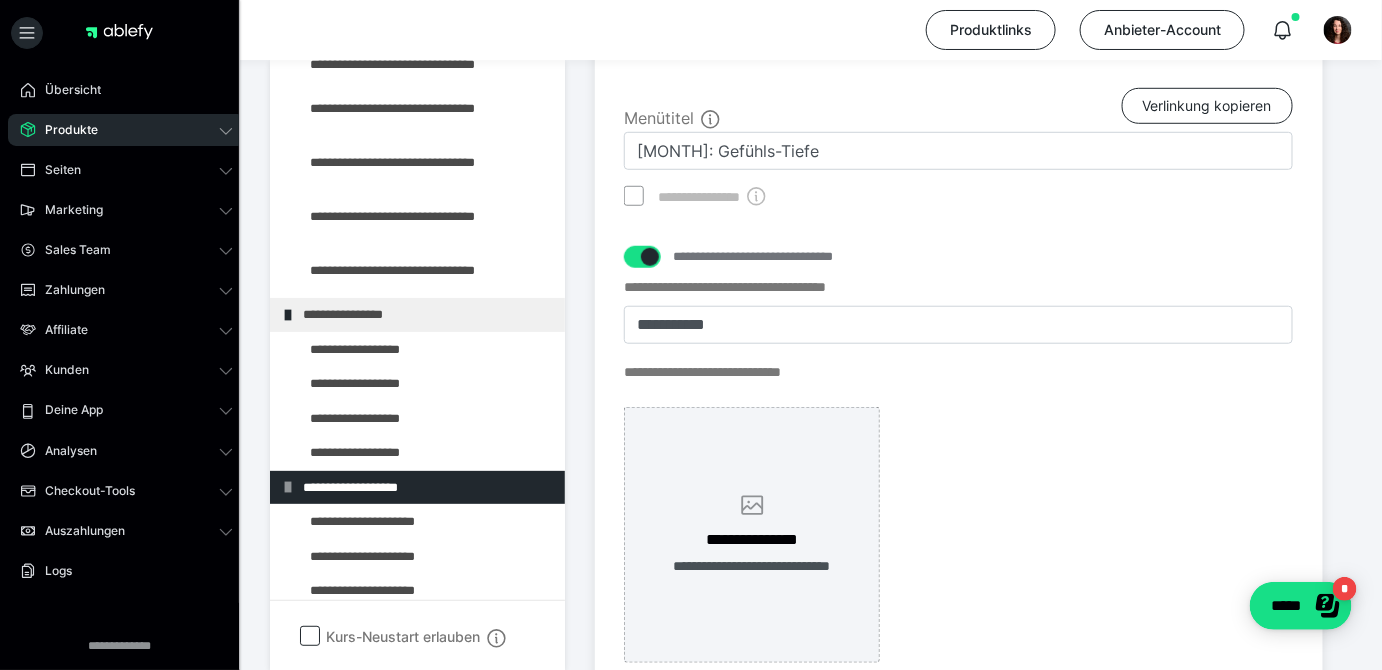 click on "**********" at bounding box center (752, 535) 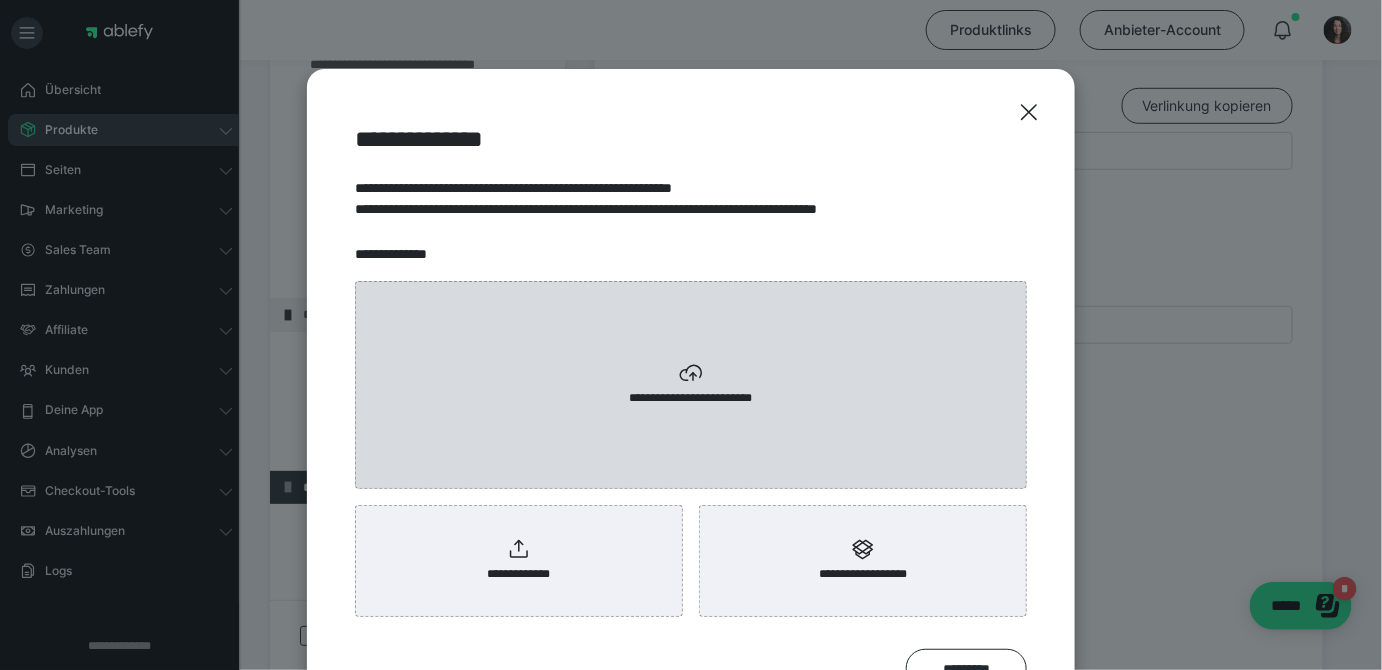 click on "**********" at bounding box center (691, 385) 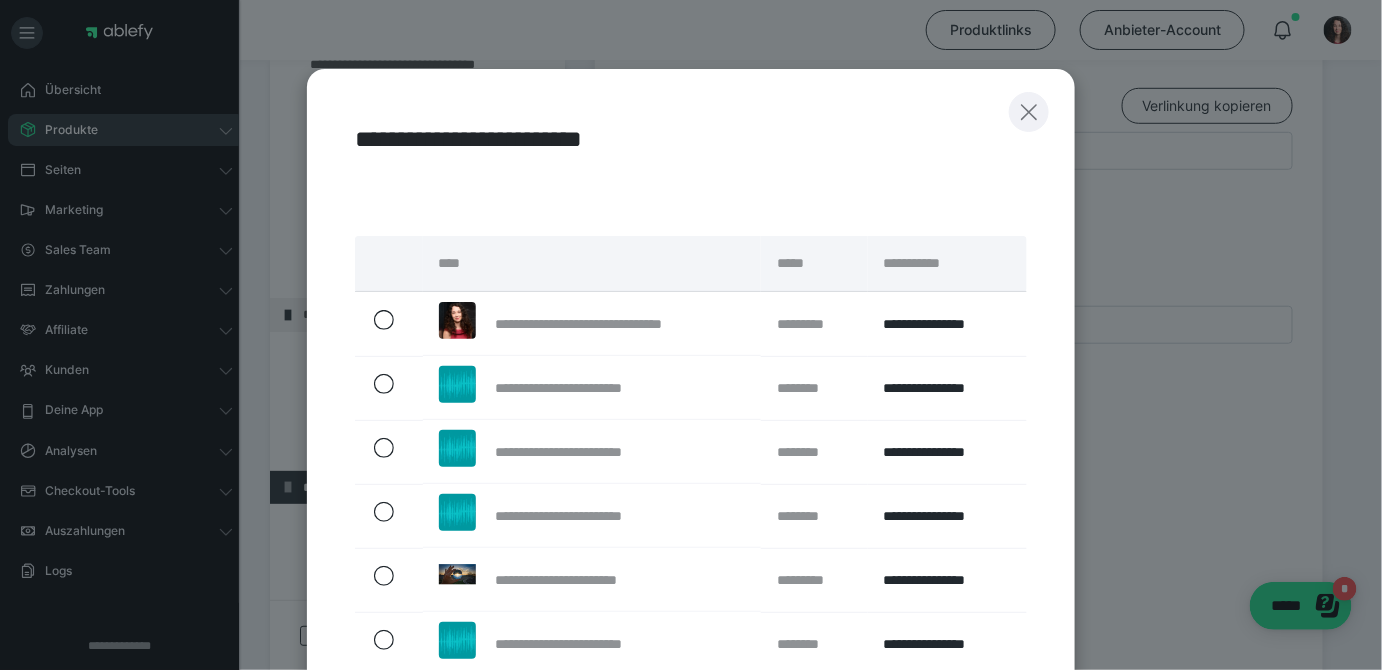 click 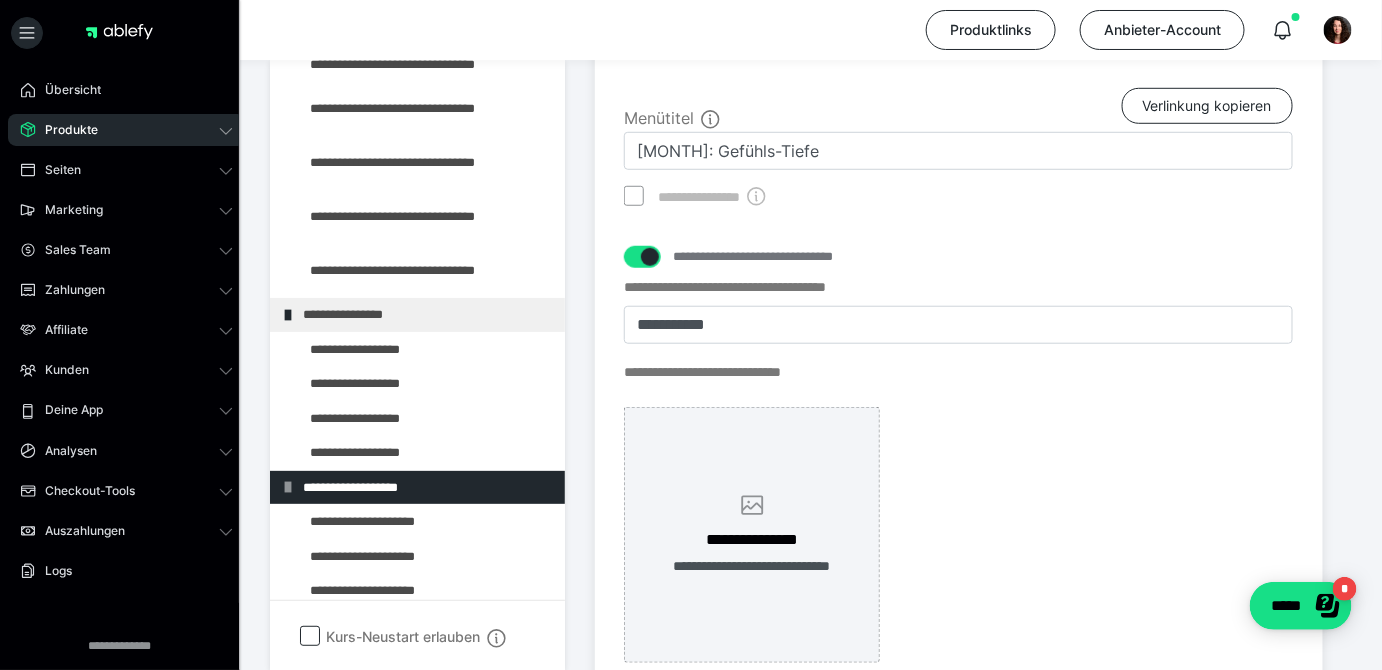 click on "**********" at bounding box center [752, 535] 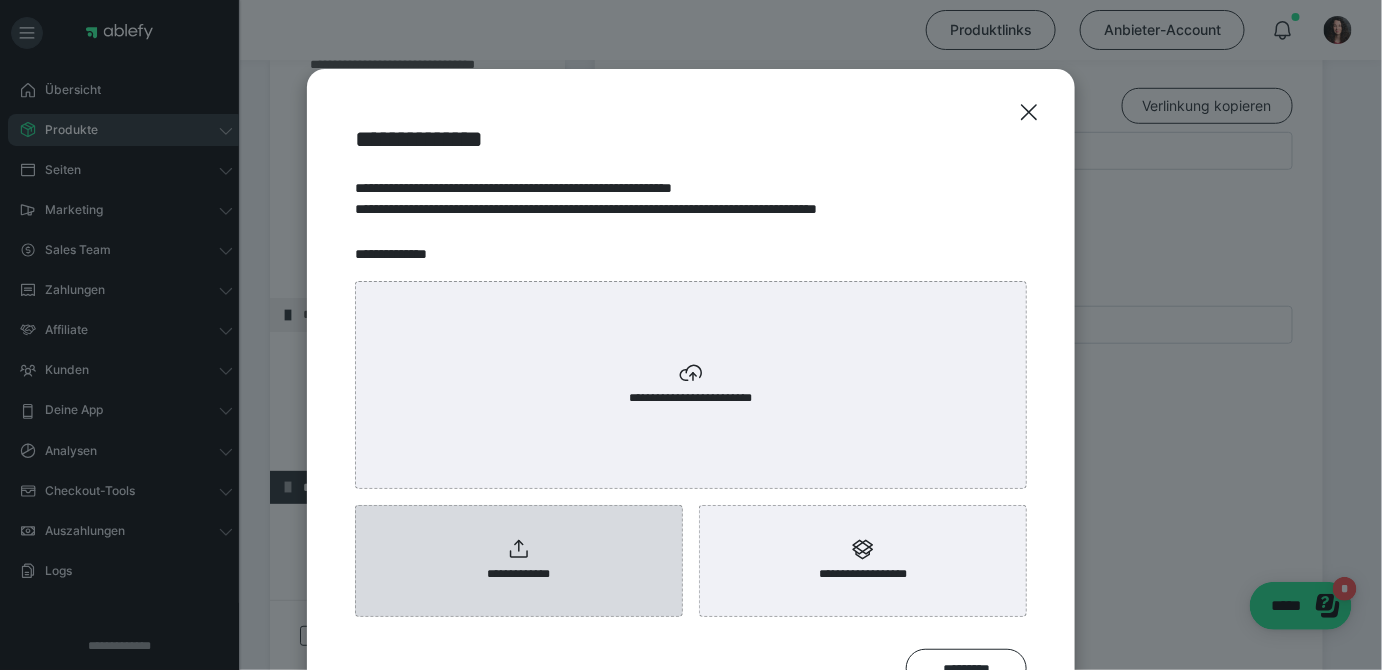 click on "**********" at bounding box center [519, 574] 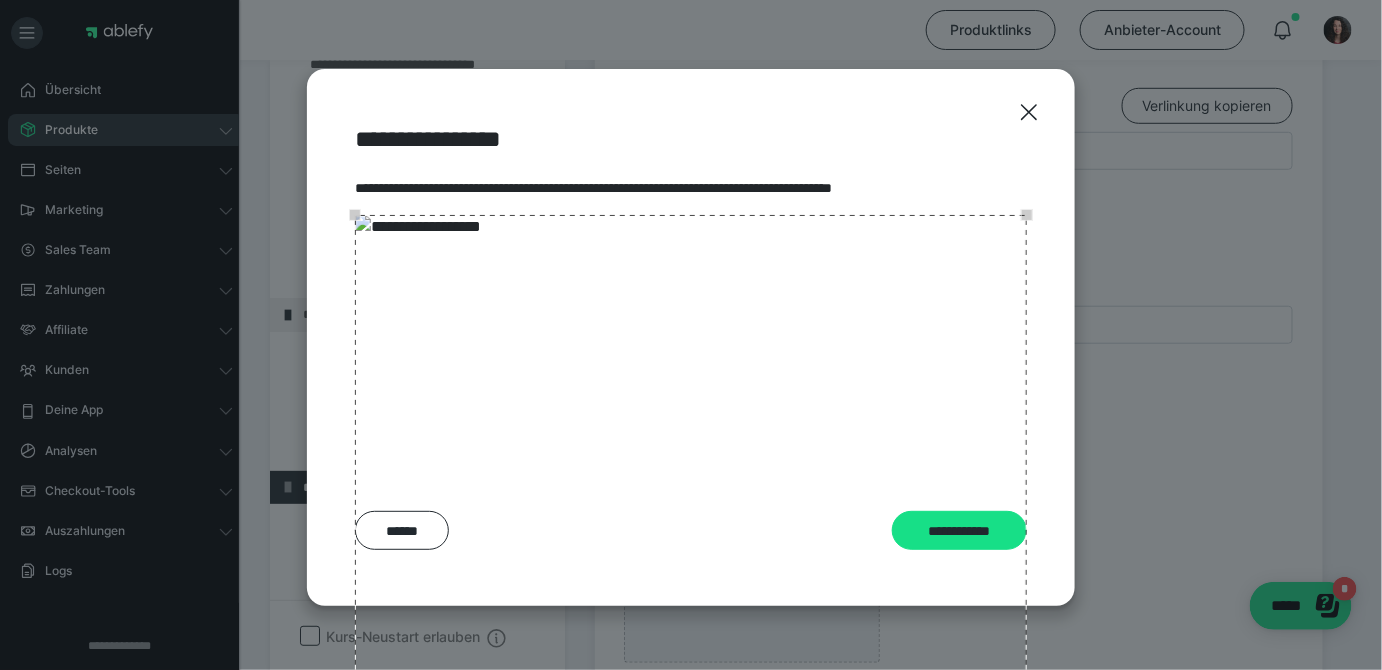 scroll, scrollTop: 349, scrollLeft: 0, axis: vertical 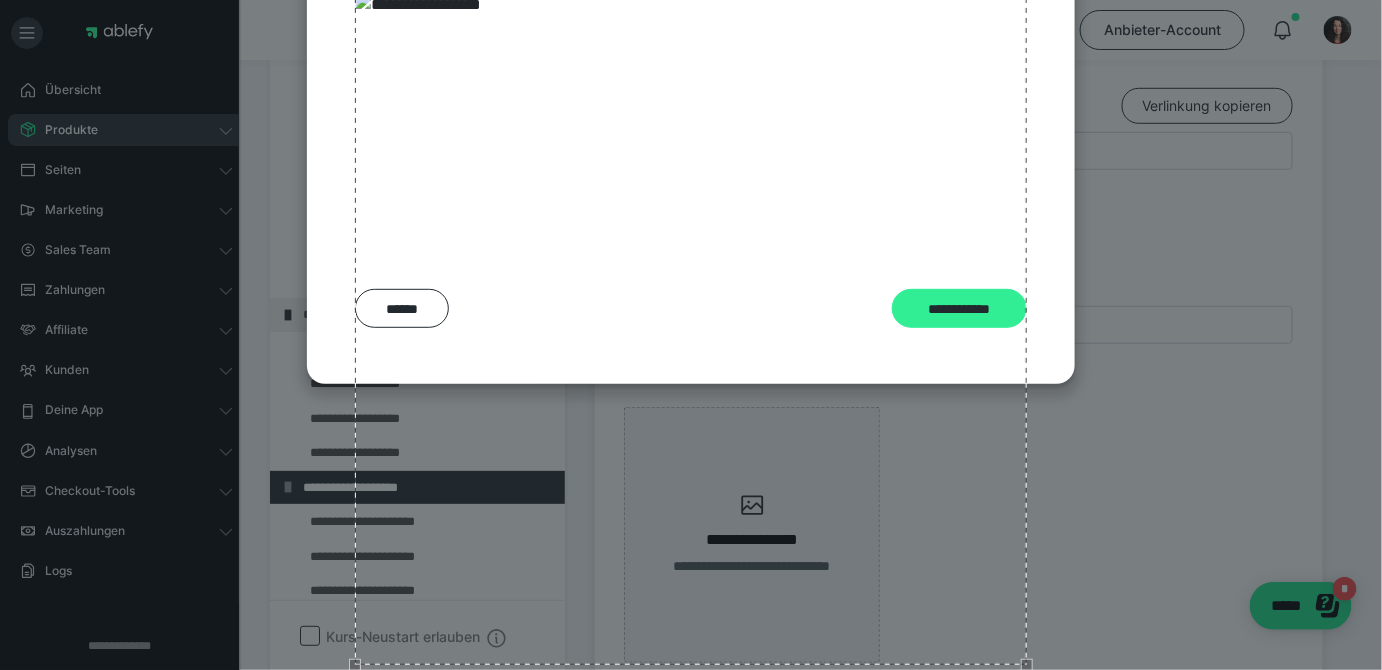 click on "**********" at bounding box center (959, 308) 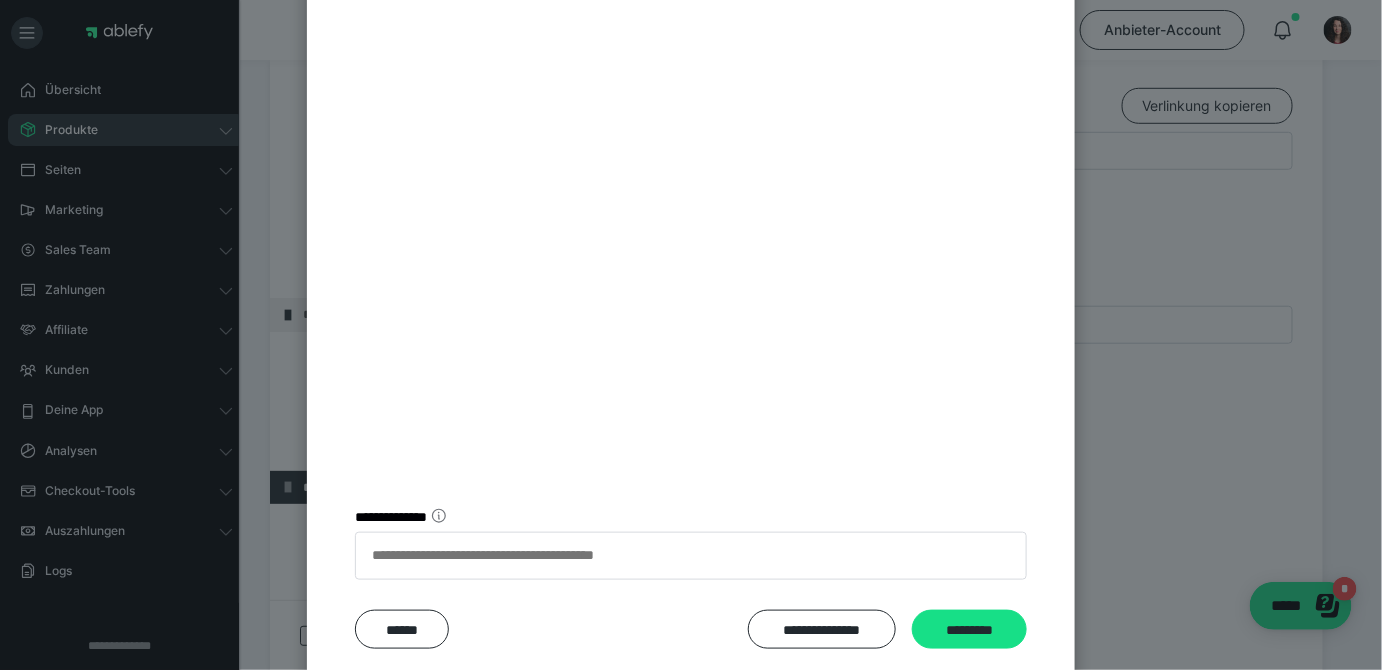 scroll, scrollTop: 440, scrollLeft: 0, axis: vertical 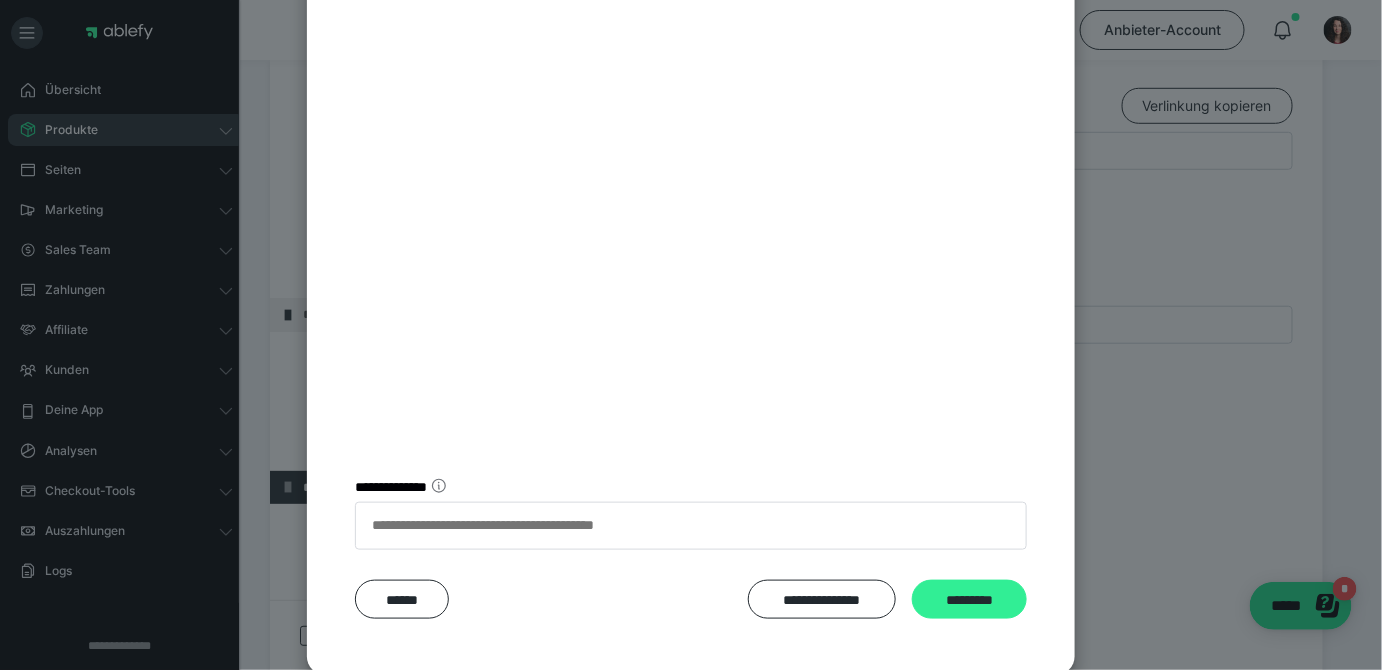 click on "*********" at bounding box center [969, 599] 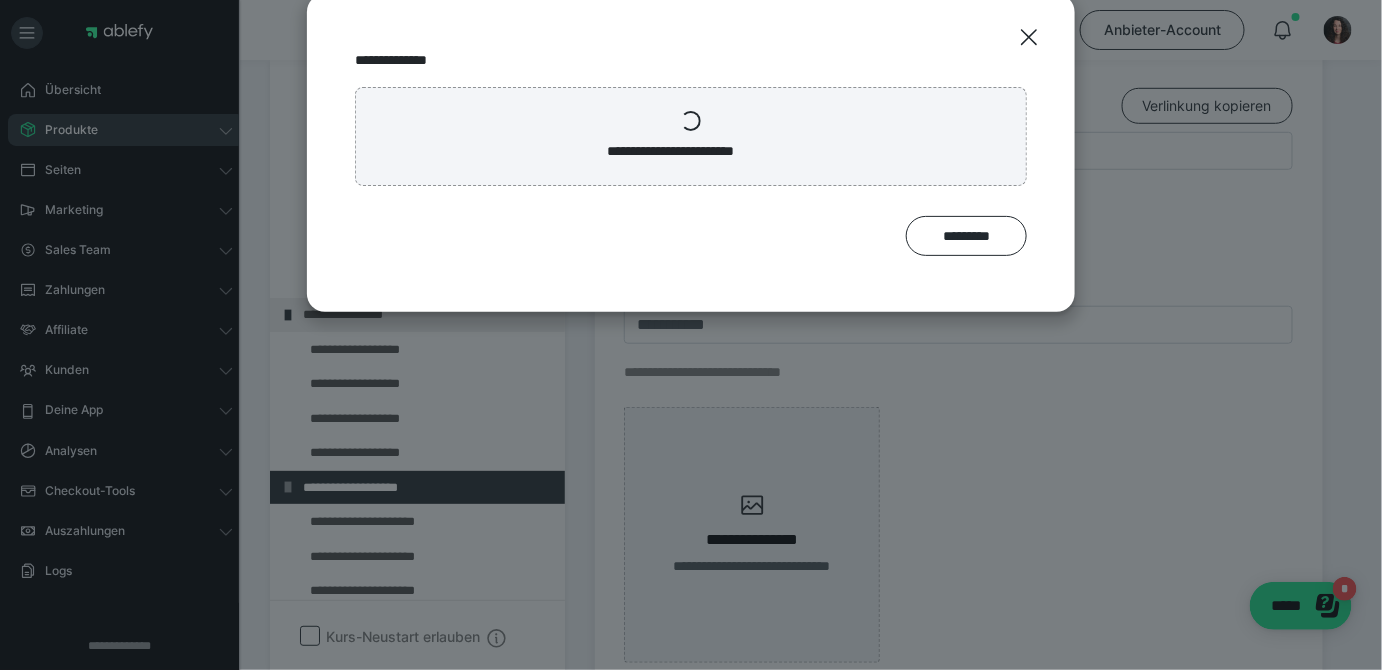 scroll, scrollTop: 0, scrollLeft: 0, axis: both 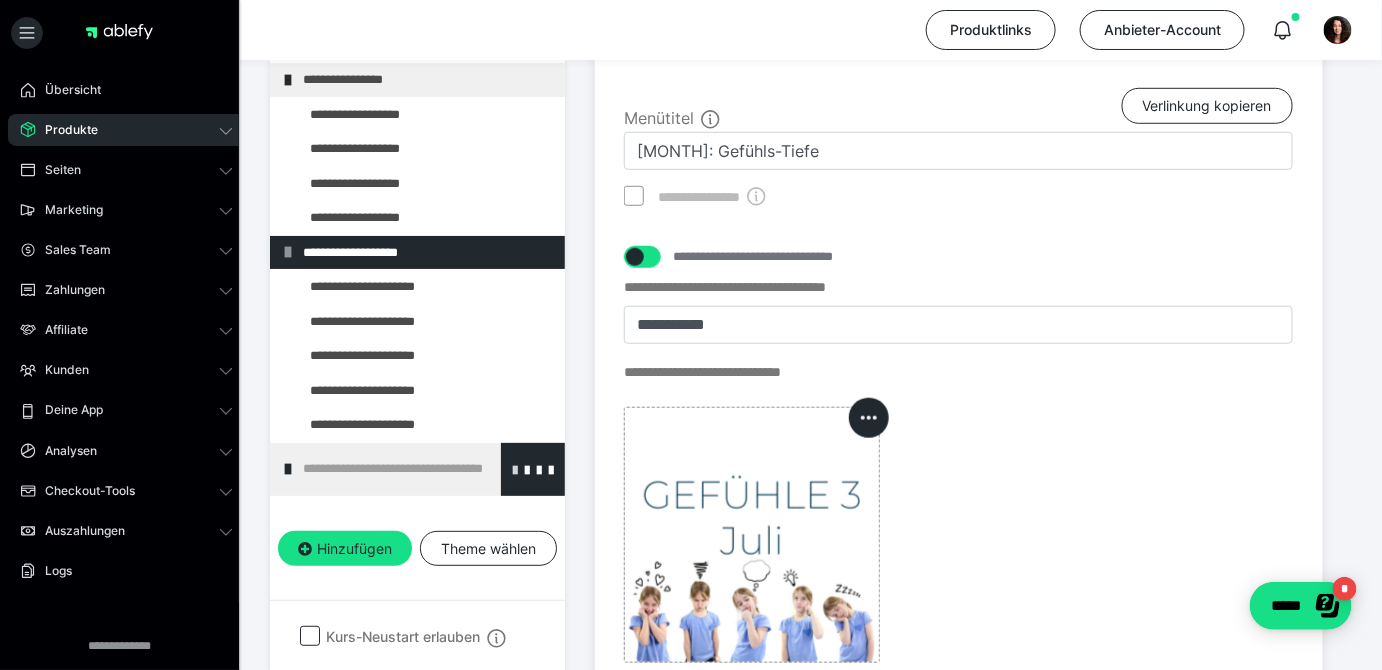 click at bounding box center [515, 469] 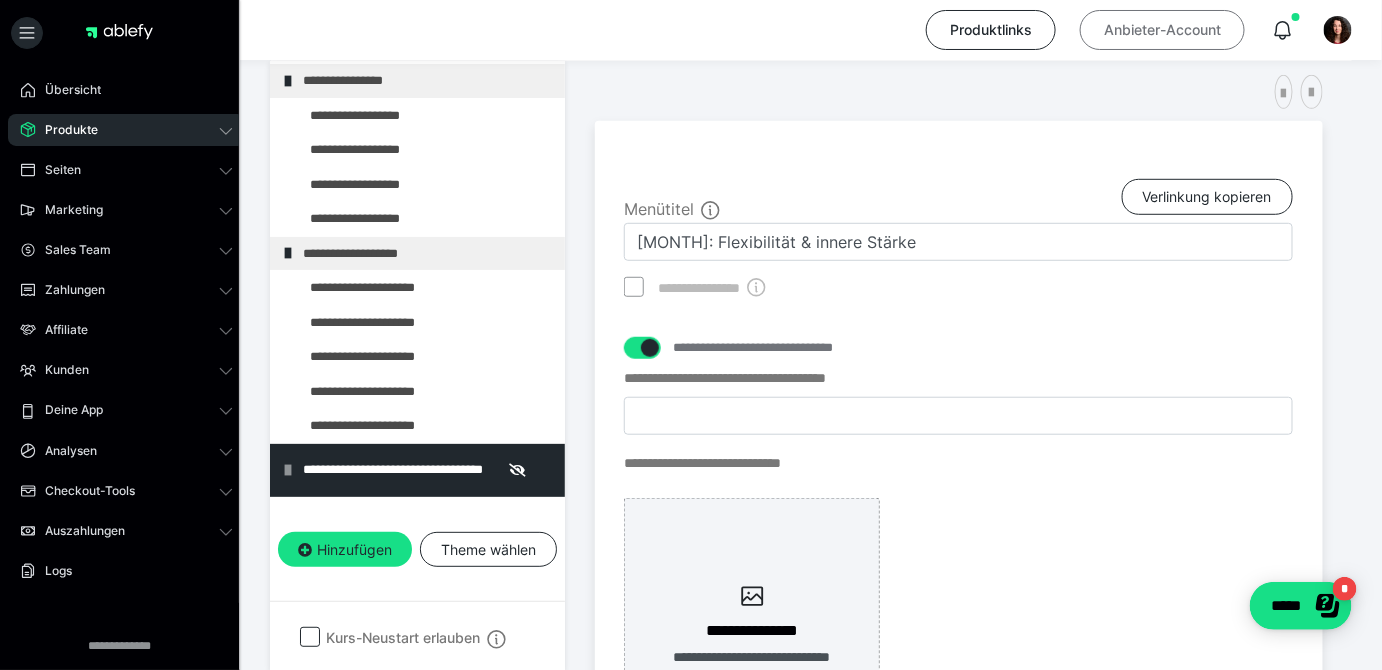 scroll, scrollTop: 401, scrollLeft: 0, axis: vertical 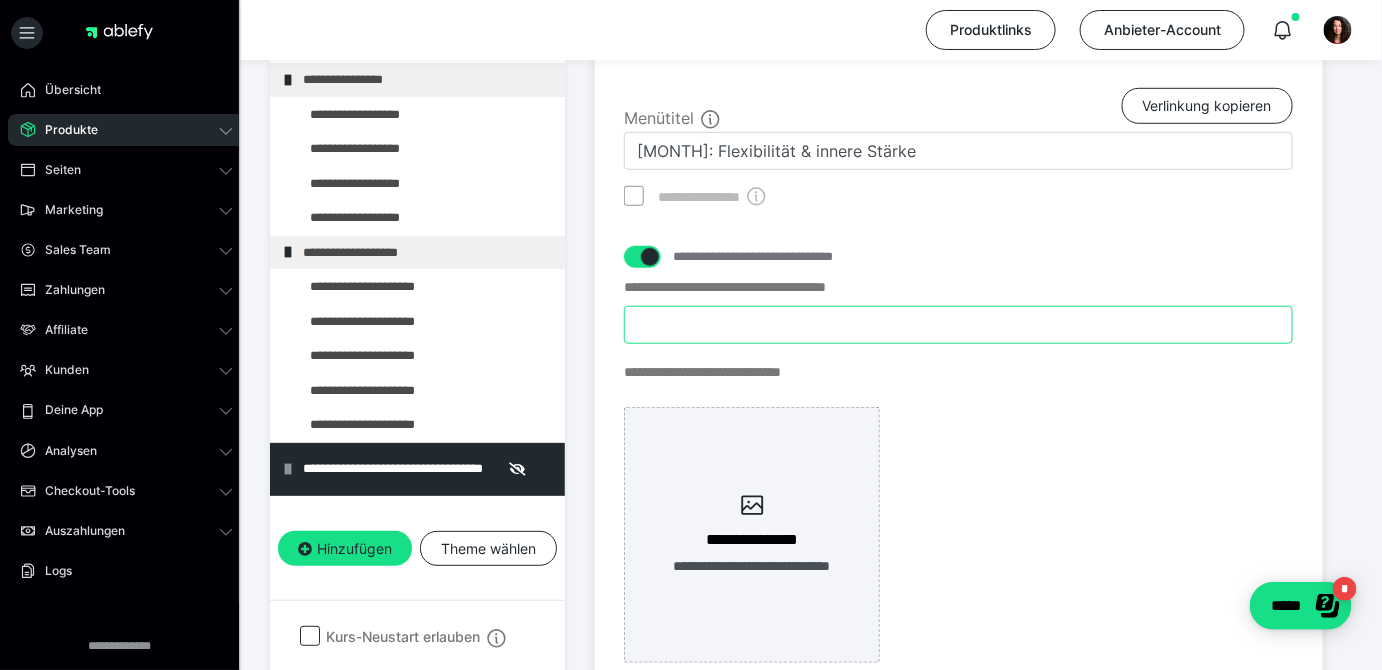 click on "**********" at bounding box center [958, 325] 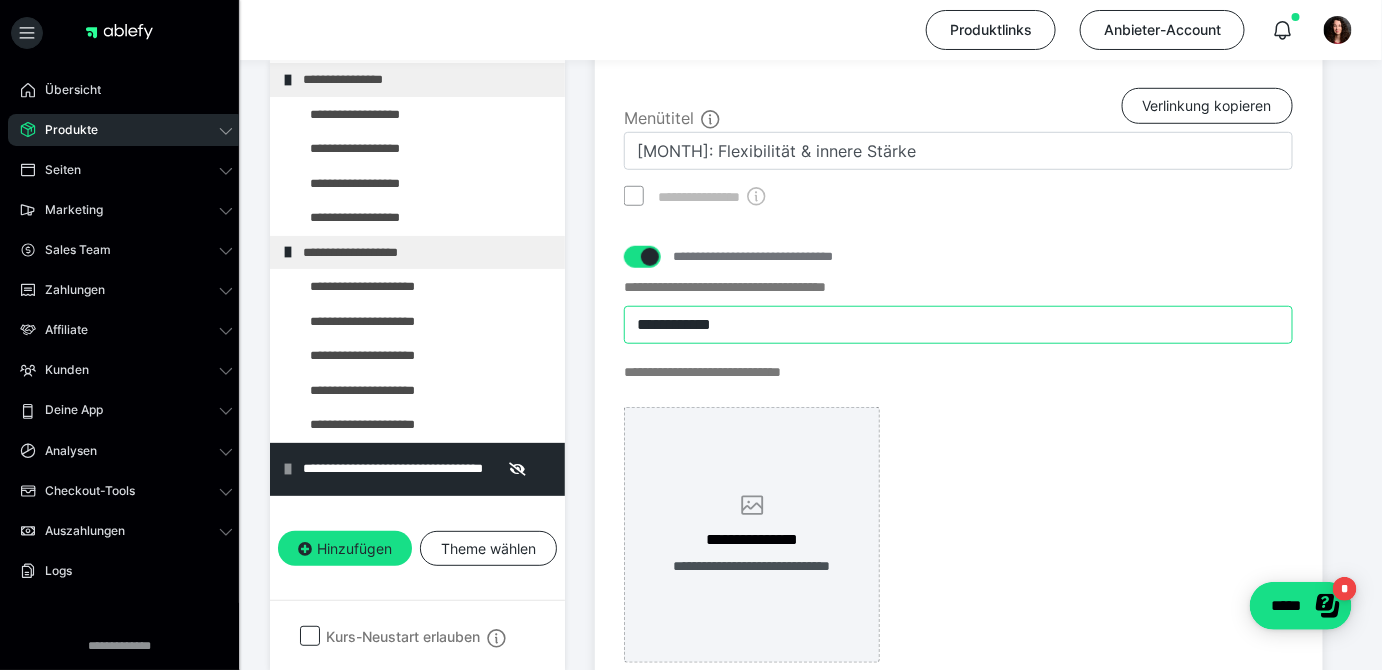 type on "**********" 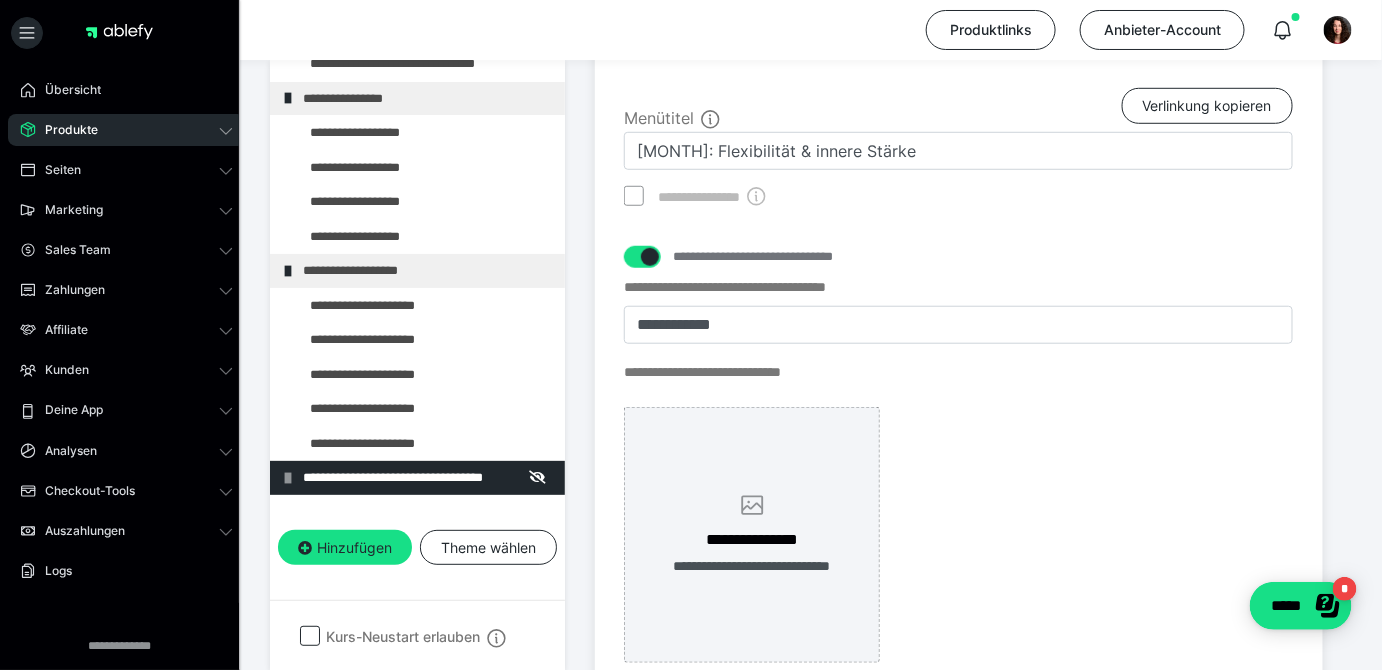 click on "**********" at bounding box center [752, 540] 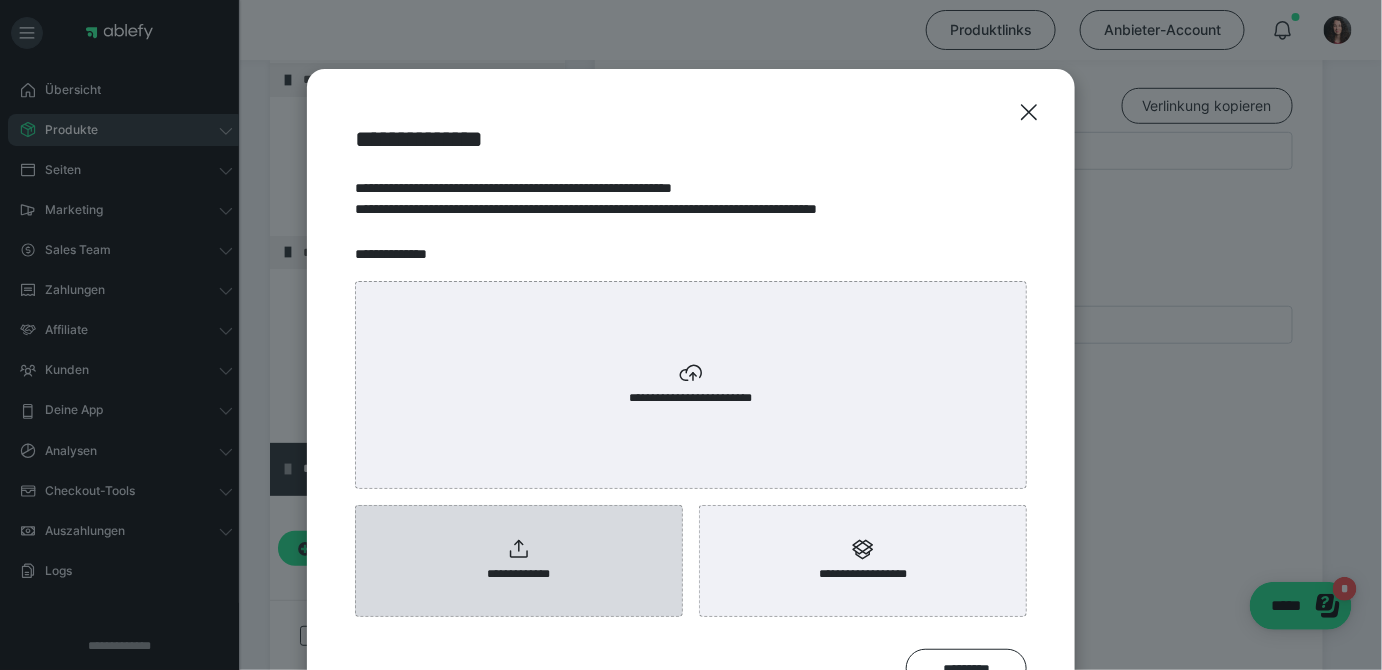 click on "**********" at bounding box center [519, 574] 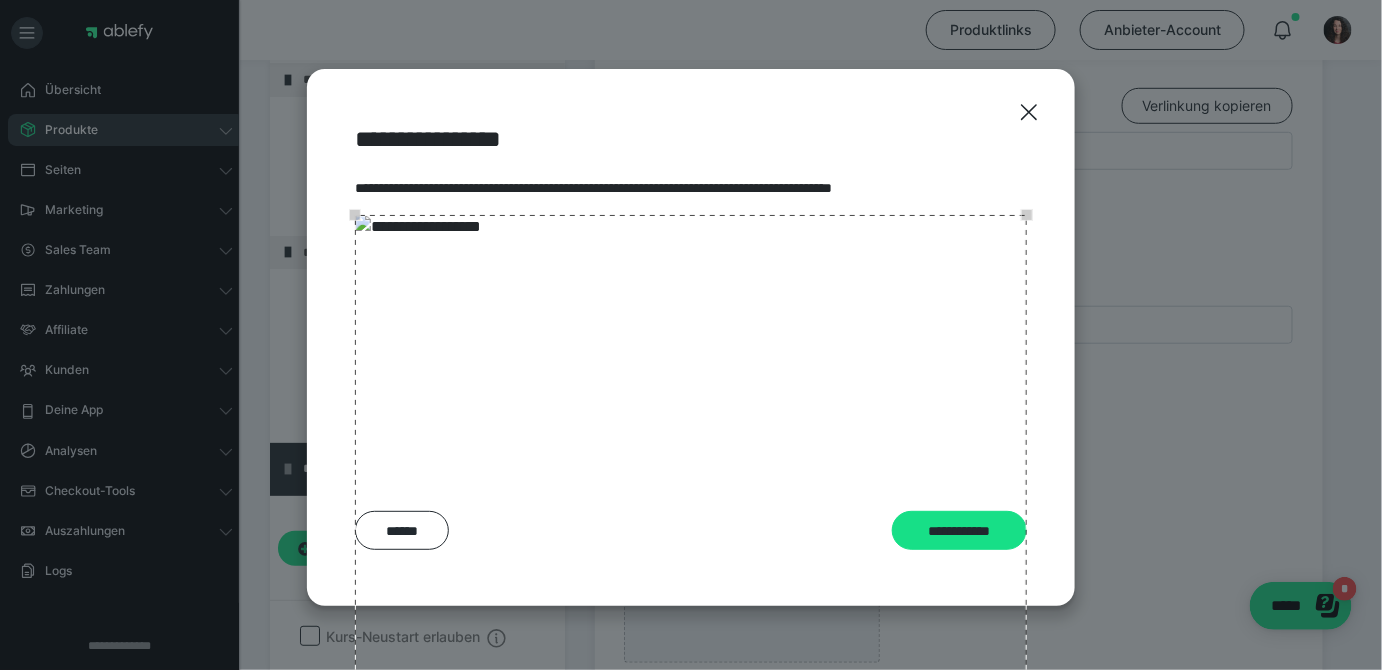 scroll, scrollTop: 349, scrollLeft: 0, axis: vertical 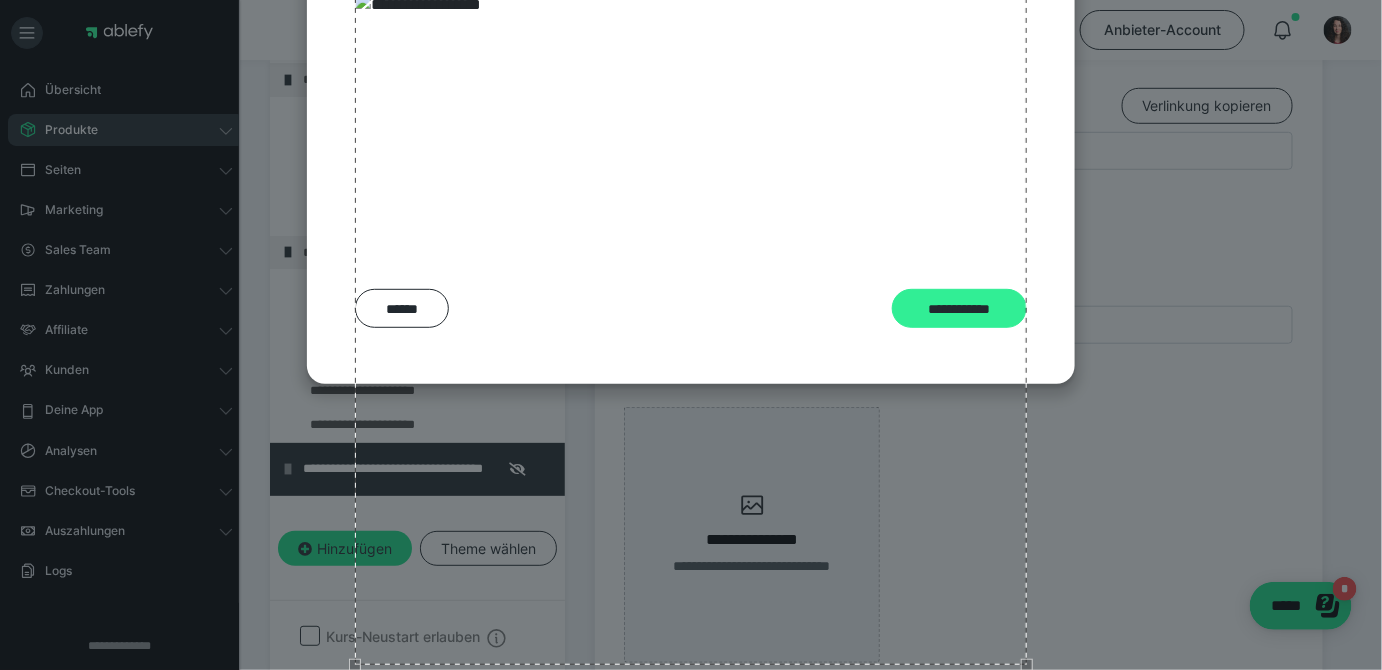 click on "**********" at bounding box center (959, 308) 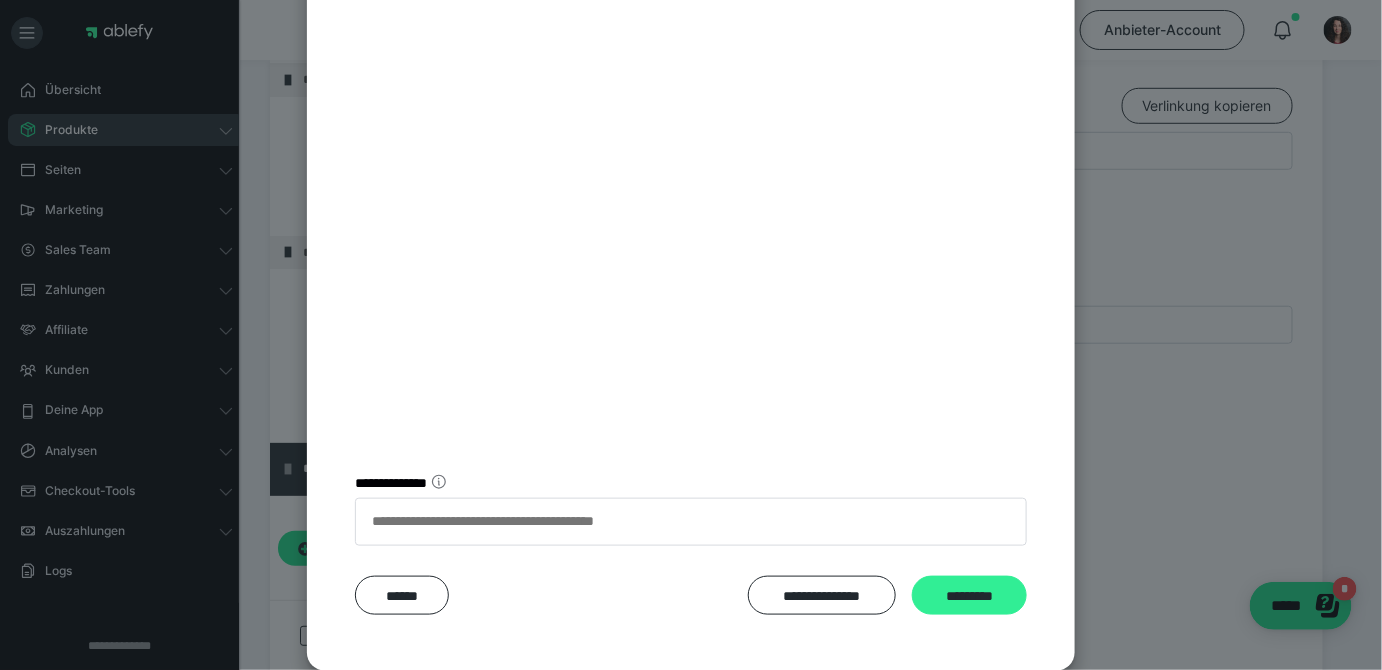click on "*********" at bounding box center (969, 595) 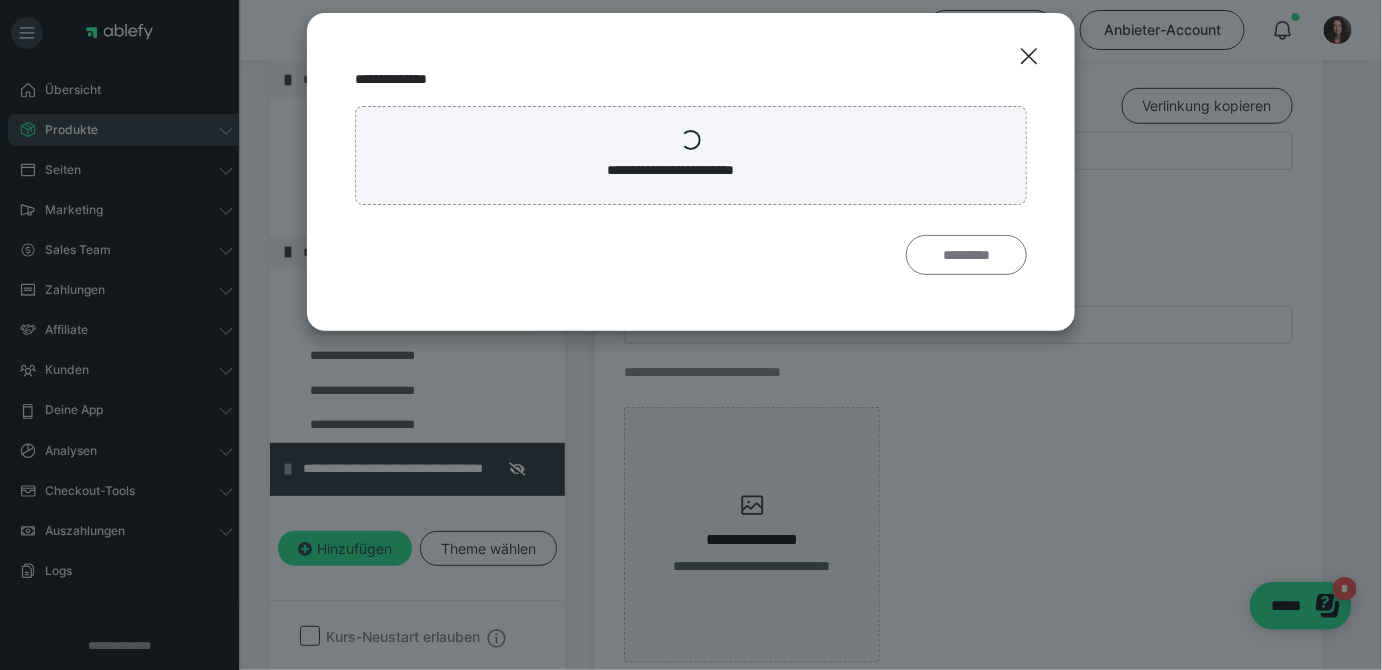 scroll, scrollTop: 0, scrollLeft: 0, axis: both 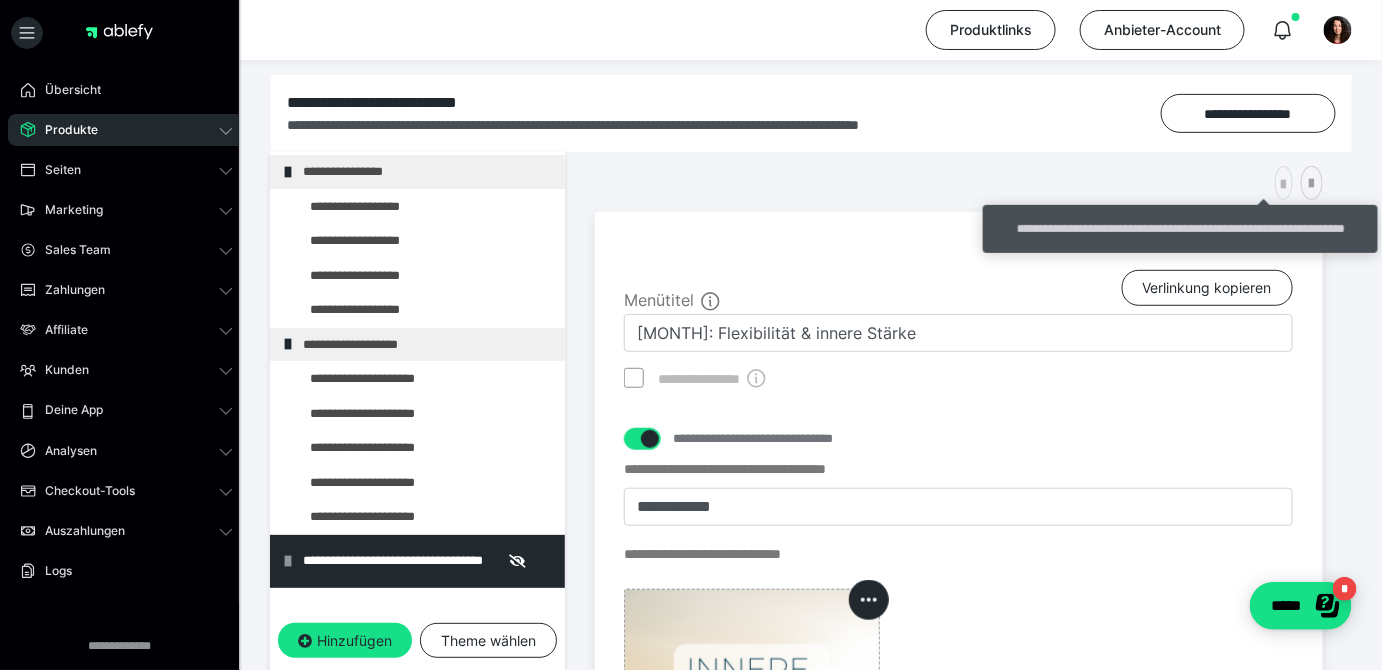 click at bounding box center [1284, 185] 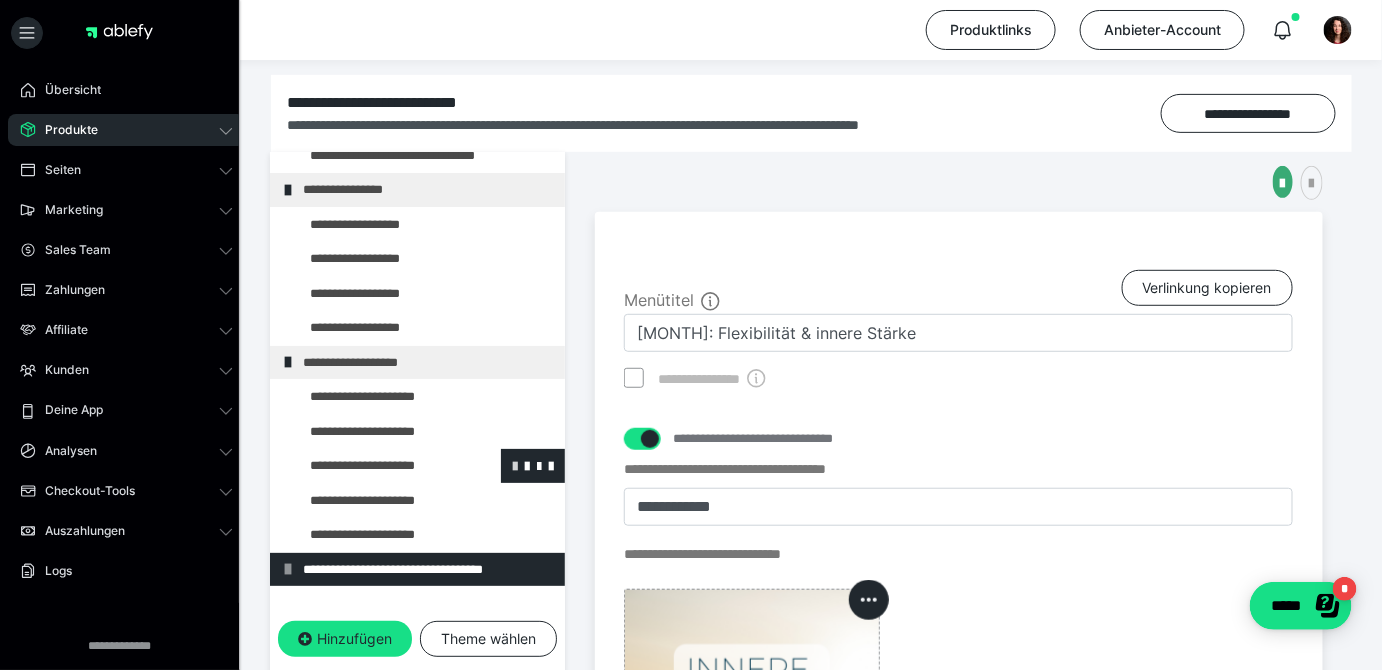 scroll, scrollTop: 2090, scrollLeft: 0, axis: vertical 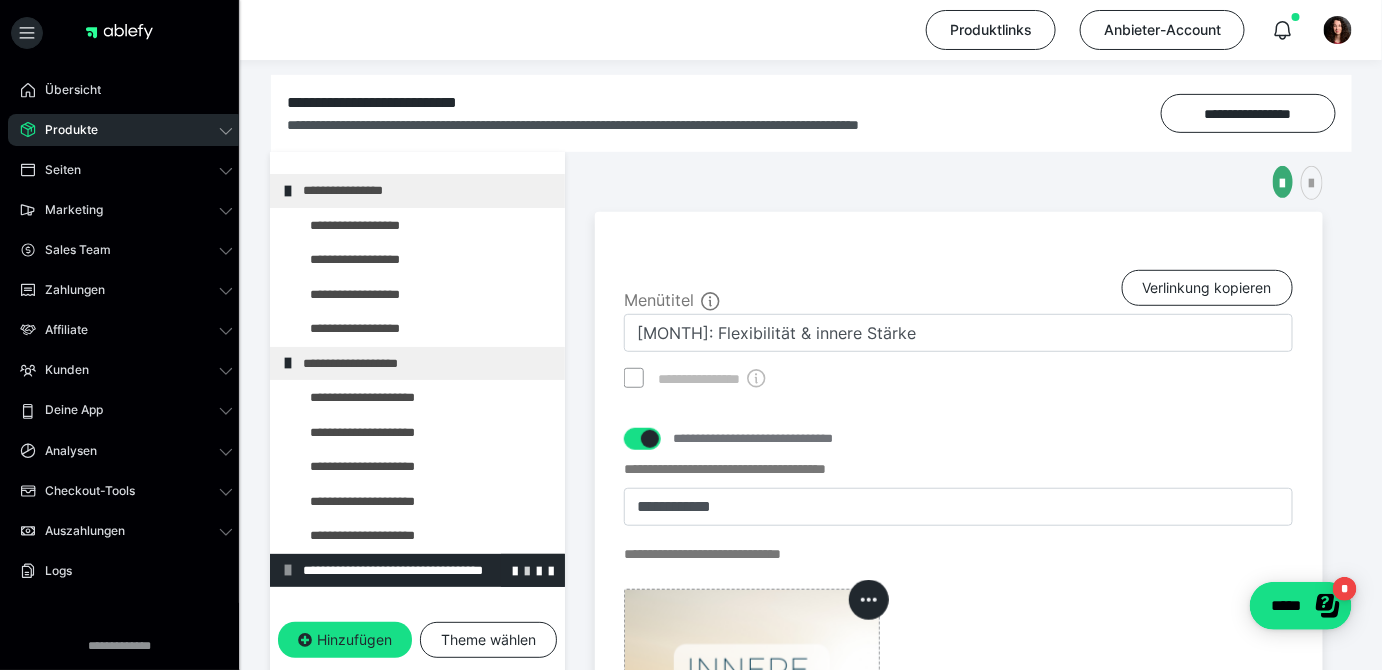 click at bounding box center [527, 570] 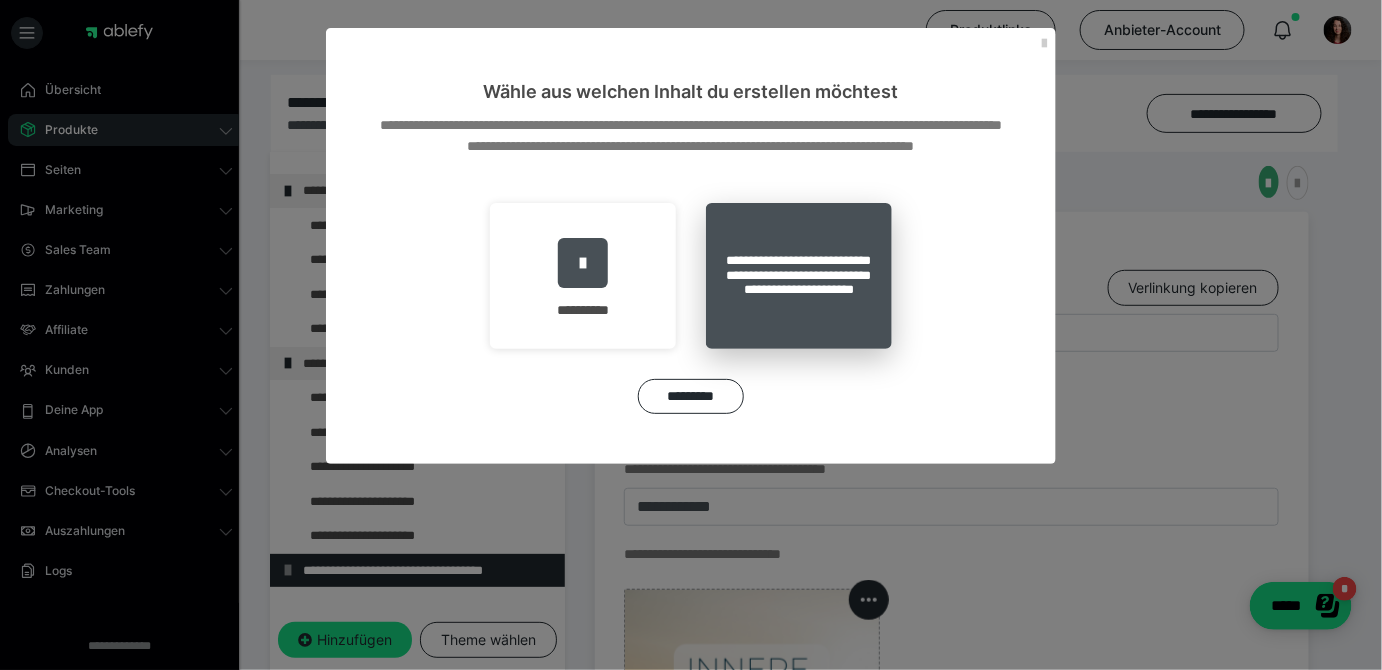 click on "**********" at bounding box center [799, 276] 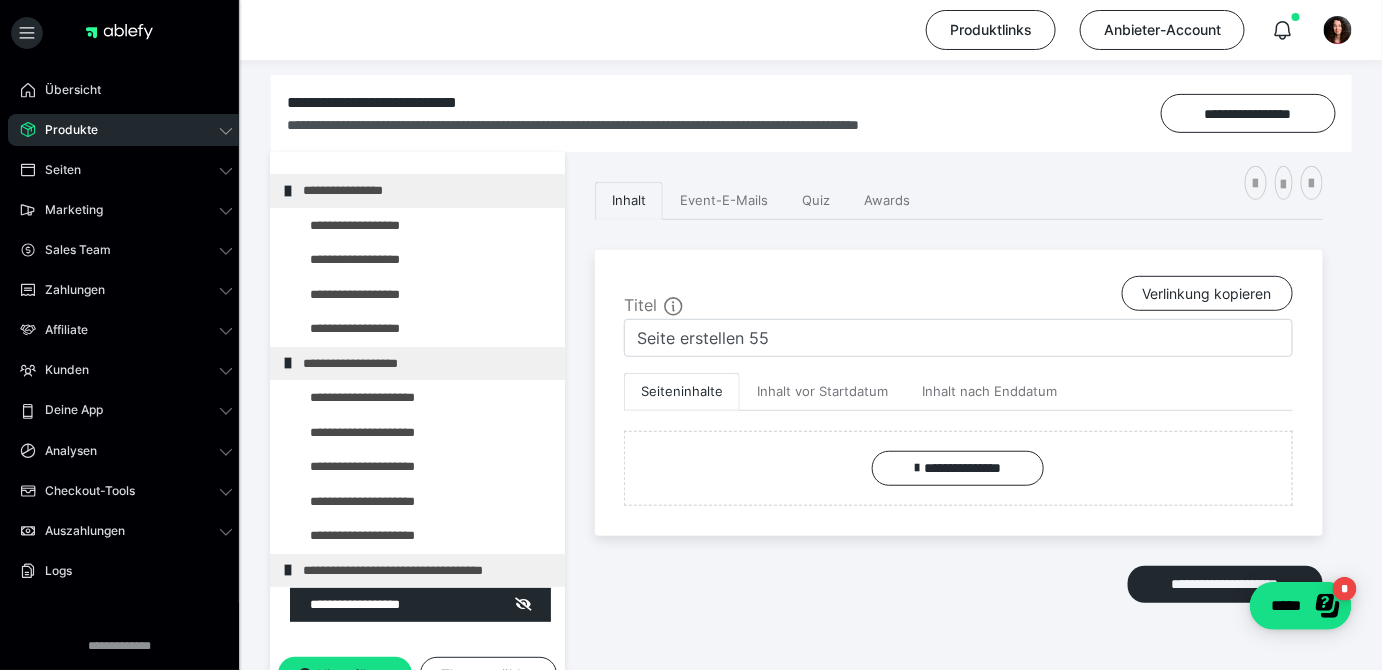 scroll, scrollTop: 2109, scrollLeft: 0, axis: vertical 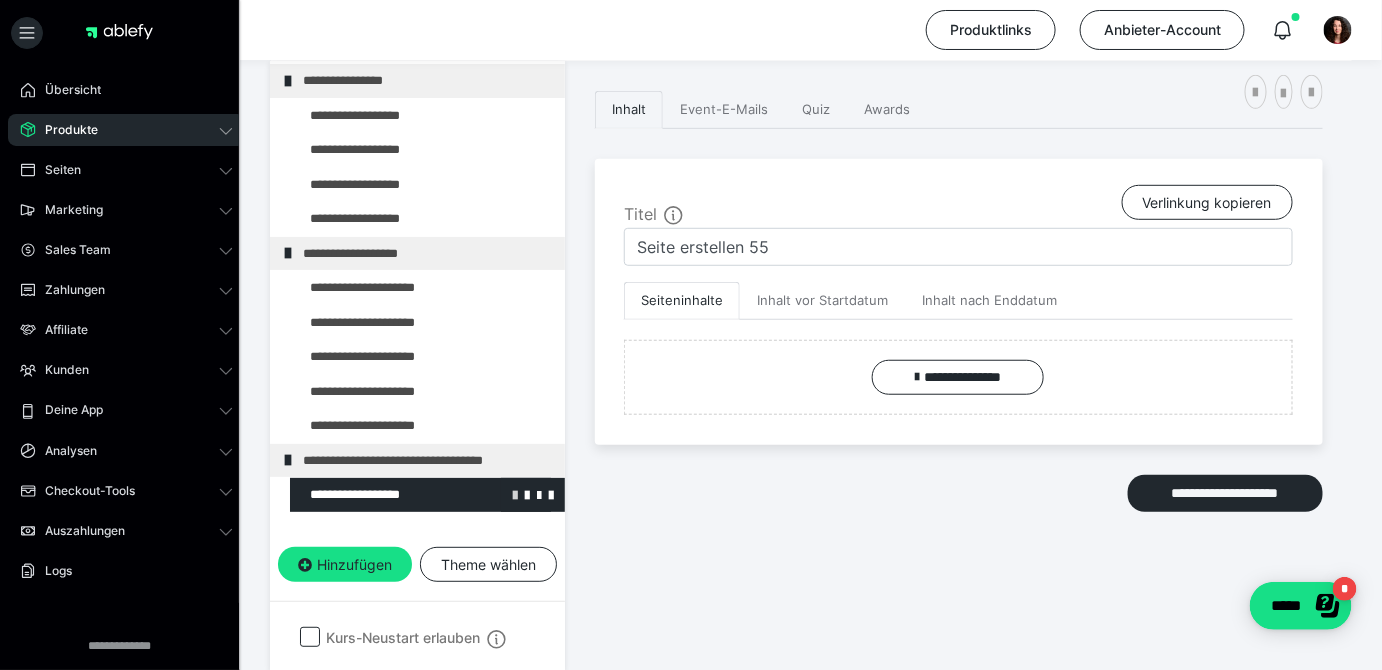 click at bounding box center [515, 494] 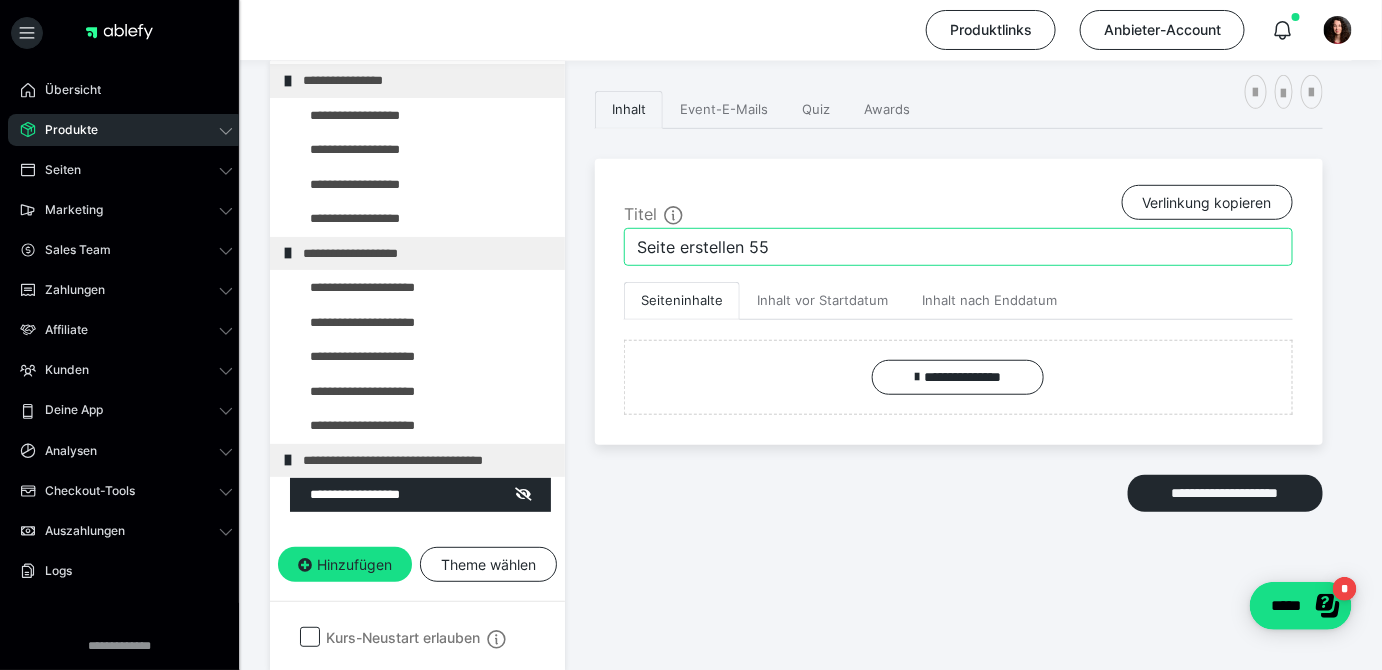 drag, startPoint x: 814, startPoint y: 248, endPoint x: 571, endPoint y: 244, distance: 243.03291 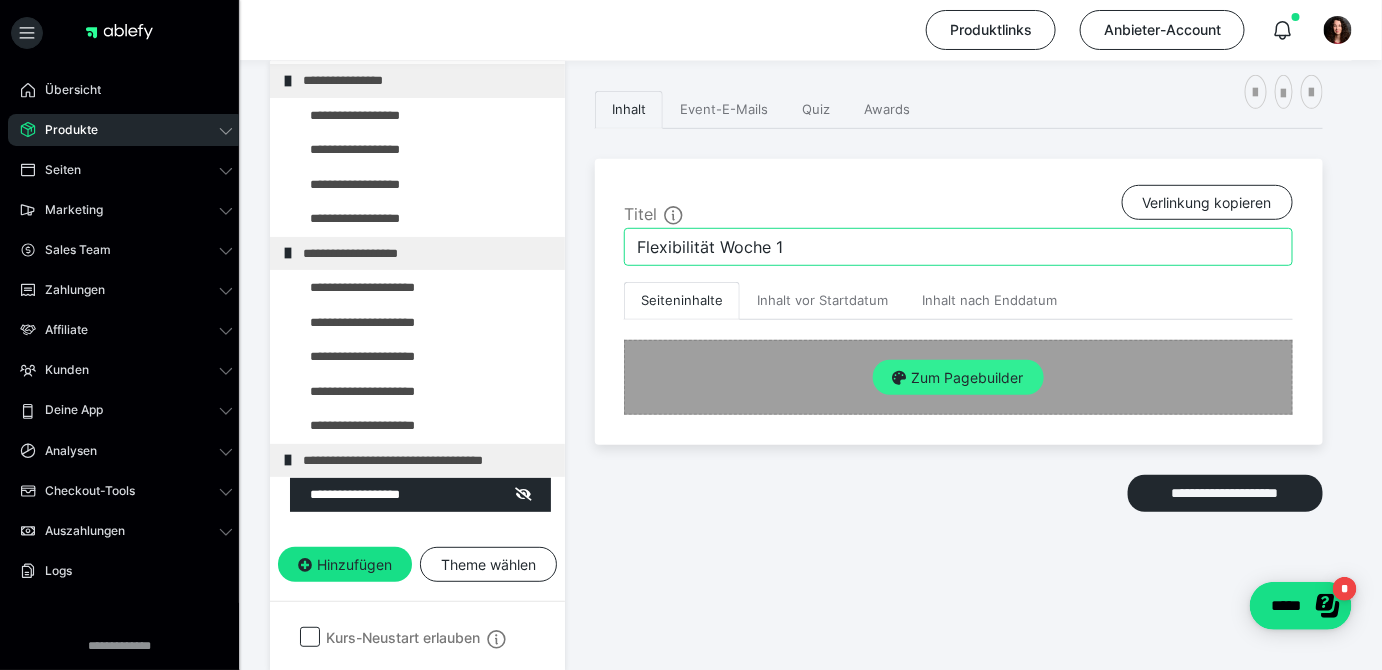 type on "Flexibilität Woche 1" 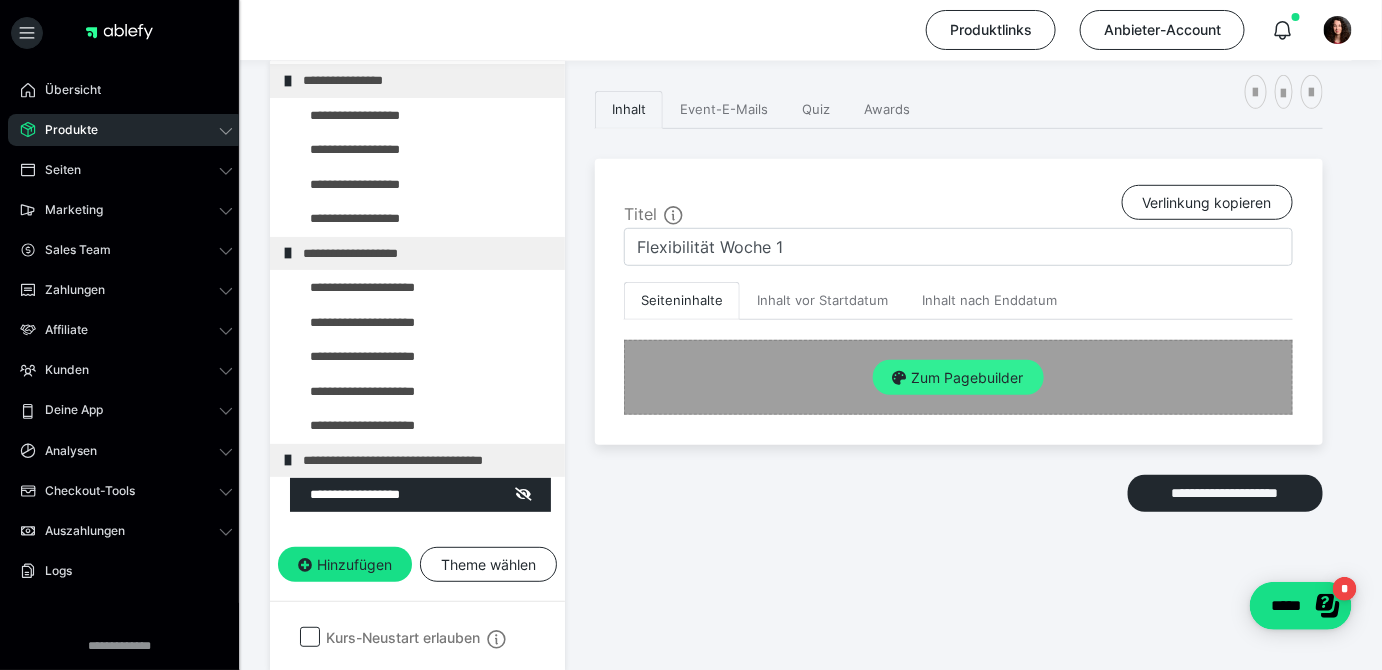 click on "Zum Pagebuilder" at bounding box center (958, 378) 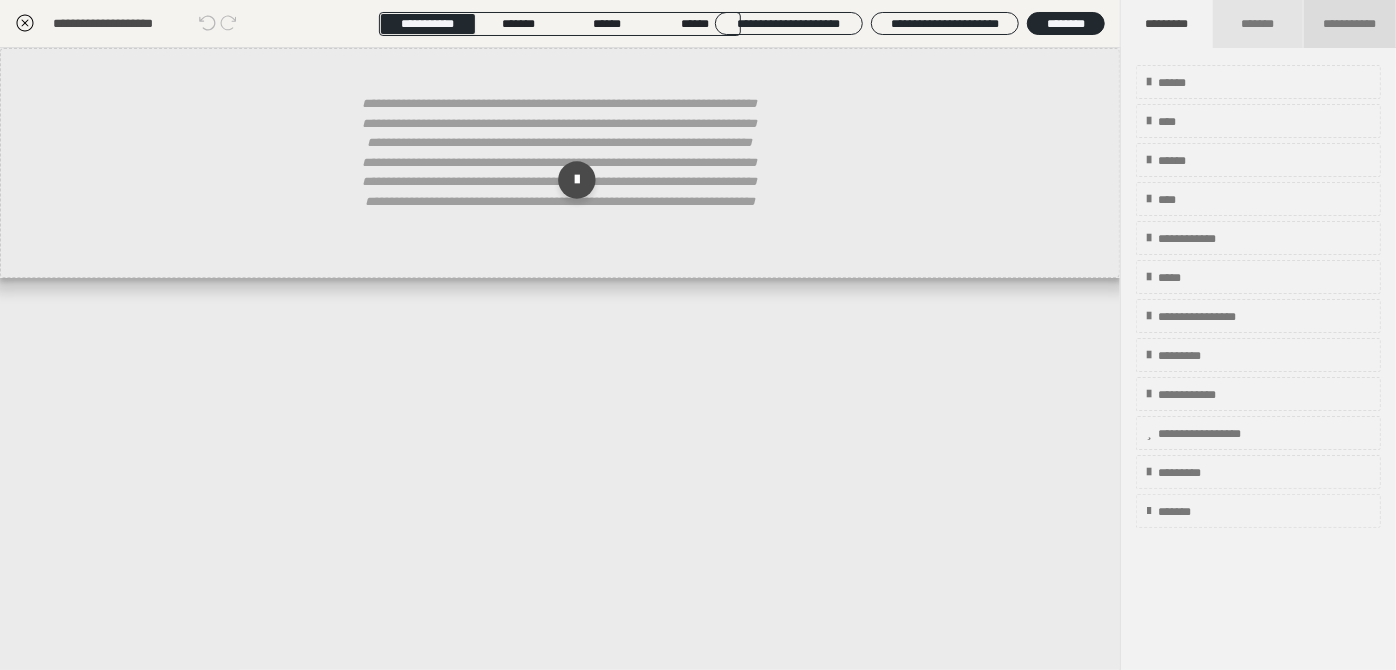 click on "**********" at bounding box center (1350, 24) 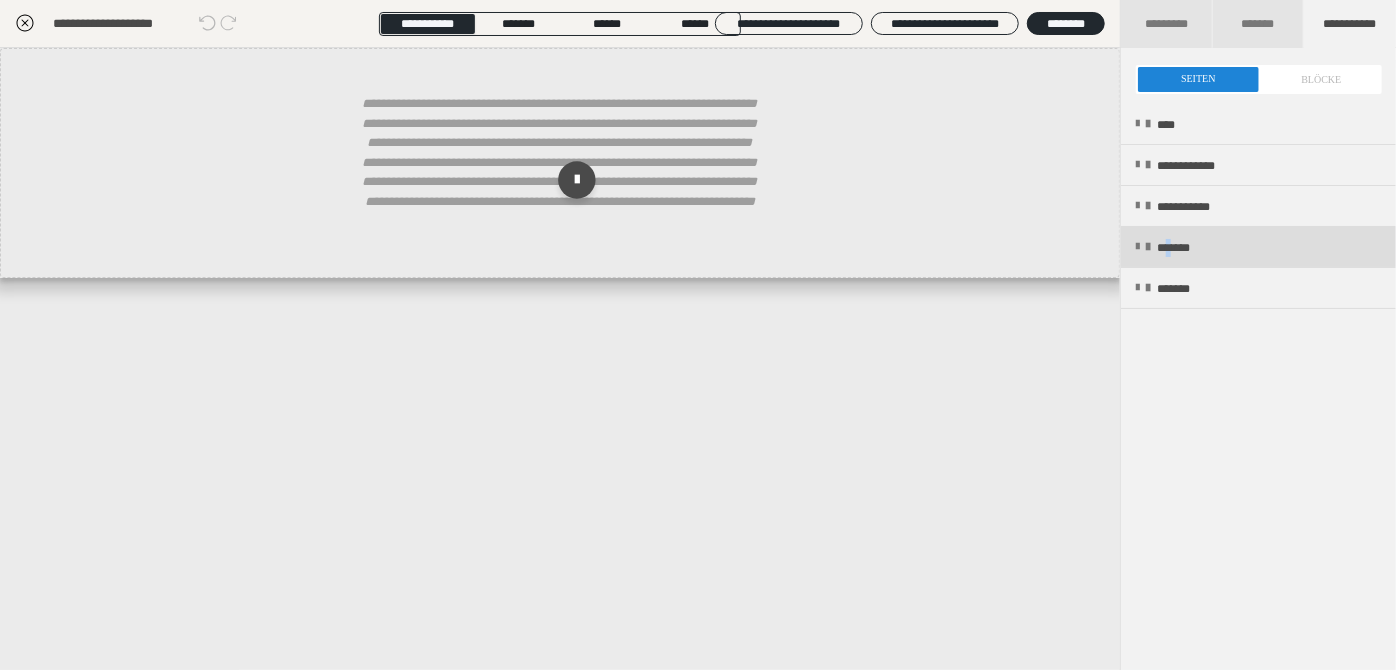 click on "*******" at bounding box center [1187, 248] 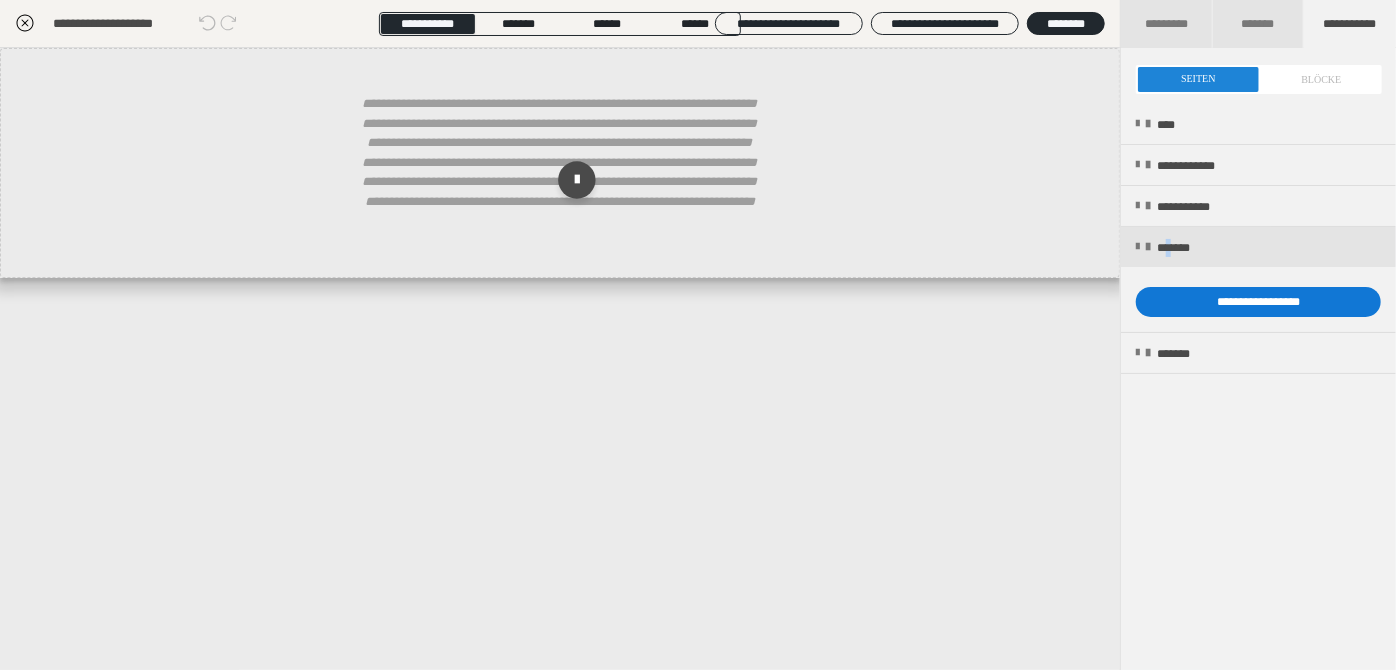 click on "**********" at bounding box center (1258, 302) 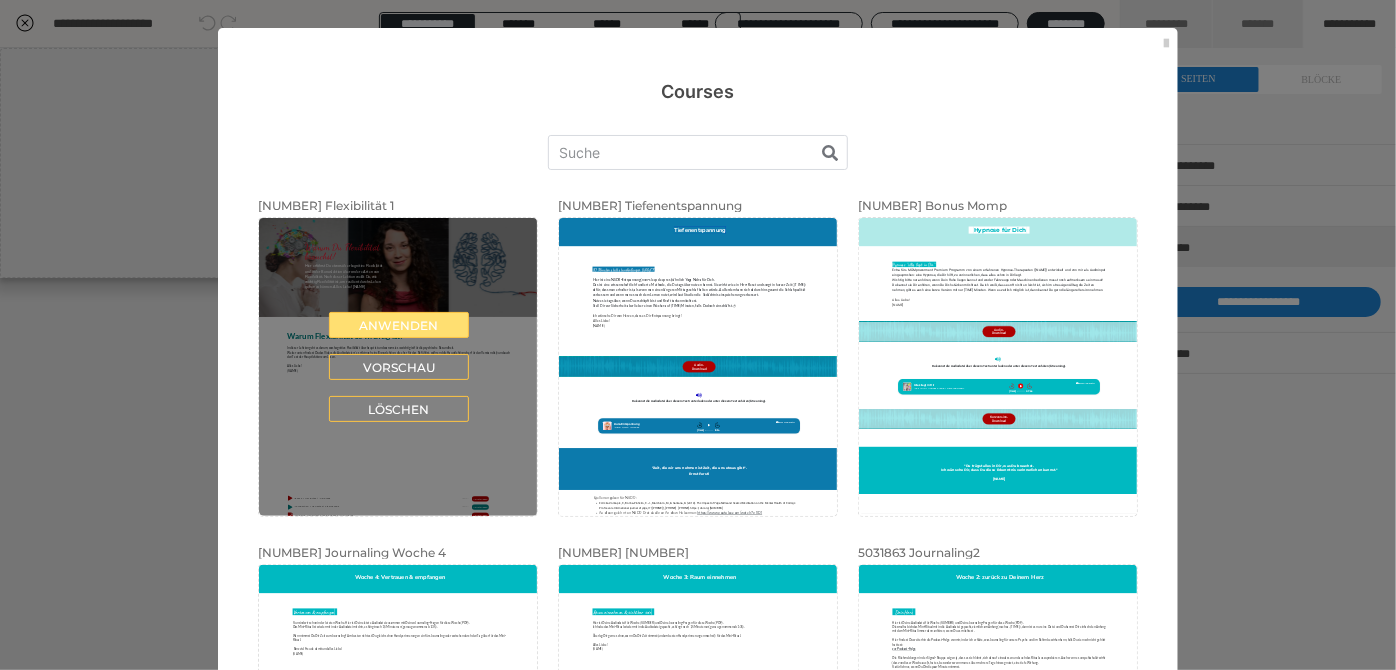 click on "Anwenden" at bounding box center (399, 325) 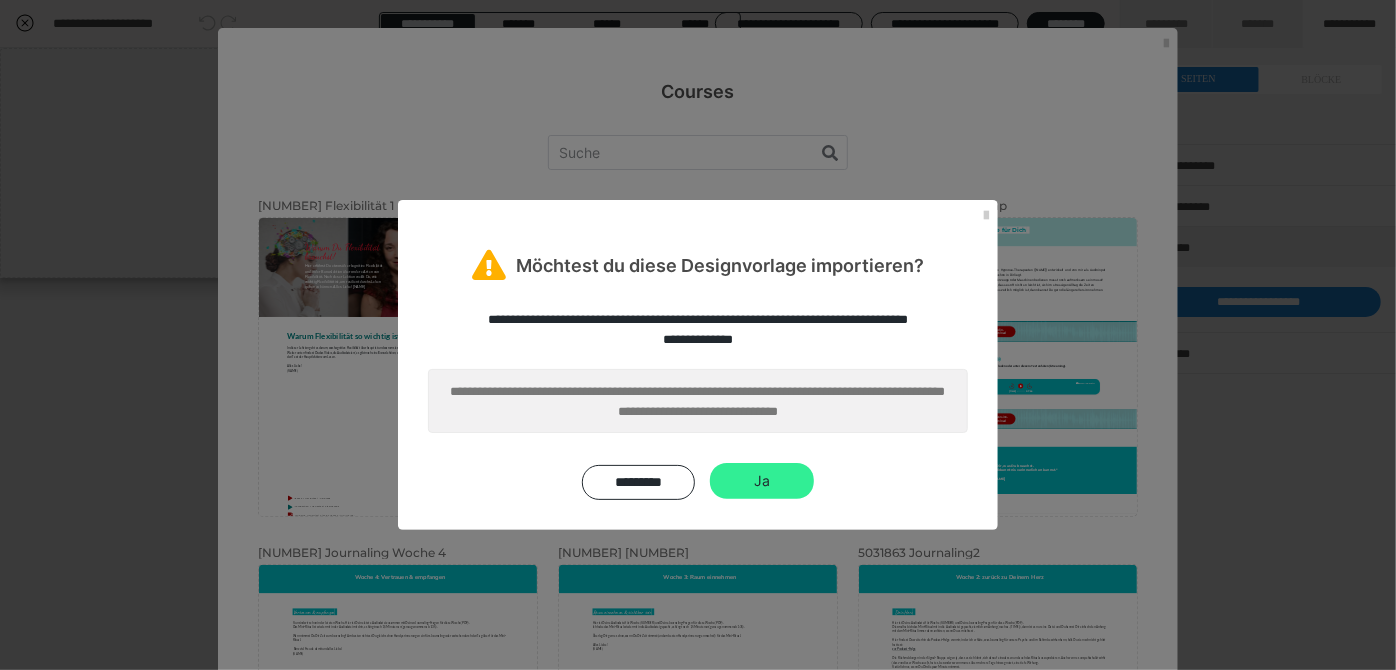 click on "Ja" at bounding box center [762, 481] 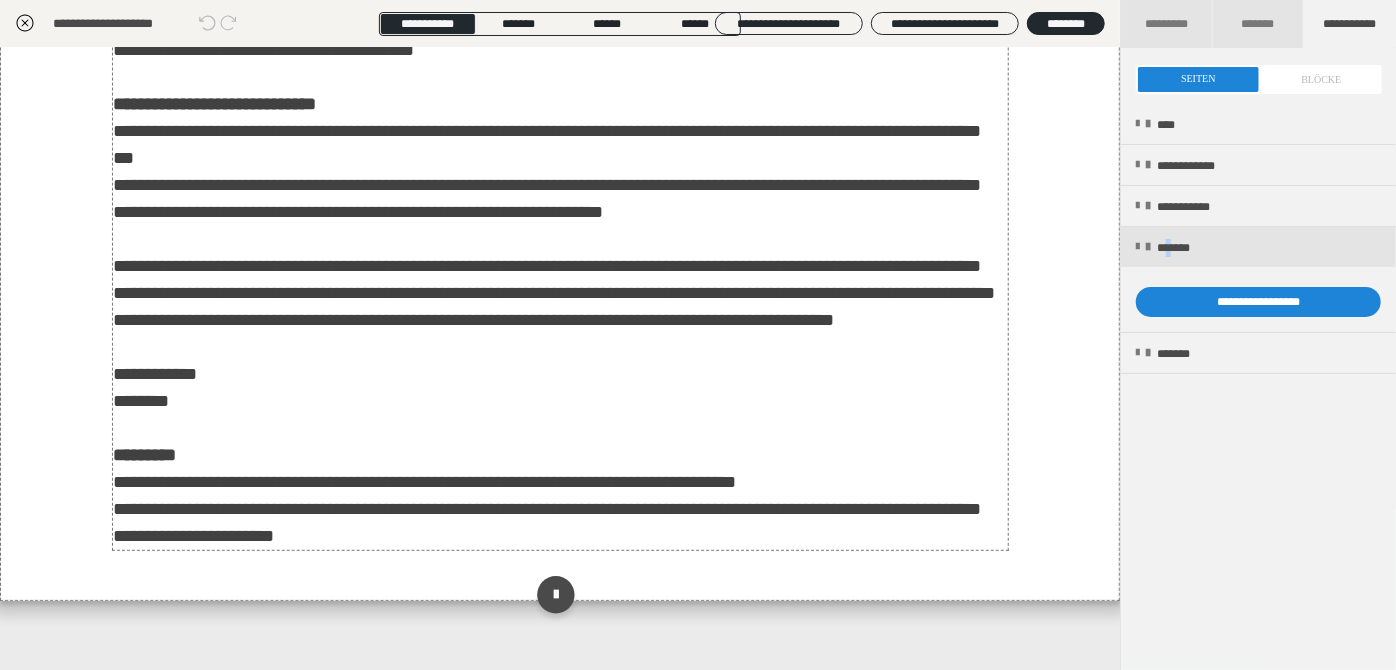 scroll, scrollTop: 4272, scrollLeft: 0, axis: vertical 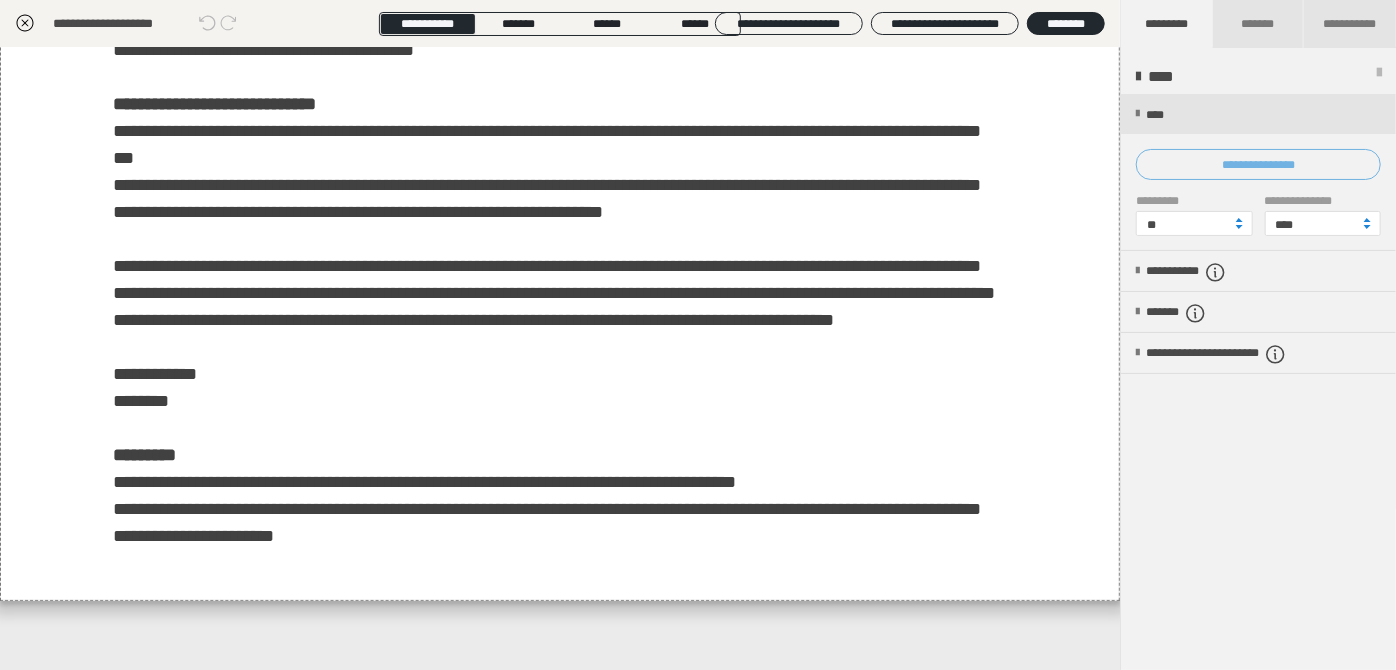 click on "**********" at bounding box center [1258, 164] 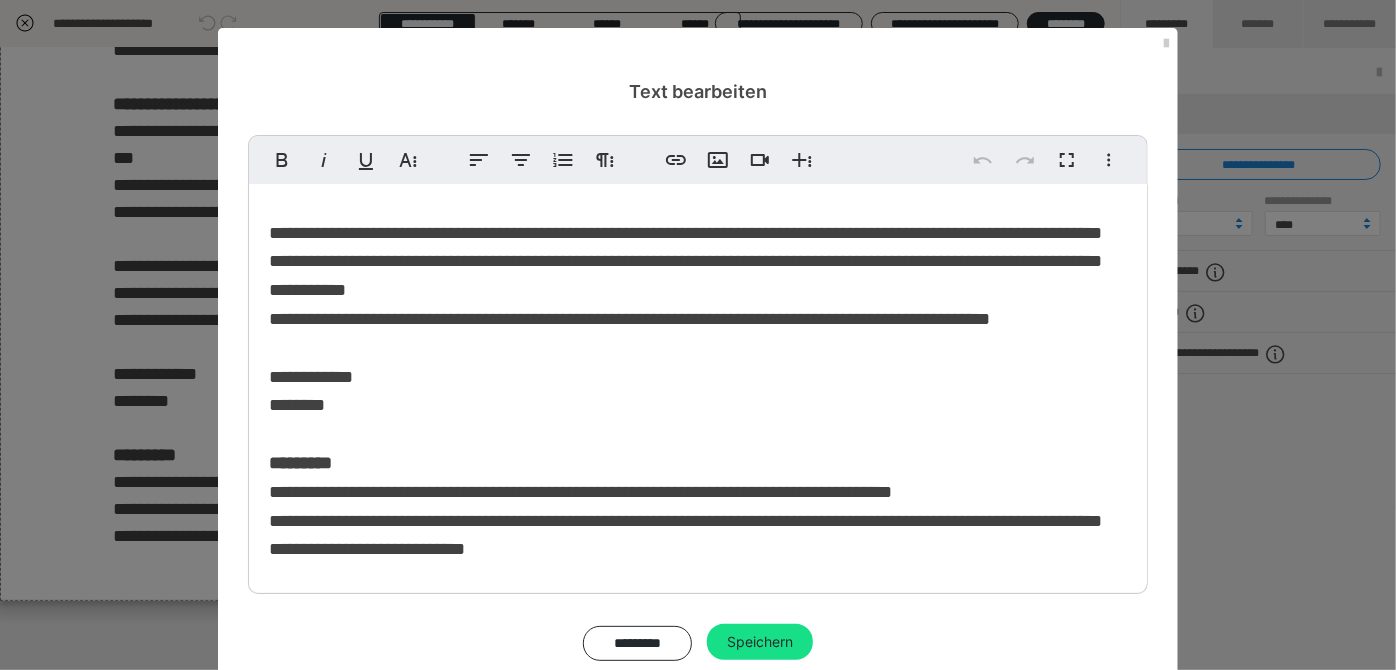 scroll, scrollTop: 2594, scrollLeft: 0, axis: vertical 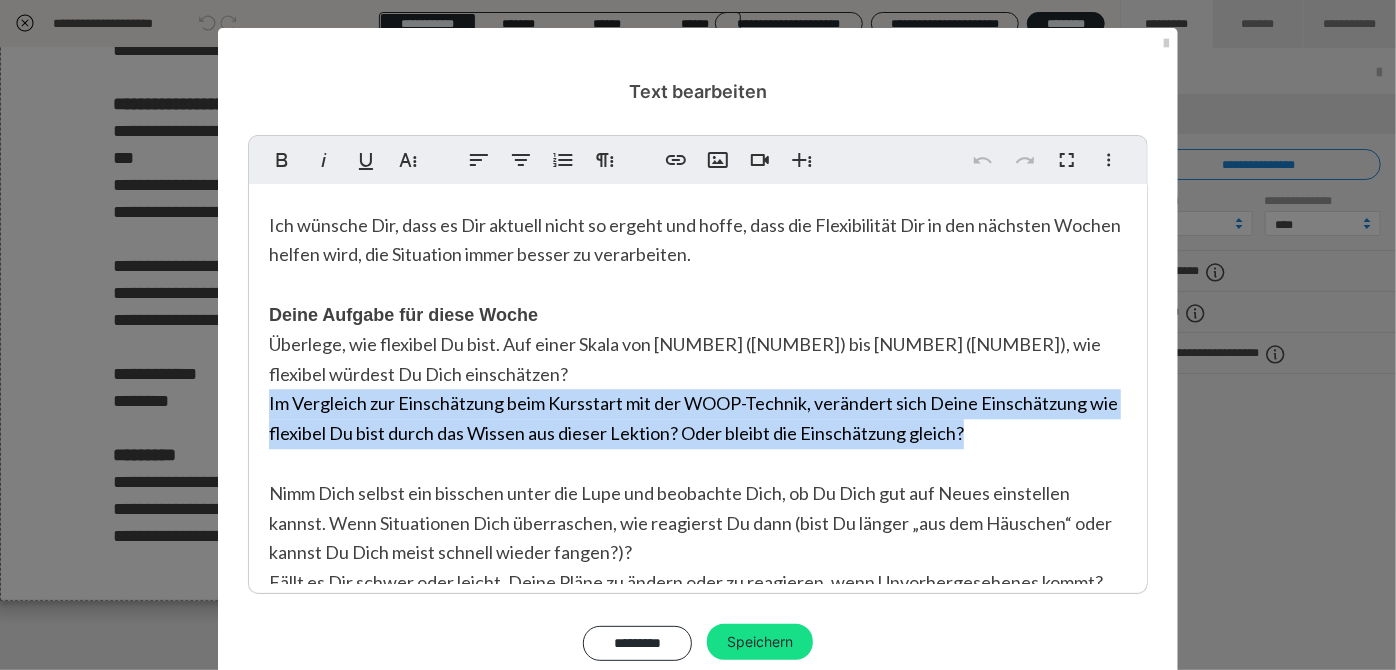 drag, startPoint x: 256, startPoint y: 407, endPoint x: 997, endPoint y: 443, distance: 741.87396 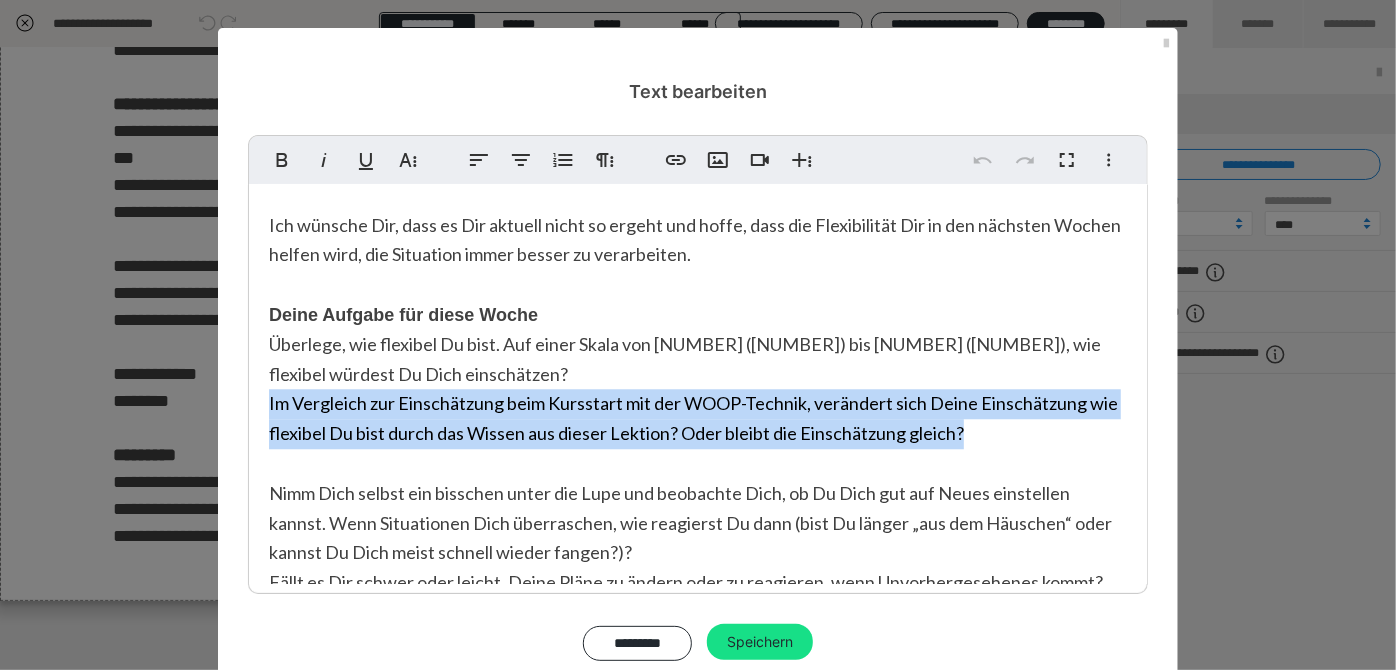 click on "Spruch [PERSON]" at bounding box center (698, -778) 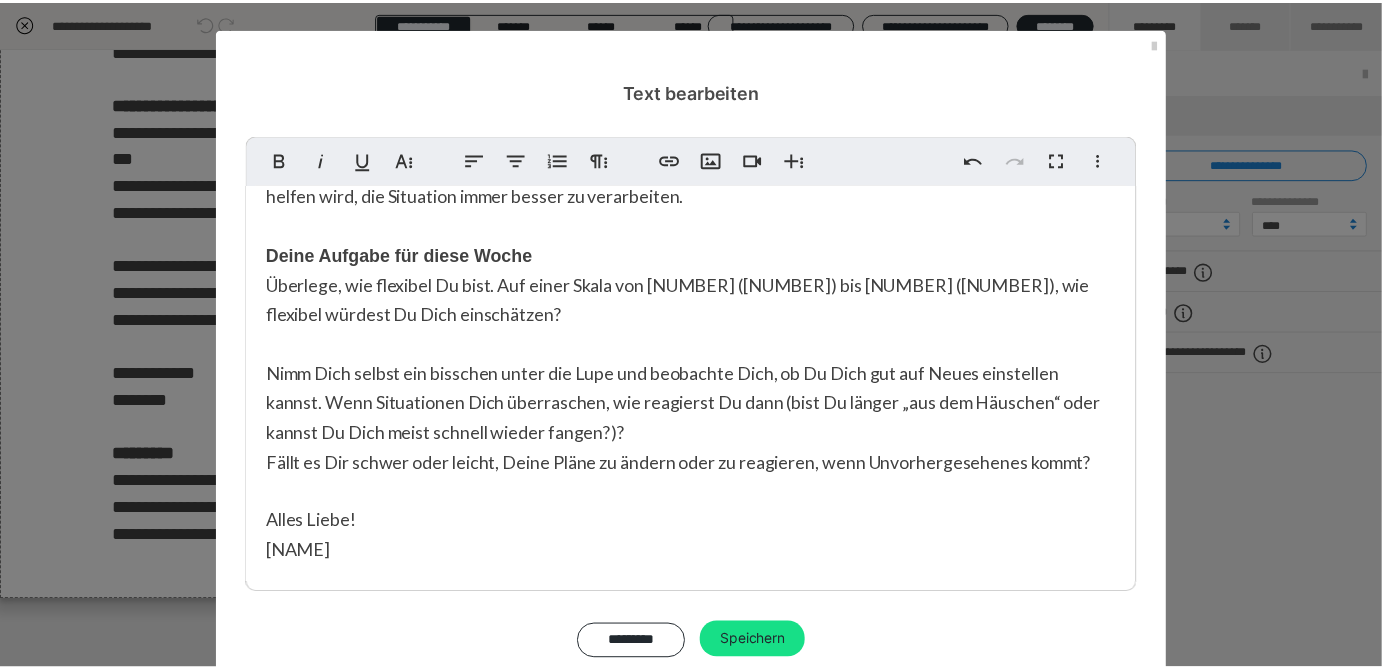 scroll, scrollTop: 2685, scrollLeft: 0, axis: vertical 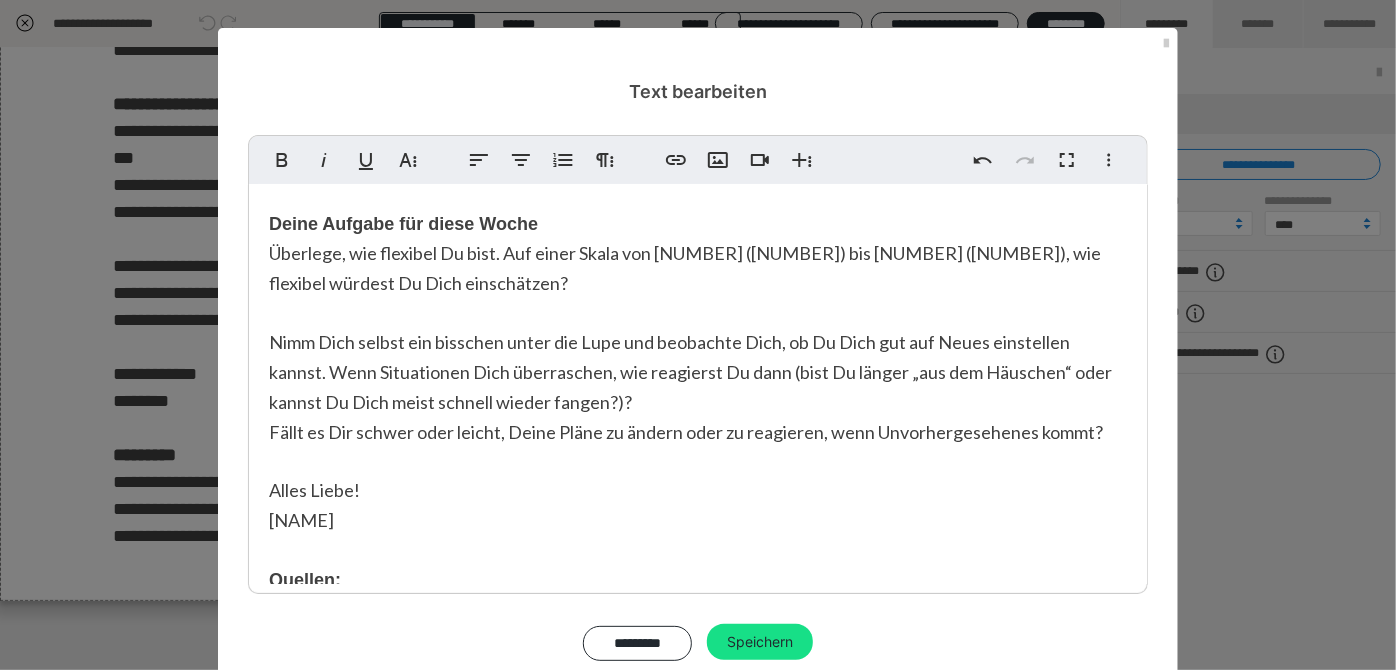 click on "Fällt es Dir schwer oder leicht, Deine Pläne zu ändern oder zu reagieren, wenn Unvorhergesehenes kommt?" at bounding box center (686, 432) 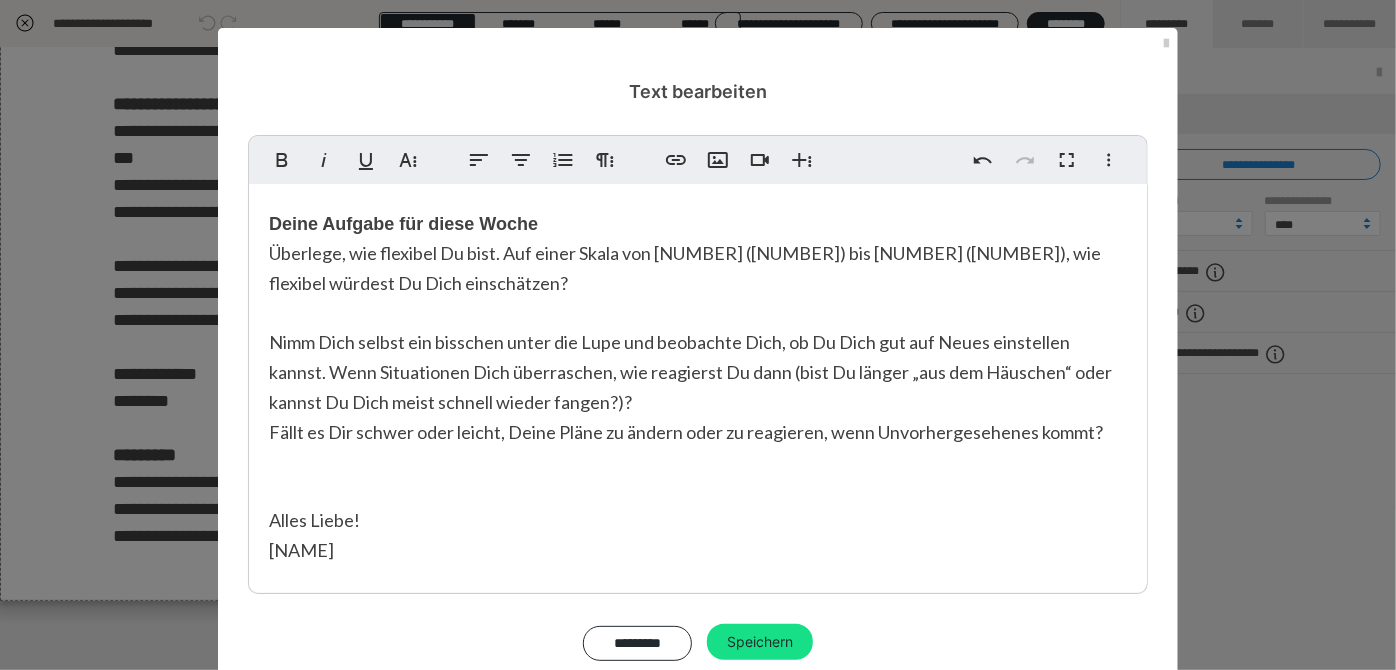 type 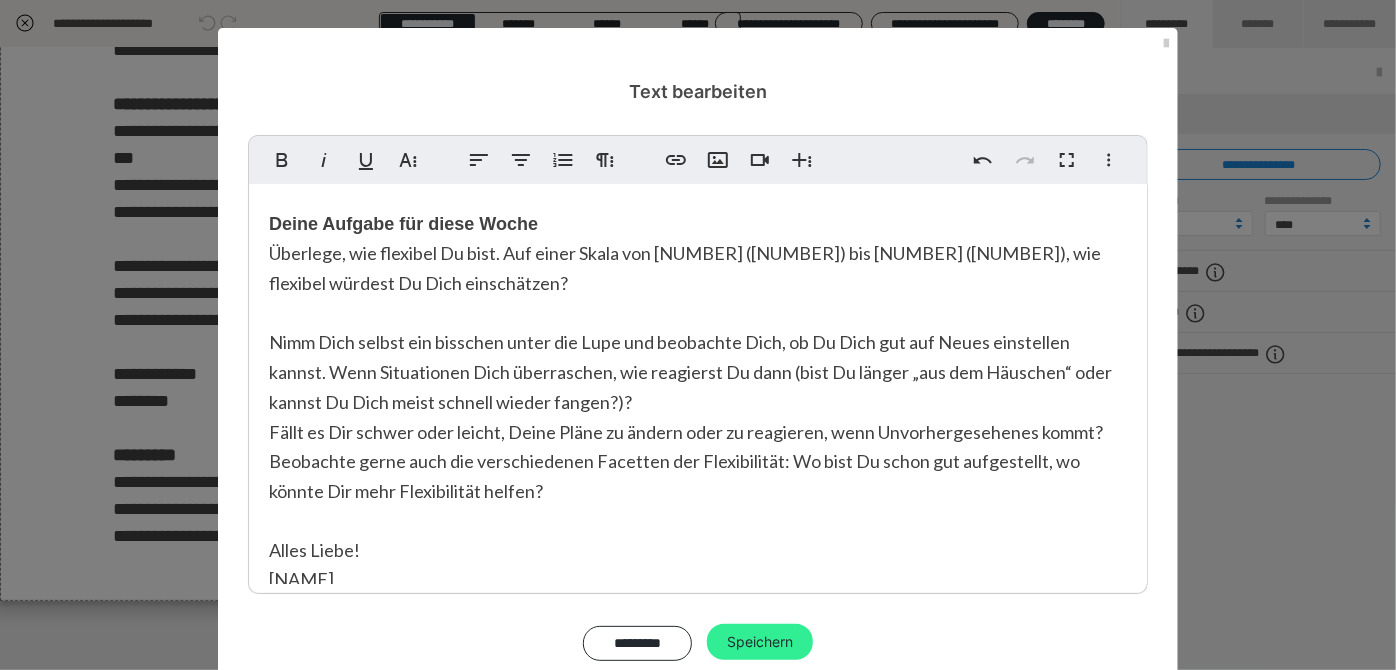 click on "Speichern" at bounding box center [760, 642] 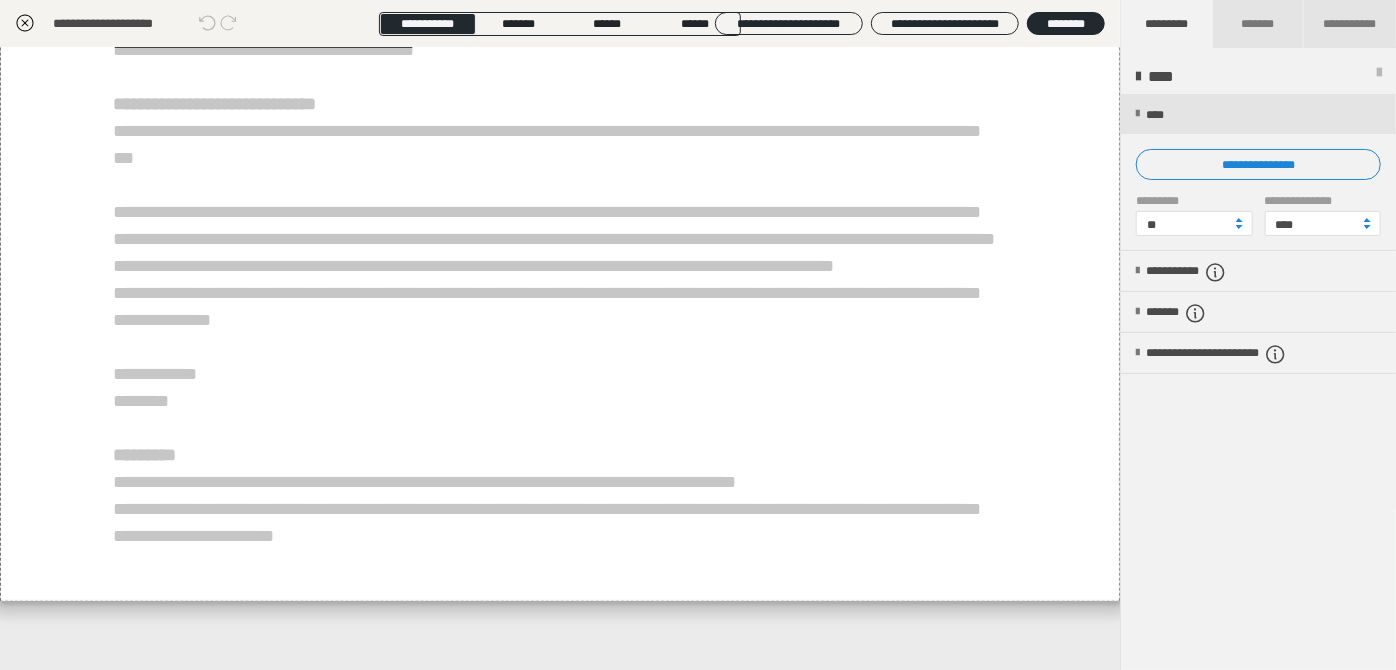 click 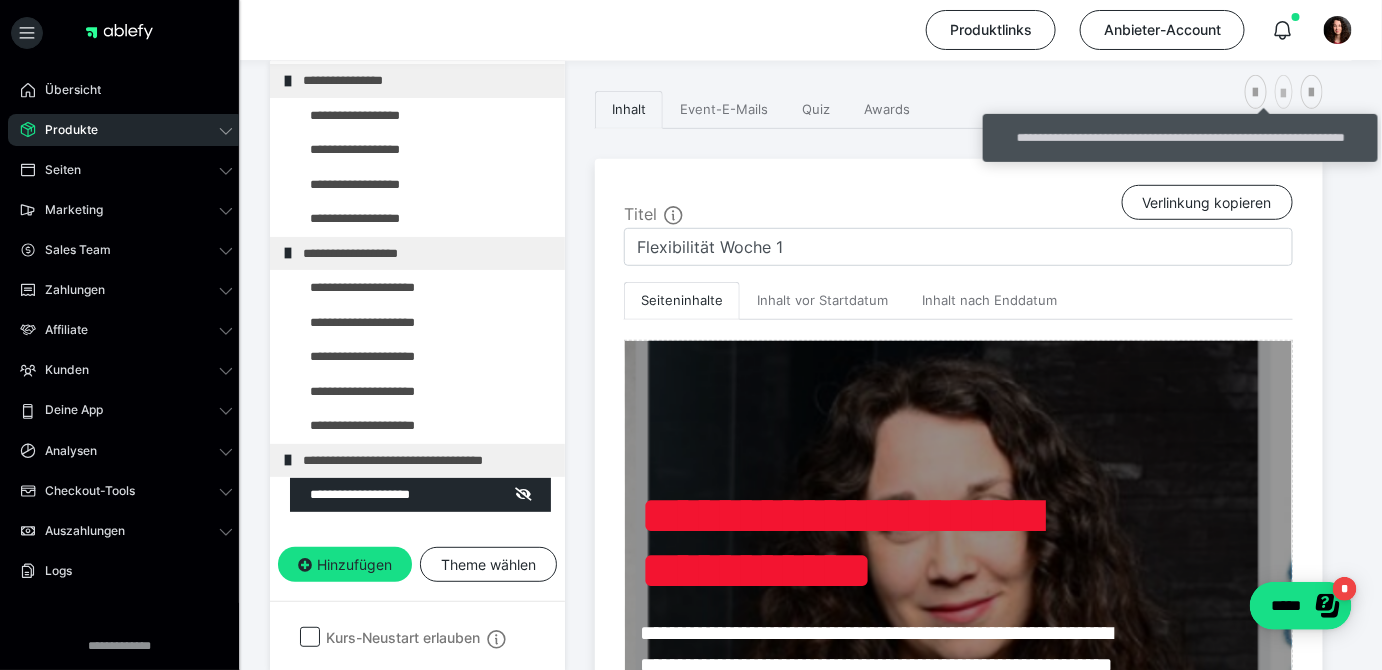click at bounding box center (1284, 94) 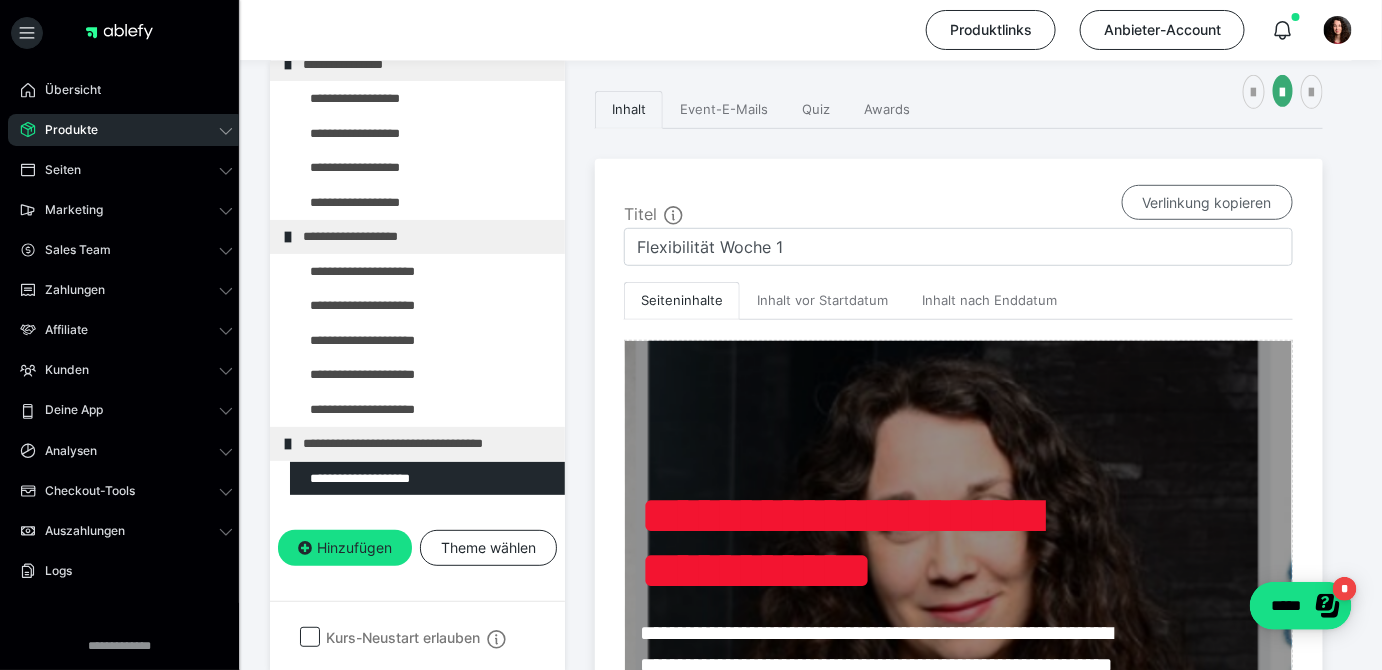 click on "Verlinkung kopieren" at bounding box center (1207, 203) 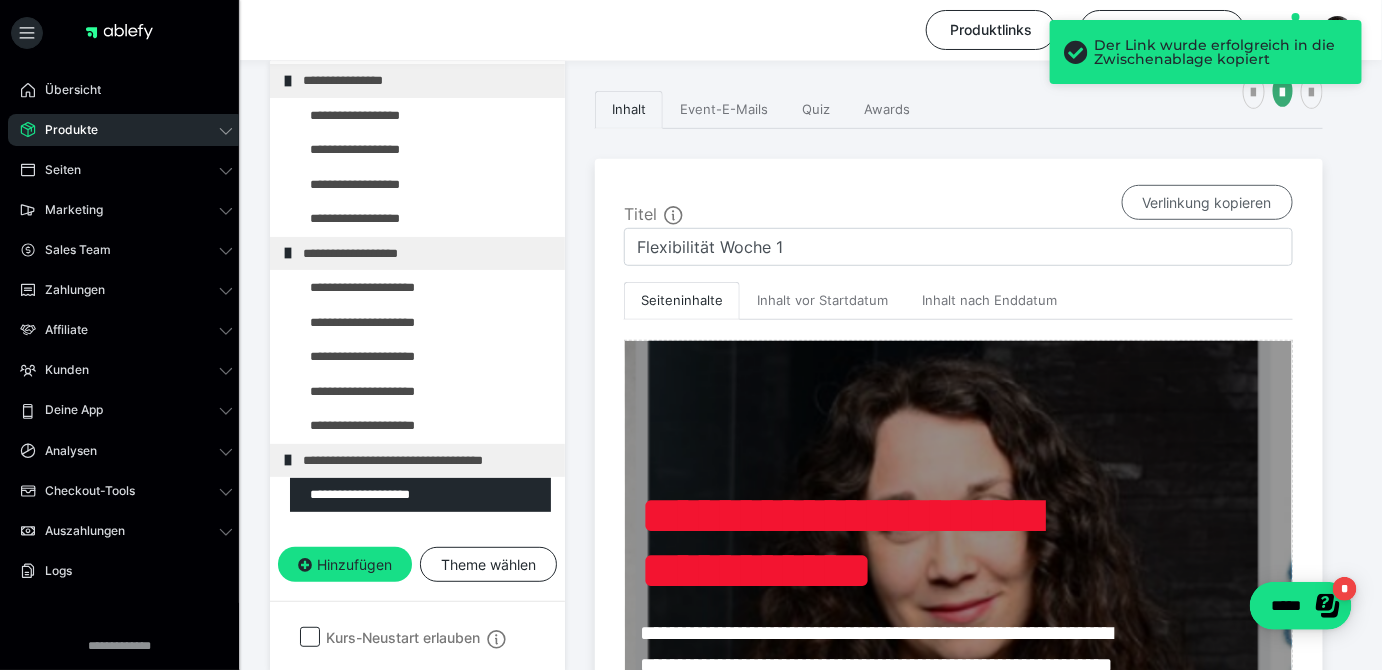 click on "Verlinkung kopieren" at bounding box center [1207, 203] 